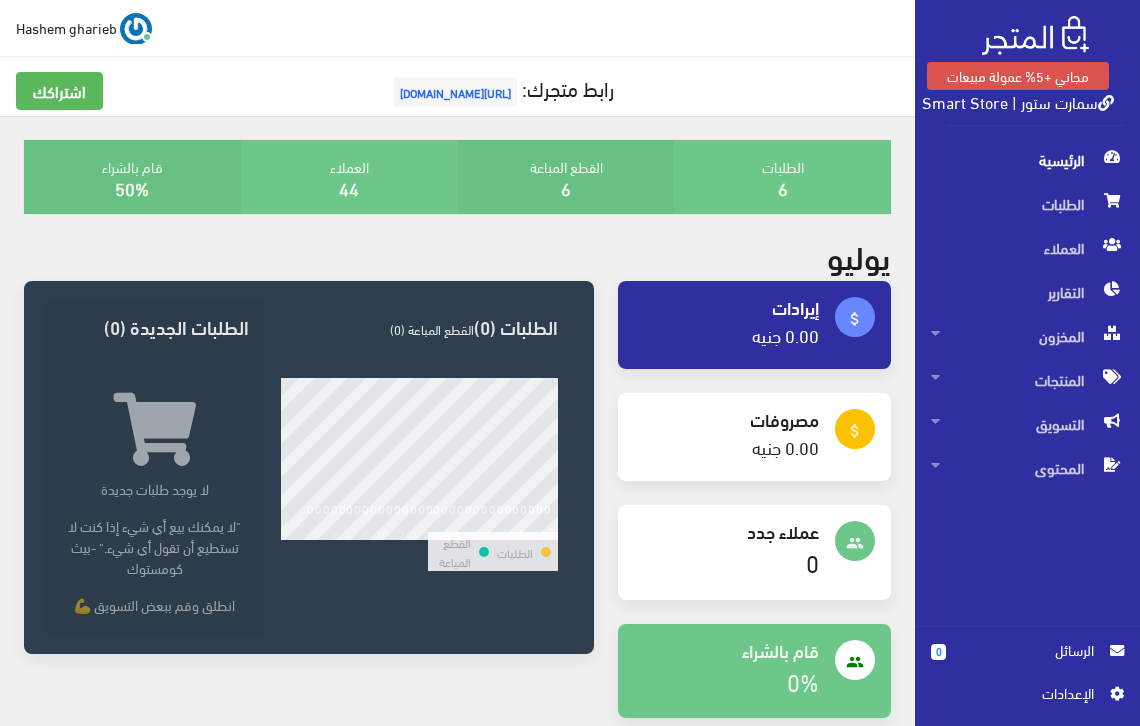 scroll, scrollTop: 0, scrollLeft: 0, axis: both 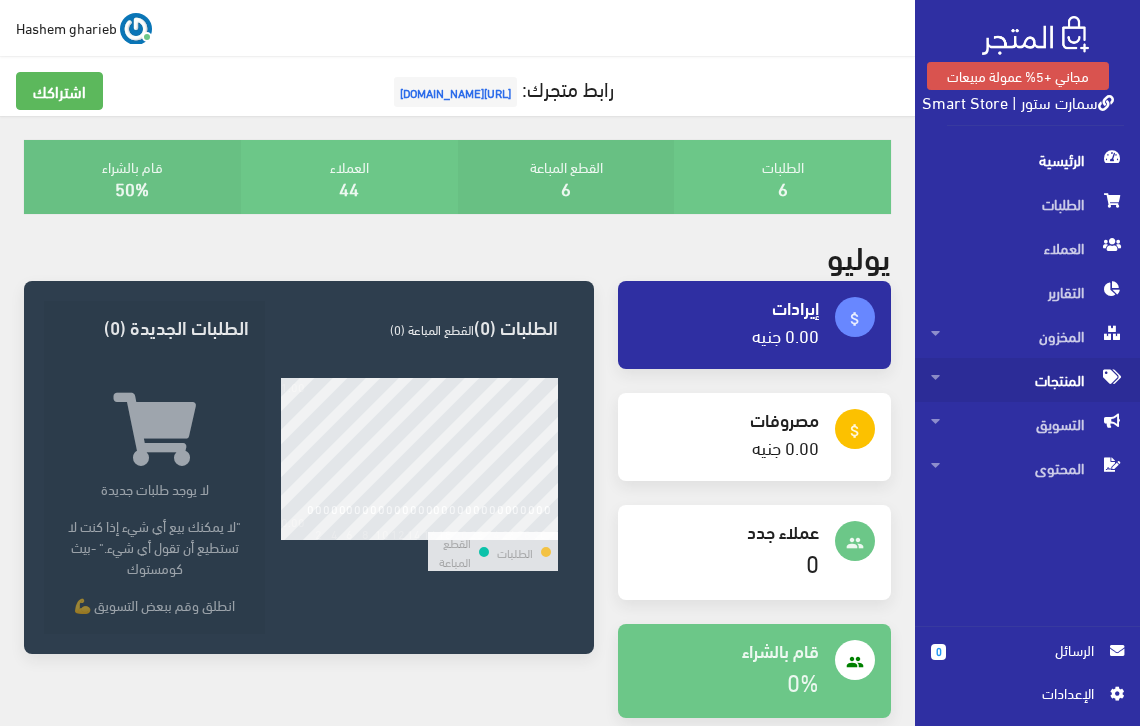 click on "المنتجات" at bounding box center (1027, 380) 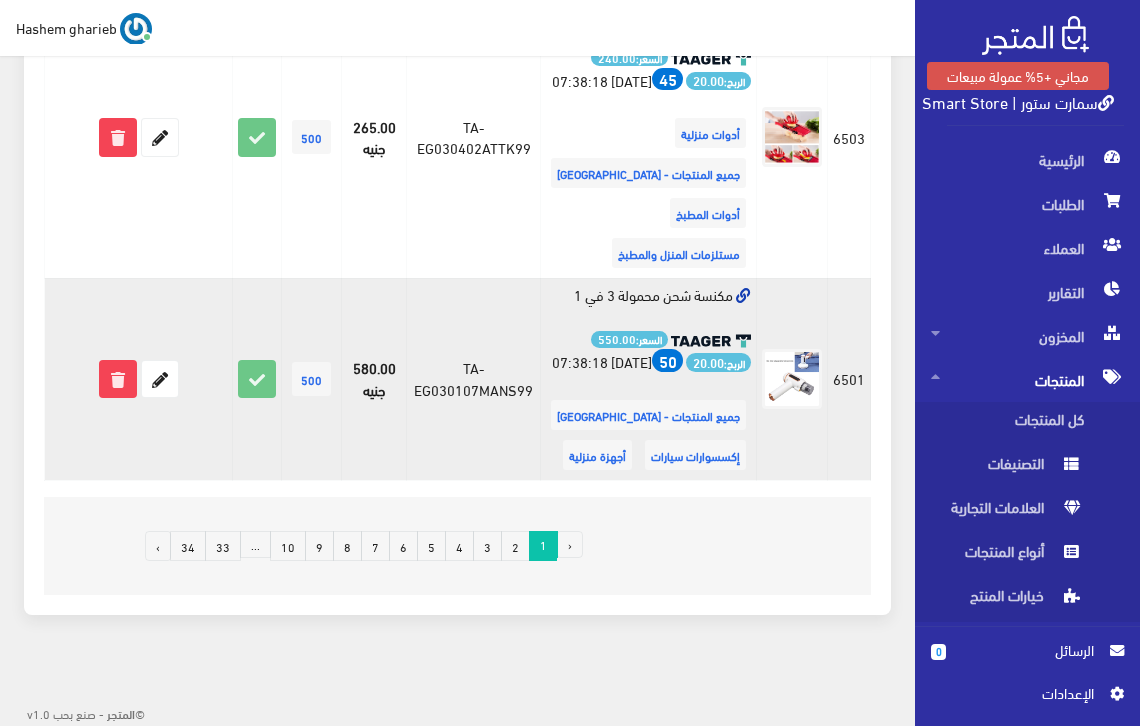 scroll, scrollTop: 4377, scrollLeft: 0, axis: vertical 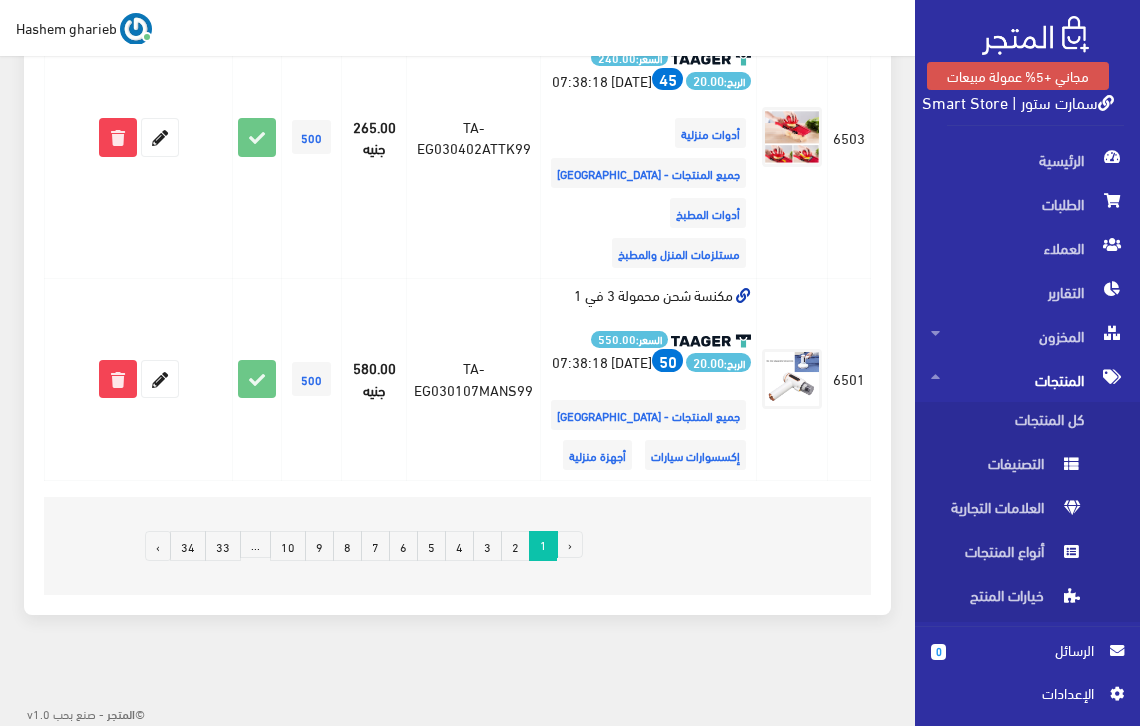 click on "2" at bounding box center (515, 546) 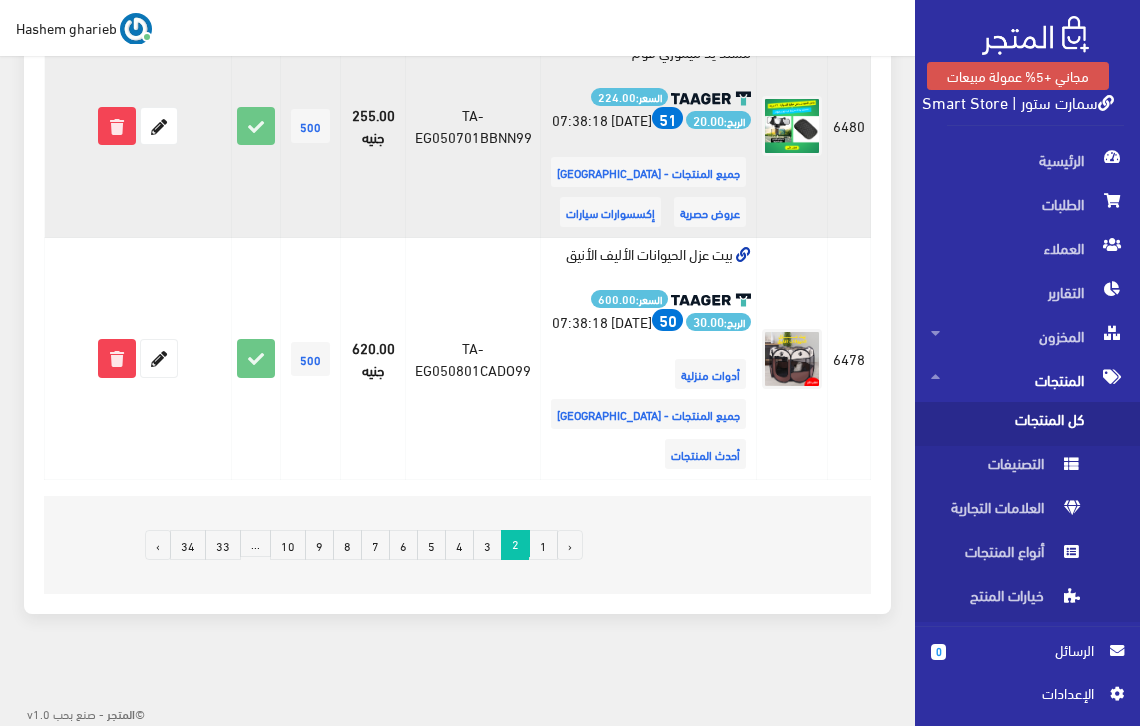 scroll, scrollTop: 5667, scrollLeft: 0, axis: vertical 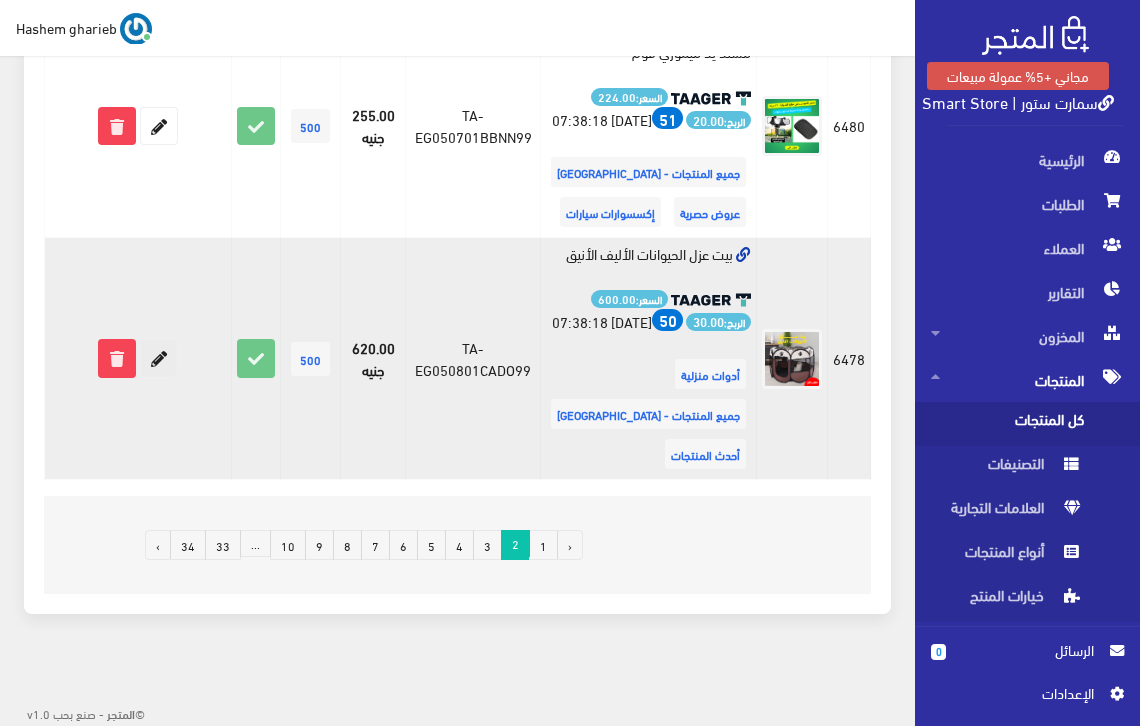 click at bounding box center [159, 358] 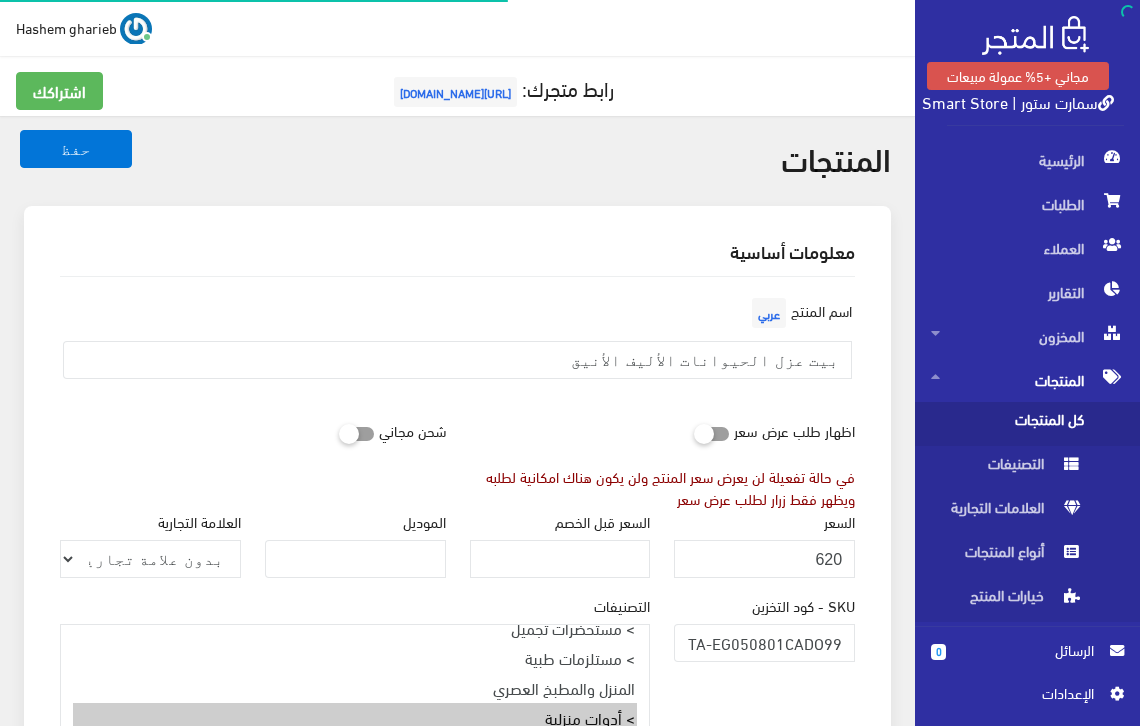 select 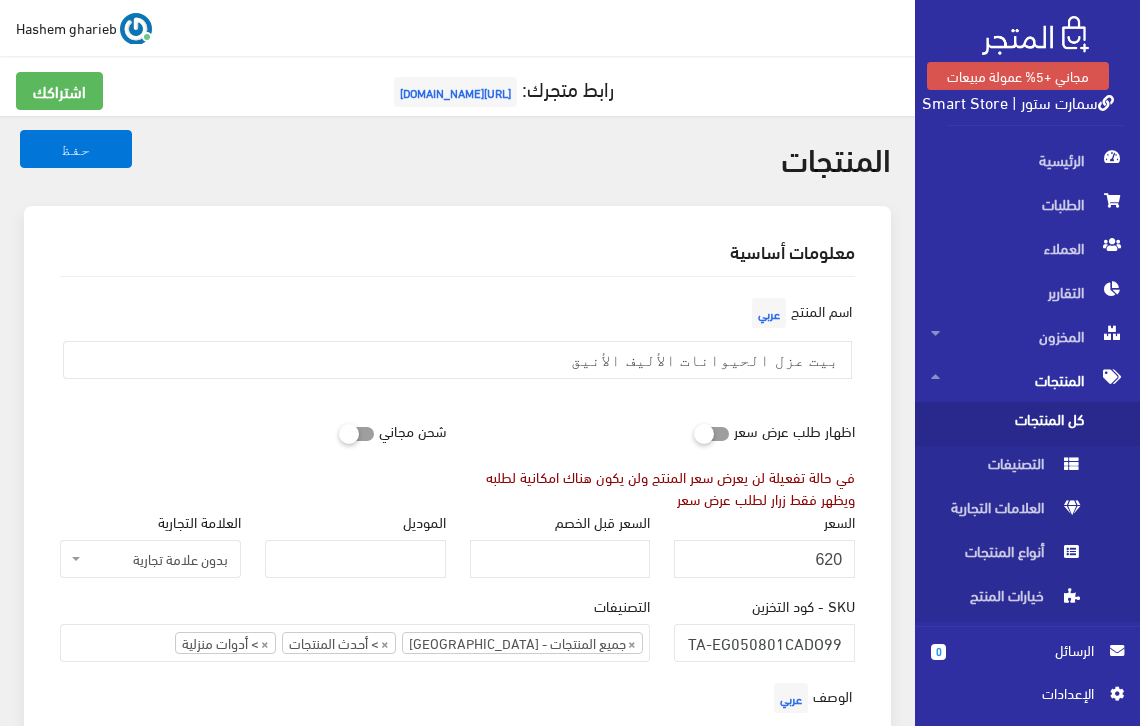 scroll, scrollTop: 333, scrollLeft: 0, axis: vertical 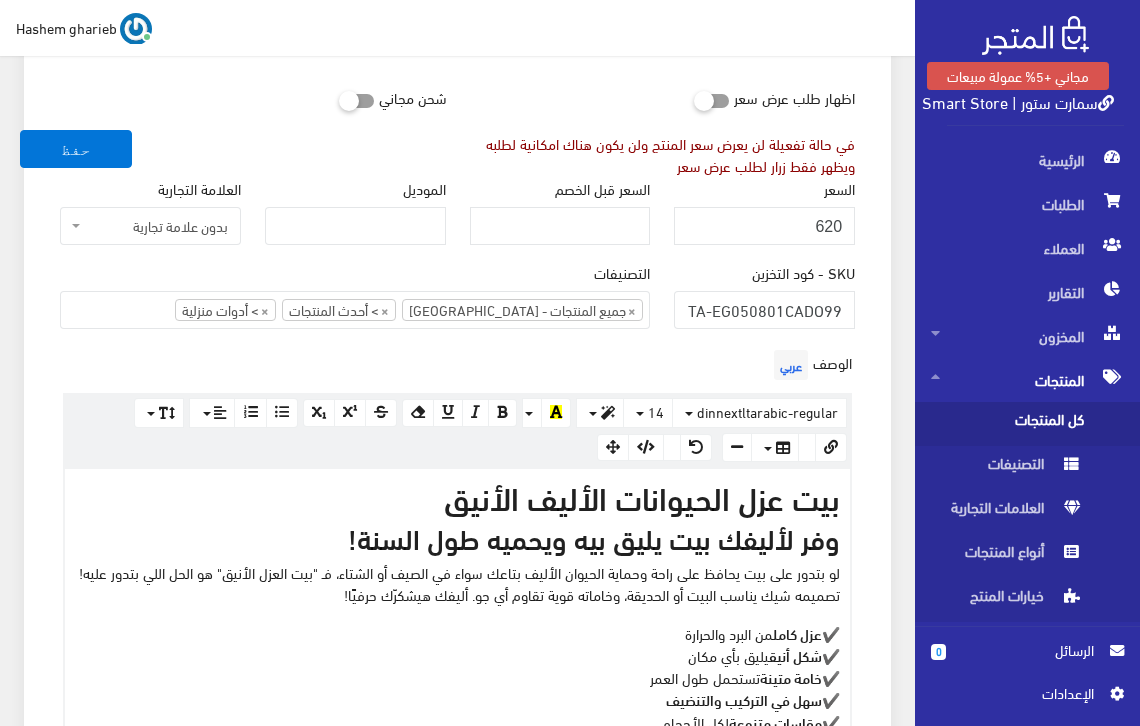 click on "× جميع المنتجات - مصر ×    > أحدث المنتجات ×    > أدوات منزلية" at bounding box center [355, 308] 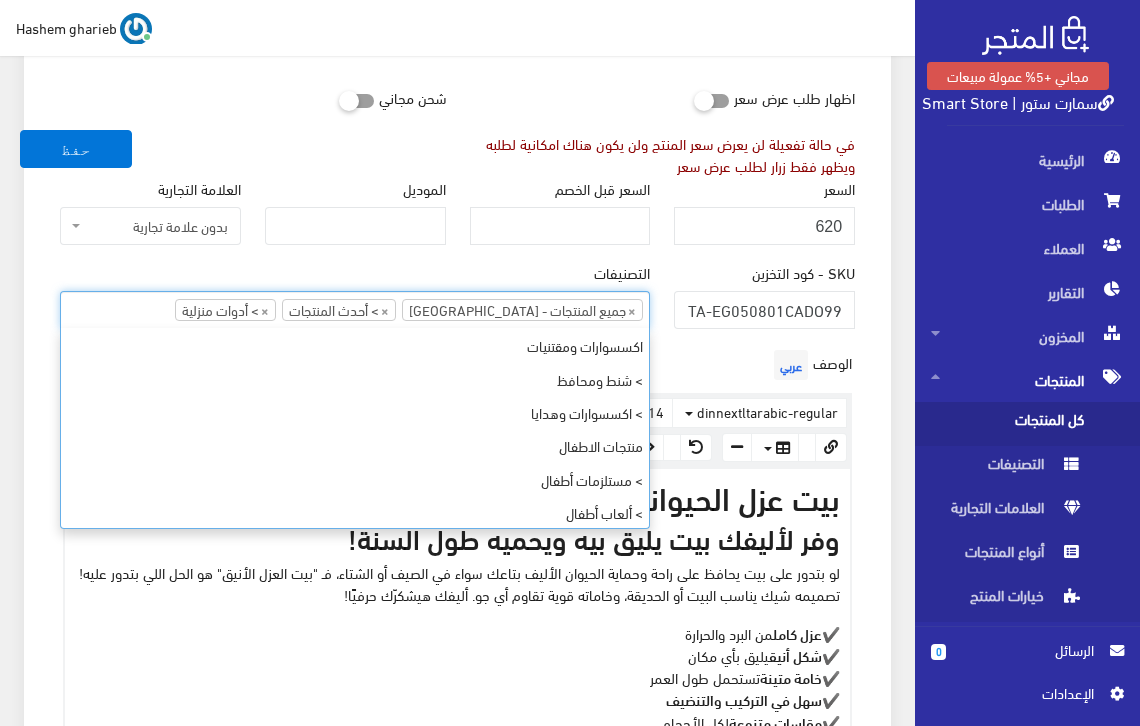scroll, scrollTop: 968, scrollLeft: 0, axis: vertical 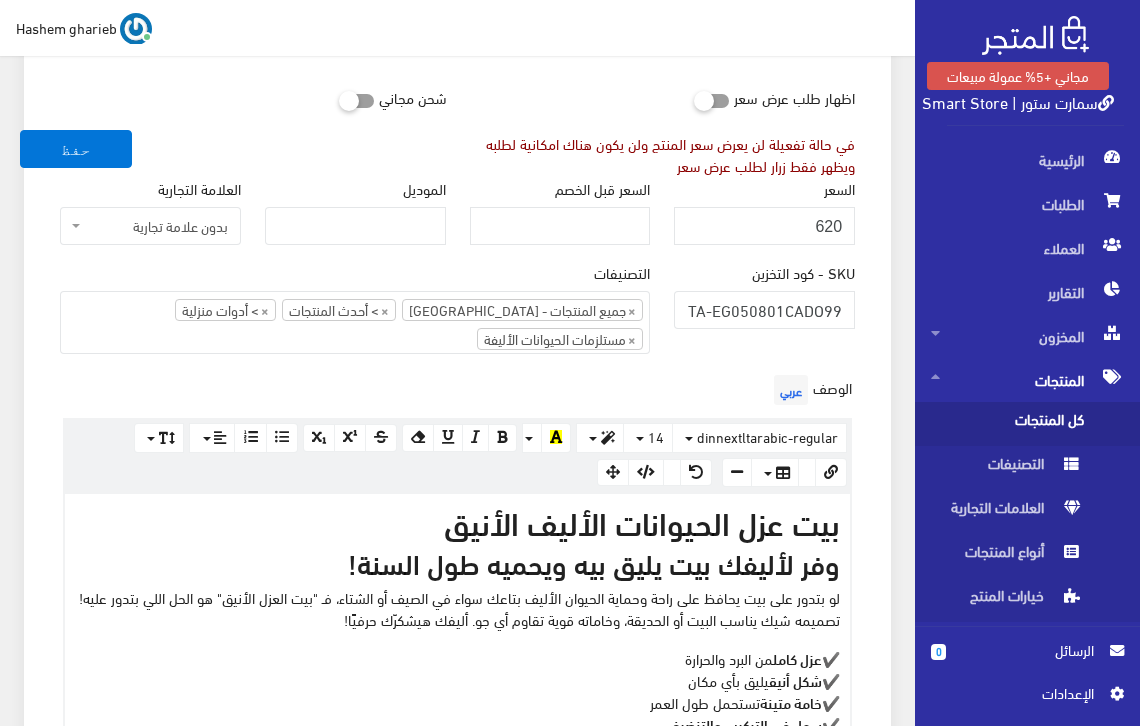 click on "معلومات أساسية
اسم المنتج  عربي
بيت عزل الحيوانات الأليف الأنيق
اظهار طلب عرض سعر
في حالة تفعيلة لن يعرض سعر المنتج ولن يكون هناك امكانية لطلبه ويظهر فقط زرار لطلب عرض سعر" at bounding box center (457, 763) 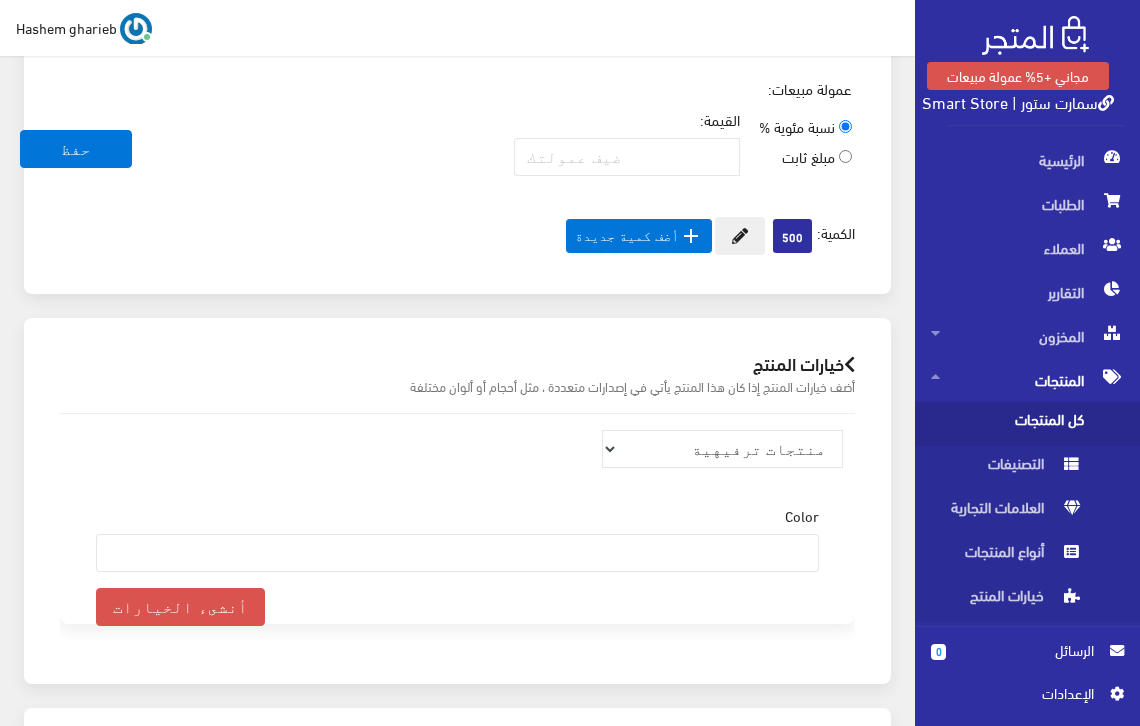 scroll, scrollTop: 1733, scrollLeft: 0, axis: vertical 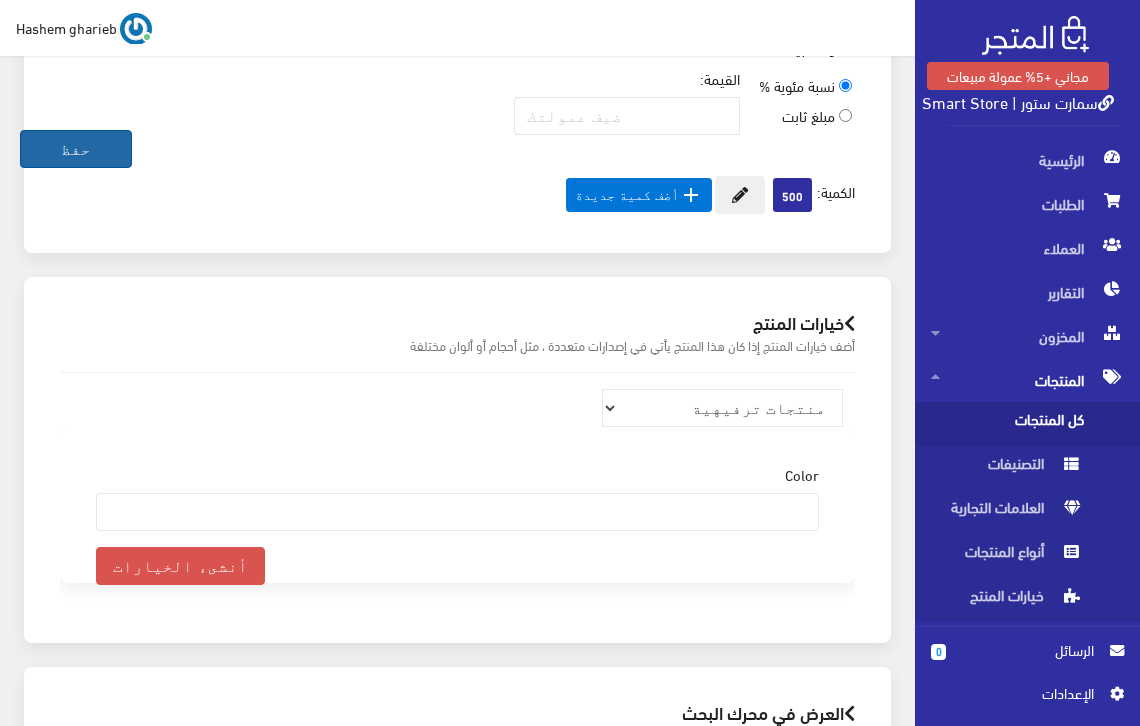 click on "حفظ" at bounding box center [76, 149] 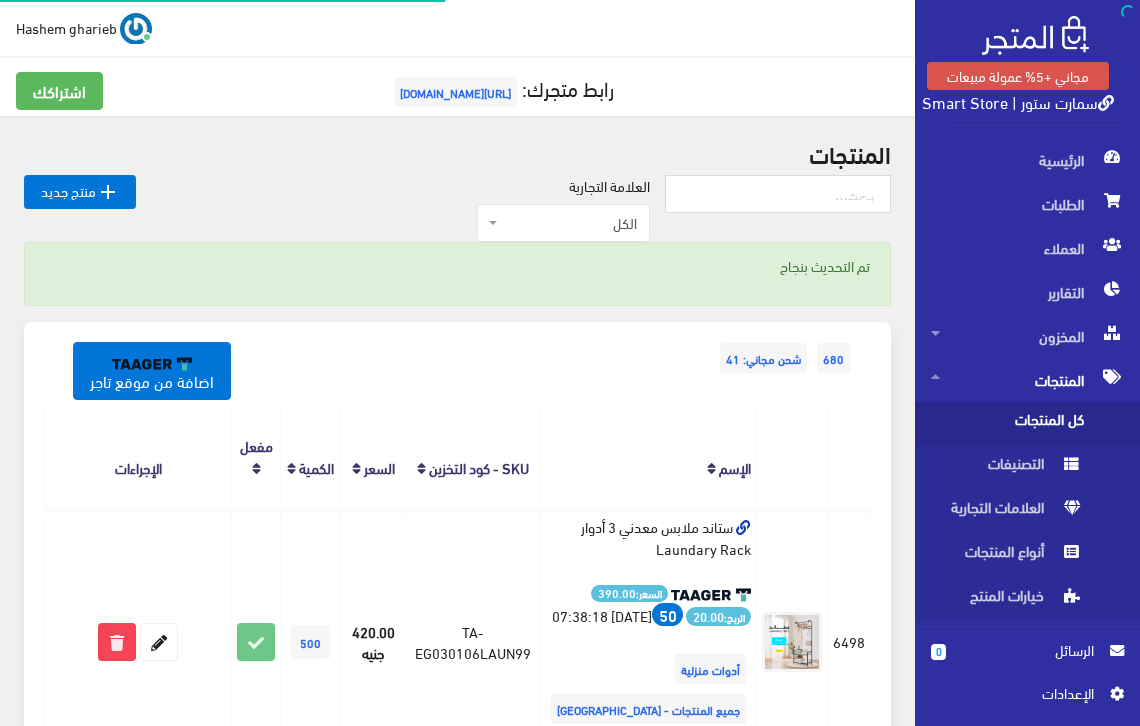 scroll, scrollTop: 0, scrollLeft: 0, axis: both 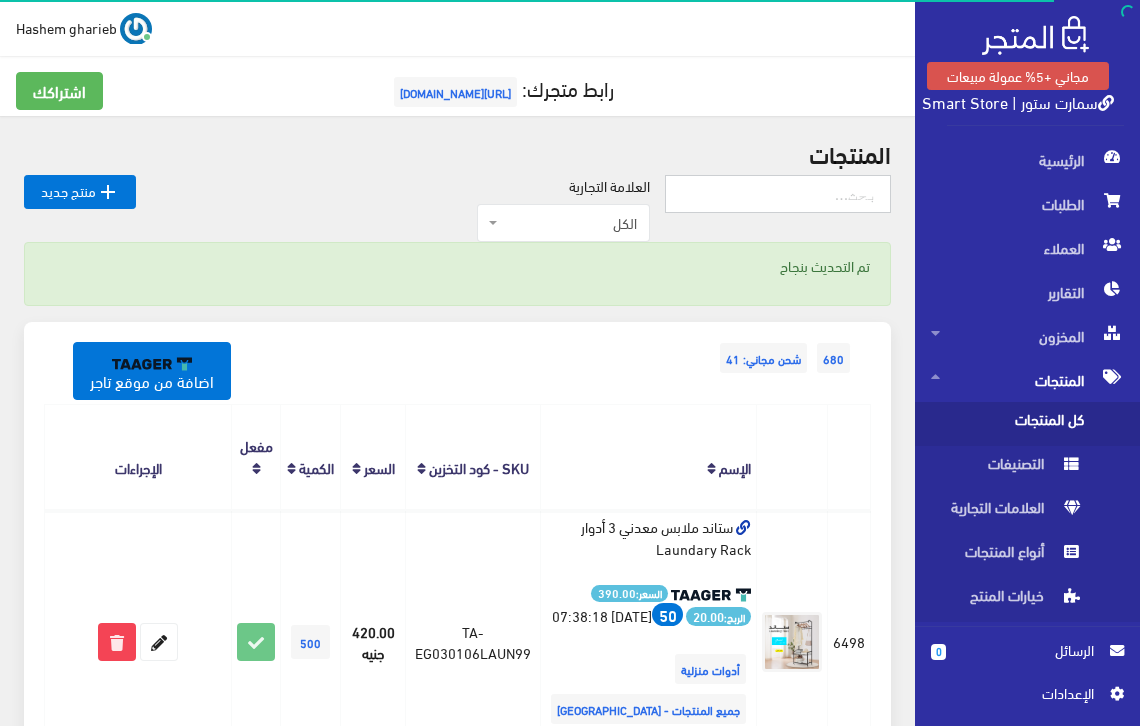 click at bounding box center (778, 194) 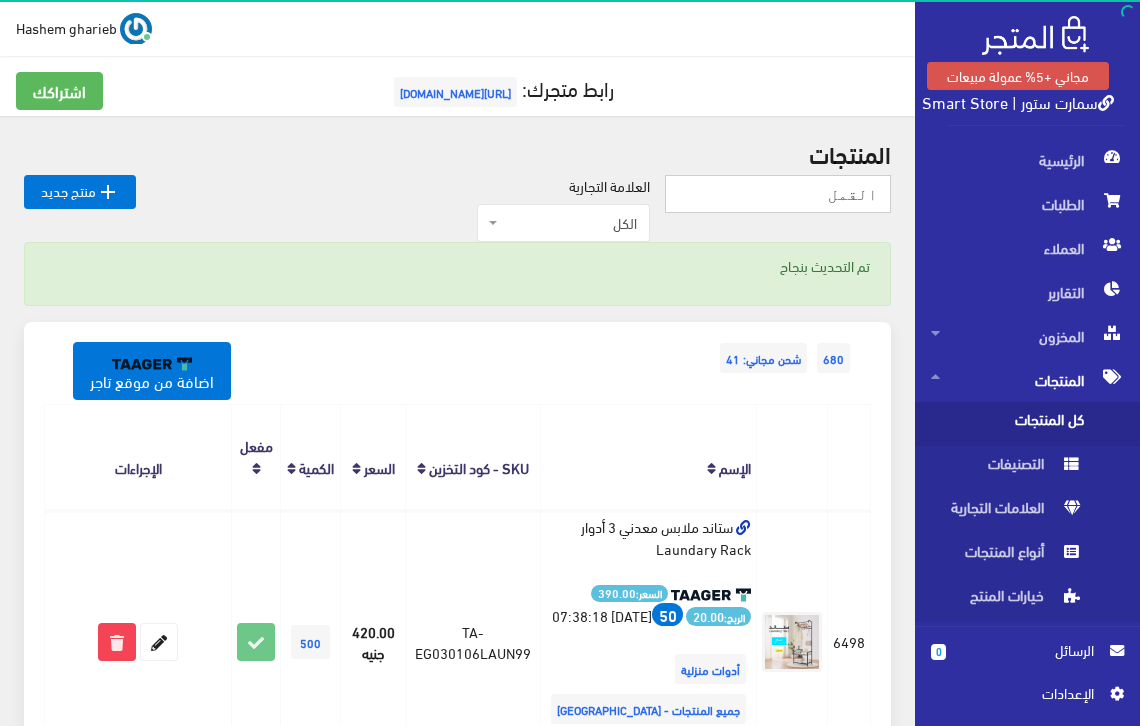 type on "القمل" 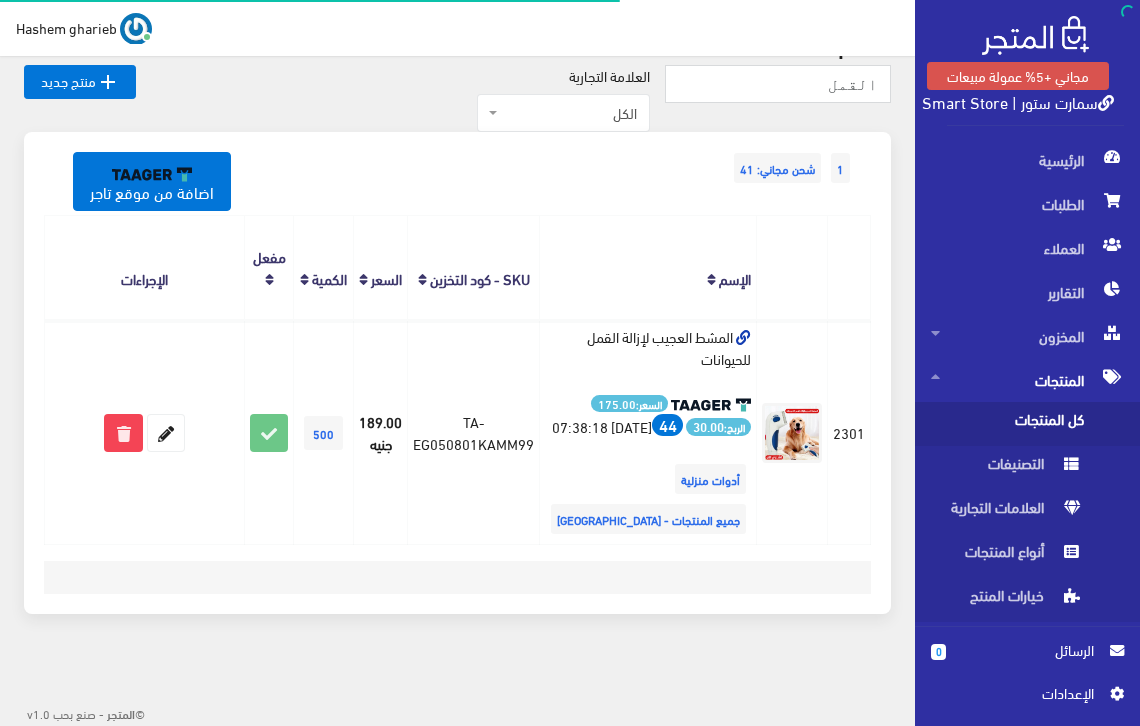 scroll, scrollTop: 132, scrollLeft: 0, axis: vertical 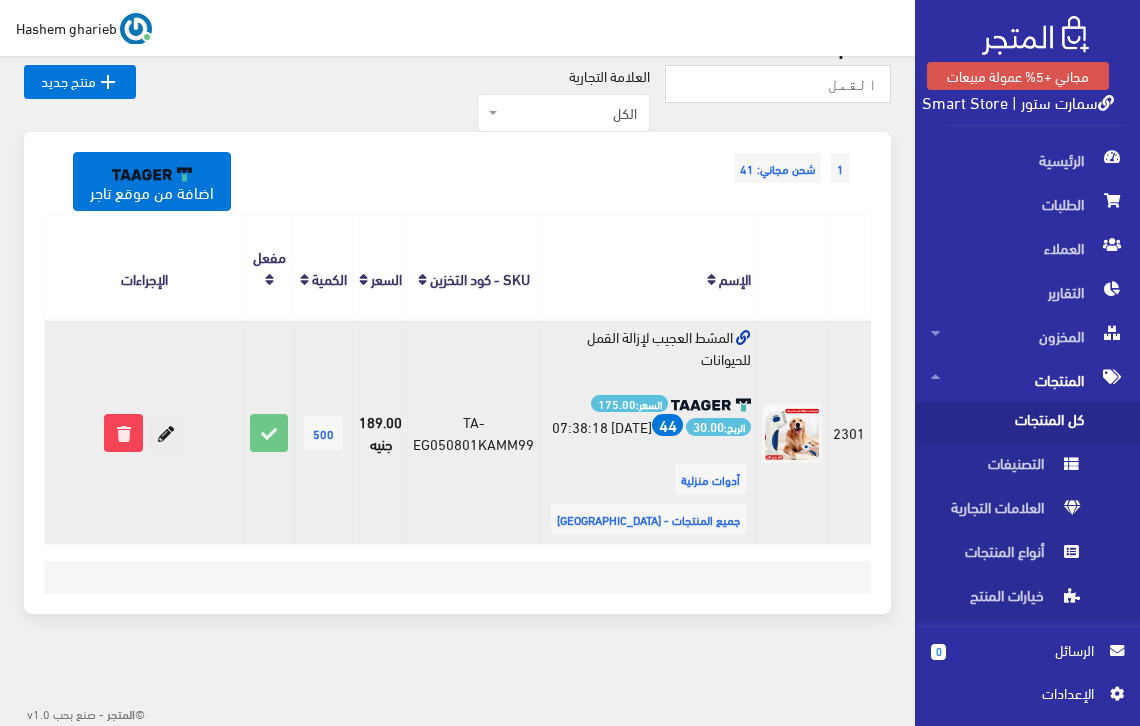 click at bounding box center (166, 433) 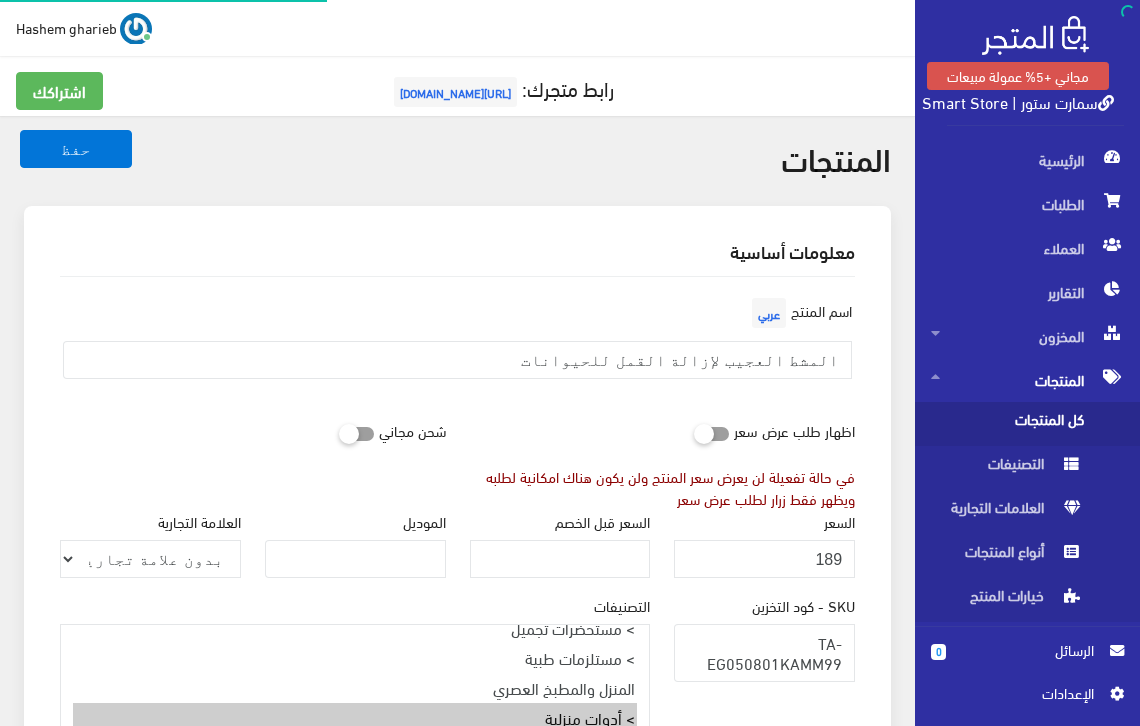 select 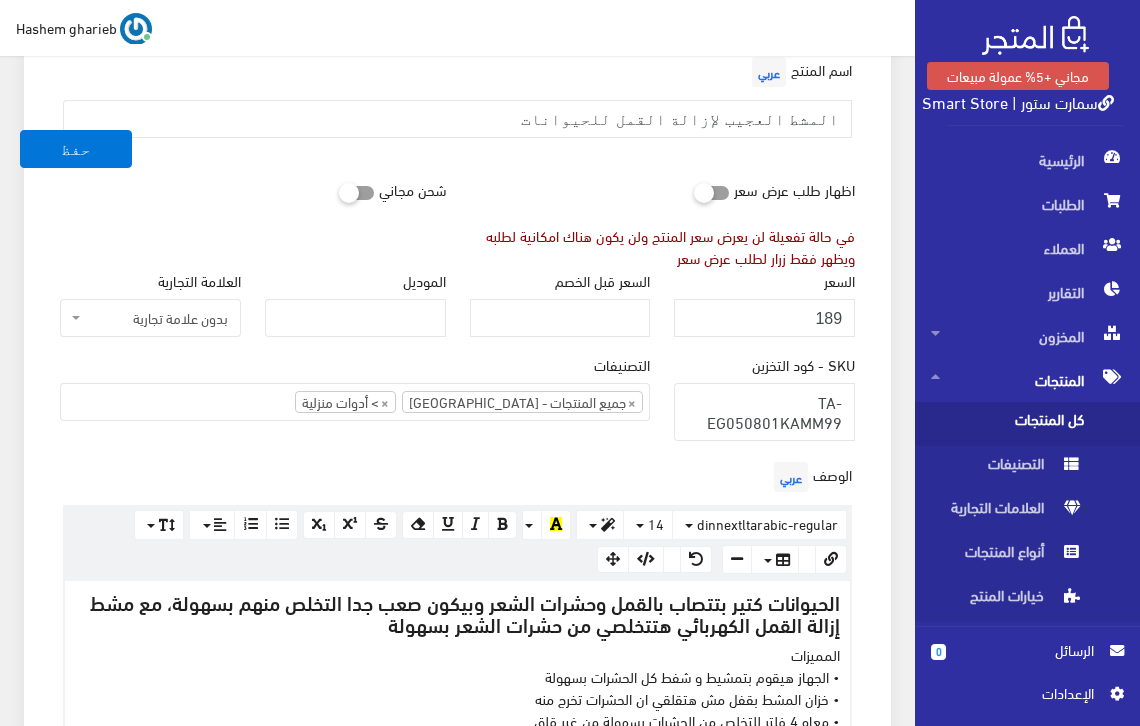 scroll, scrollTop: 333, scrollLeft: 0, axis: vertical 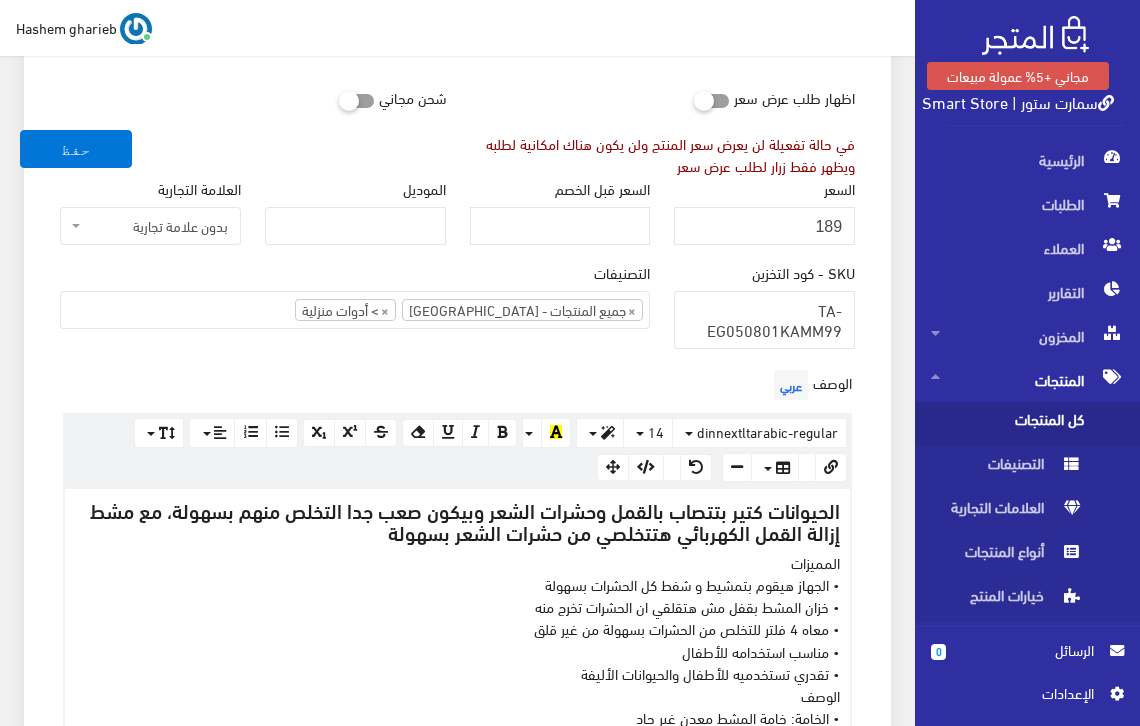 click on "× جميع المنتجات - [GEOGRAPHIC_DATA] ×    > أدوات منزلية" at bounding box center (355, 308) 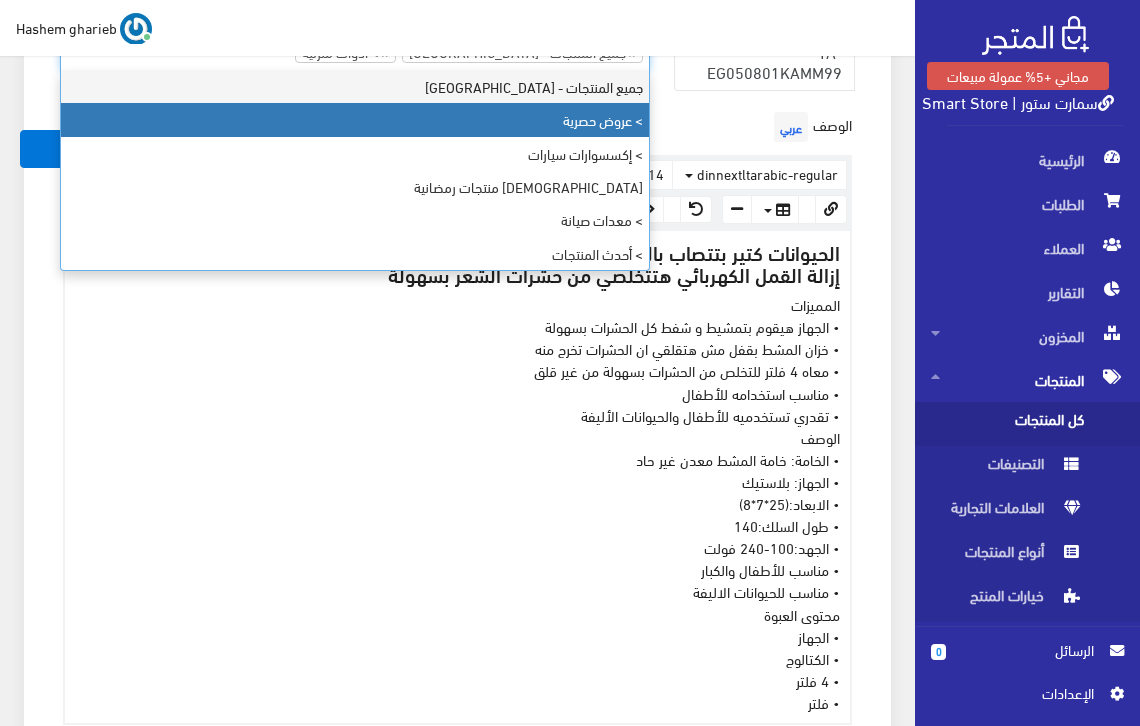 scroll, scrollTop: 467, scrollLeft: 0, axis: vertical 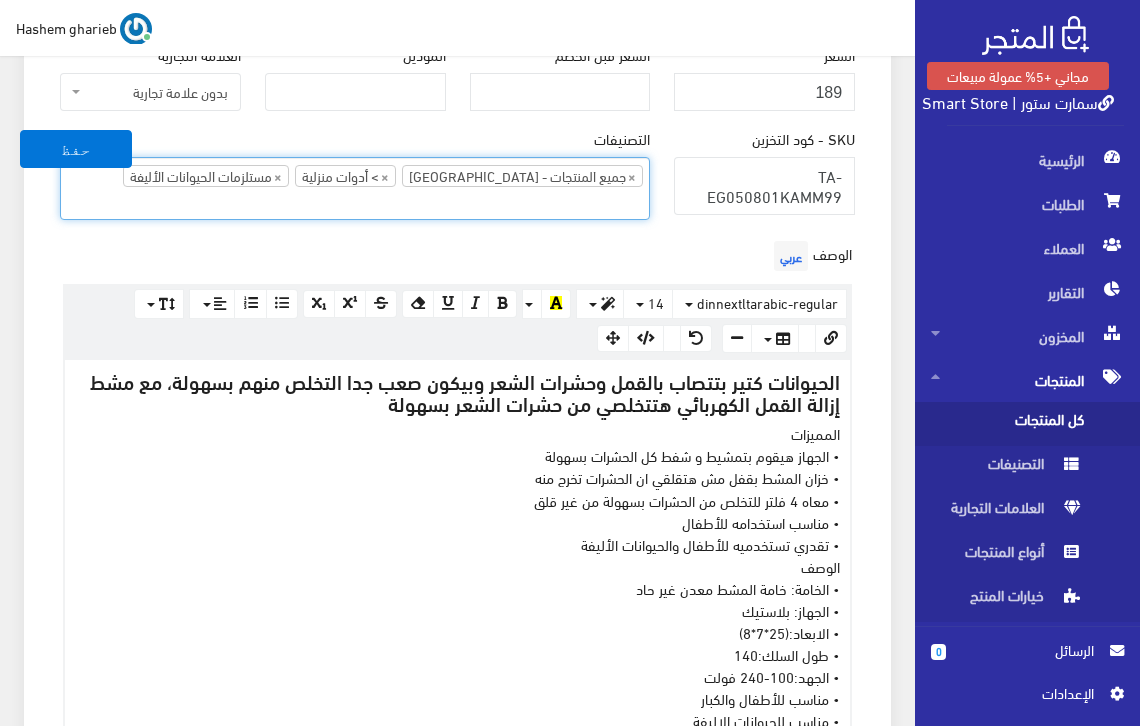 click on "معلومات أساسية
اسم المنتج  عربي
المشط العجيب لإزالة القمل للحيوانات
اظهار طلب عرض سعر
في حالة تفعيلة لن يعرض سعر المنتج ولن يكون هناك امكانية لطلبه ويظهر فقط زرار لطلب عرض سعر" at bounding box center (457, 653) 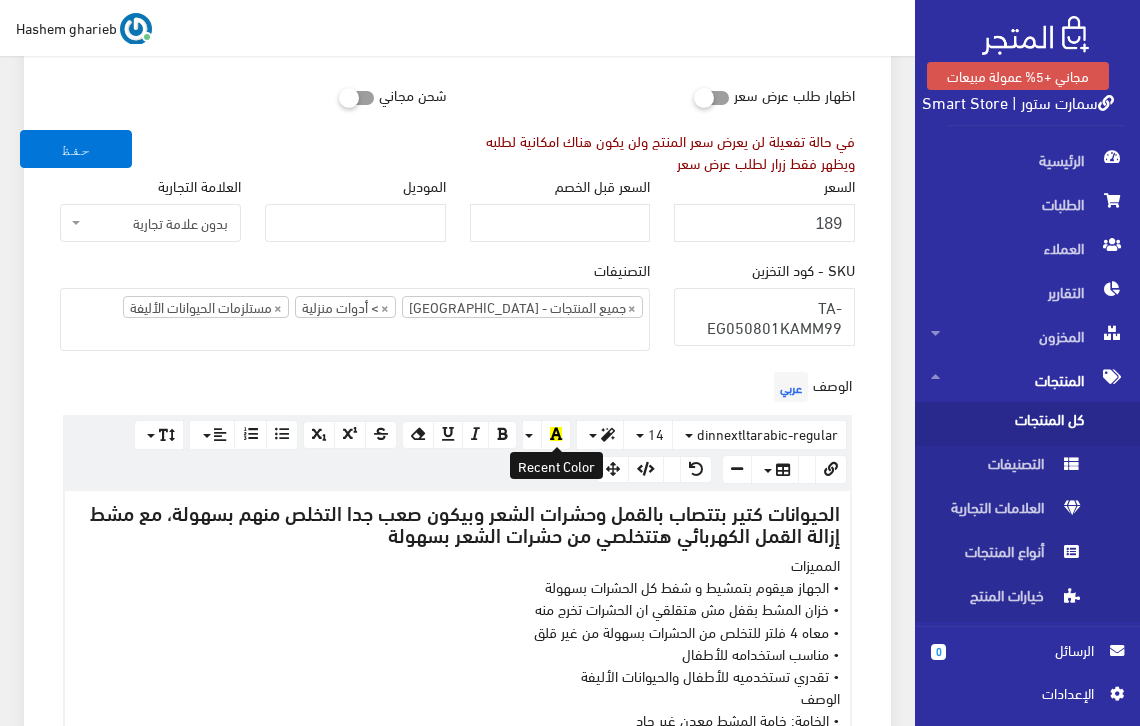 scroll, scrollTop: 333, scrollLeft: 0, axis: vertical 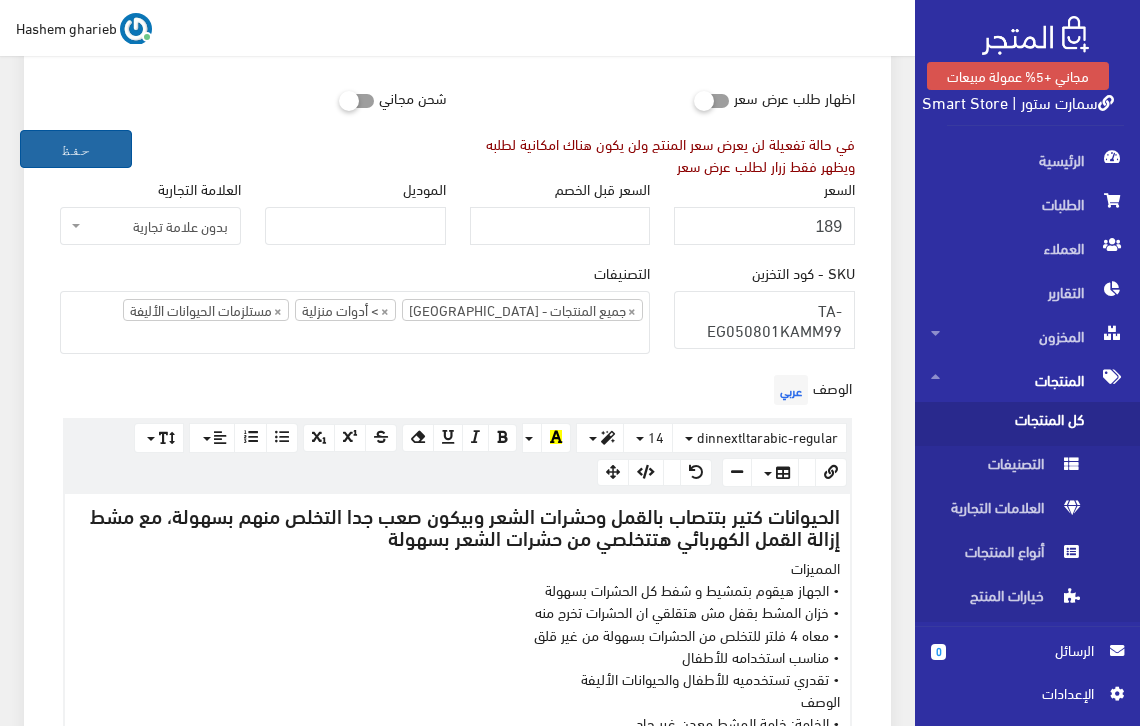click on "حفظ" at bounding box center [76, 149] 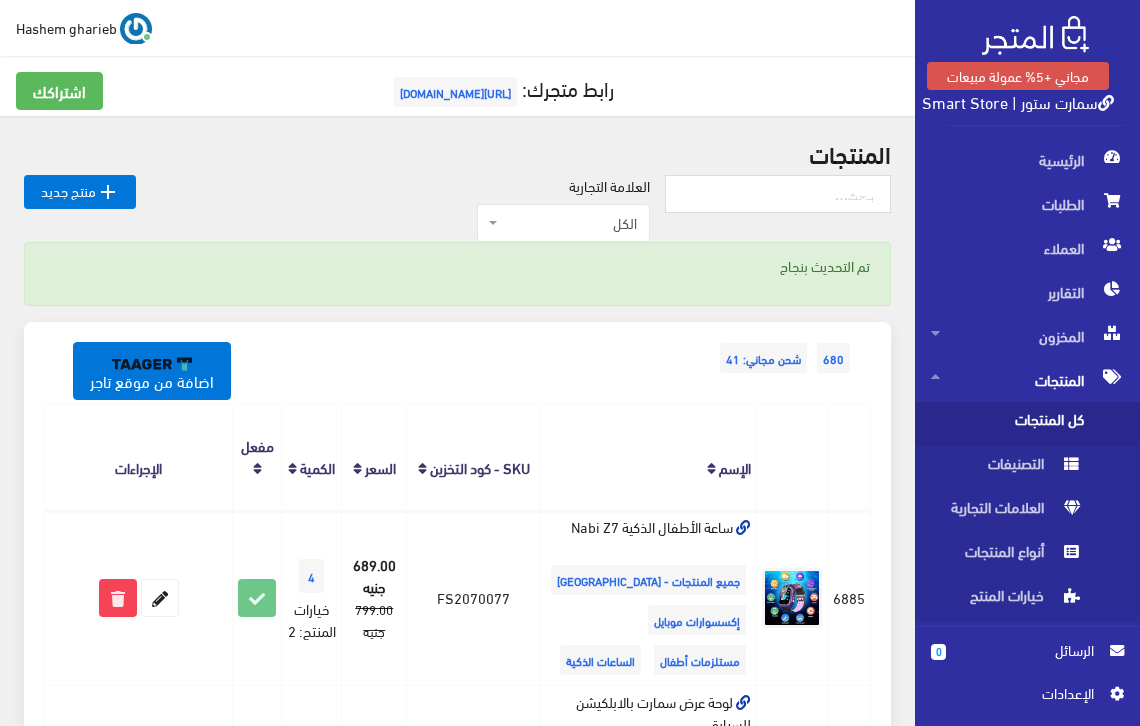 scroll, scrollTop: 533, scrollLeft: 0, axis: vertical 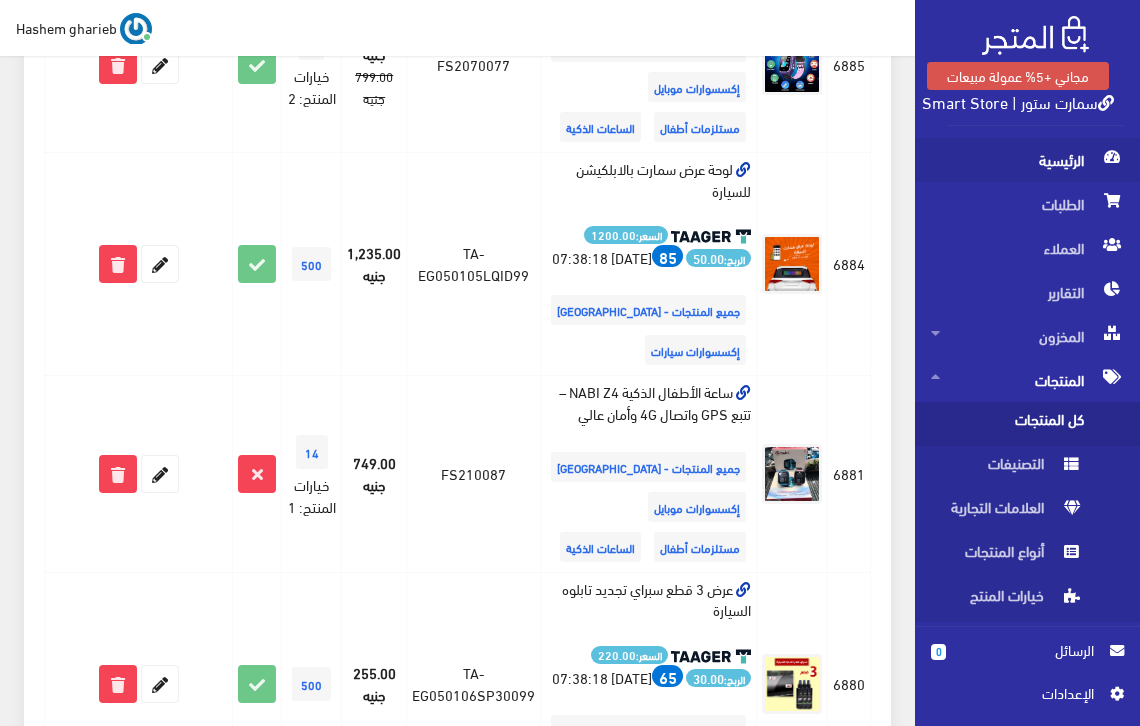 click on "الرئيسية" at bounding box center (1027, 160) 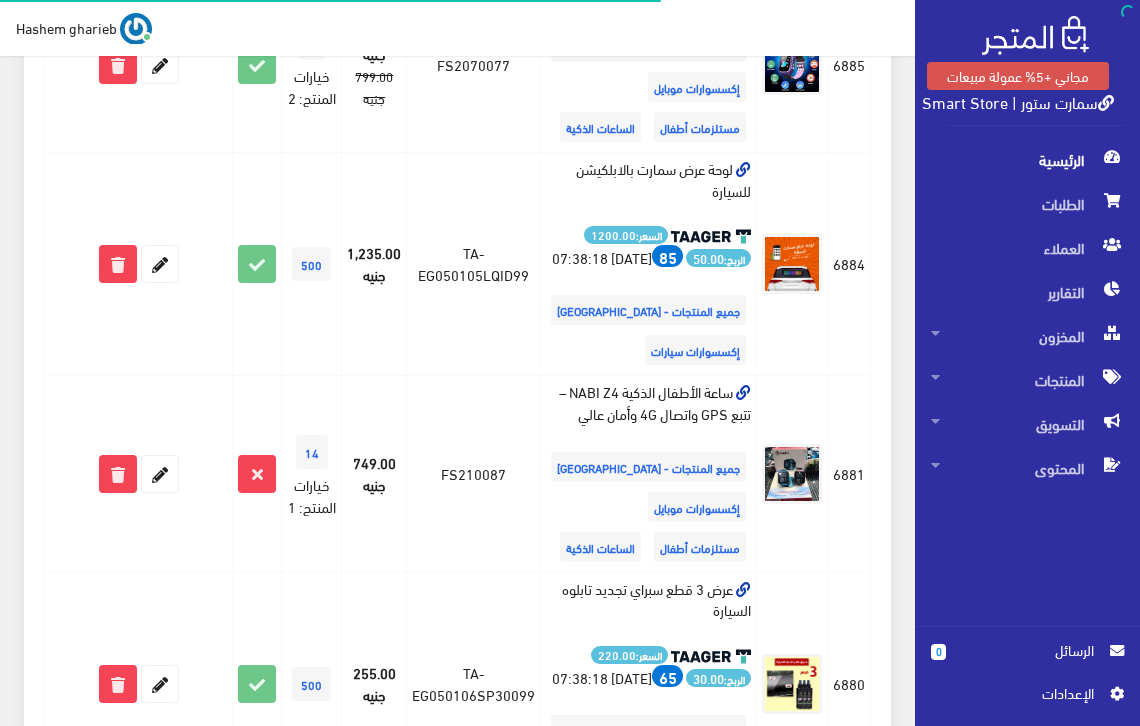 scroll, scrollTop: 0, scrollLeft: 0, axis: both 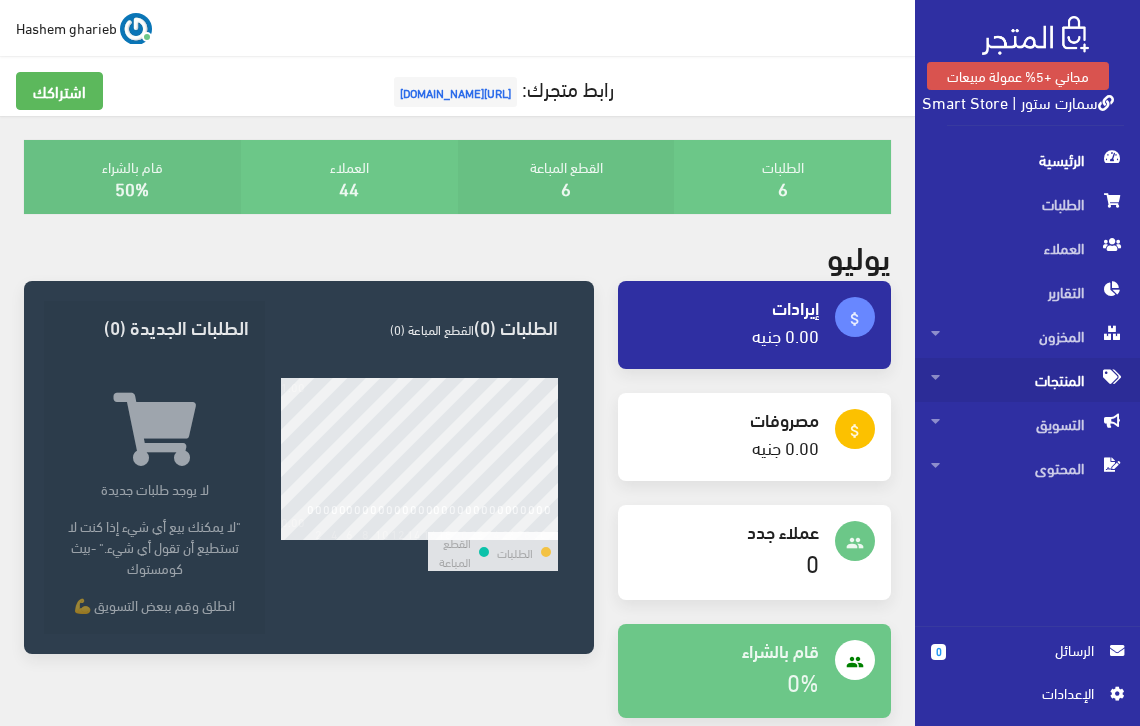 click on "المنتجات" at bounding box center (1027, 380) 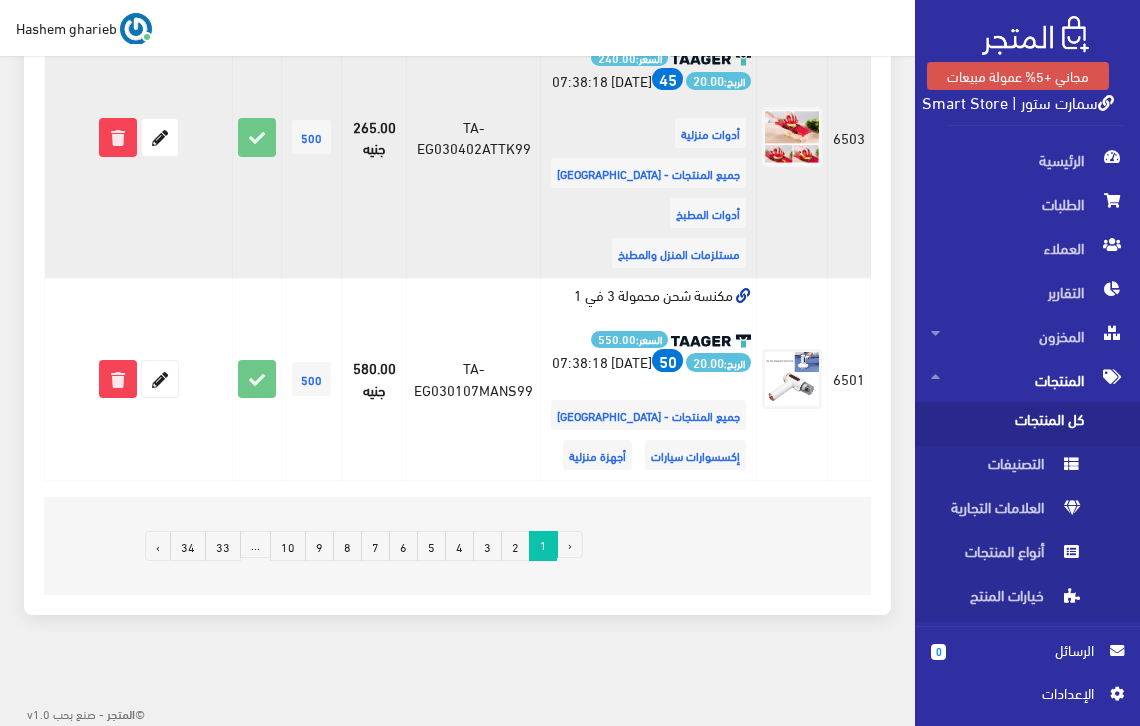 scroll, scrollTop: 4377, scrollLeft: 0, axis: vertical 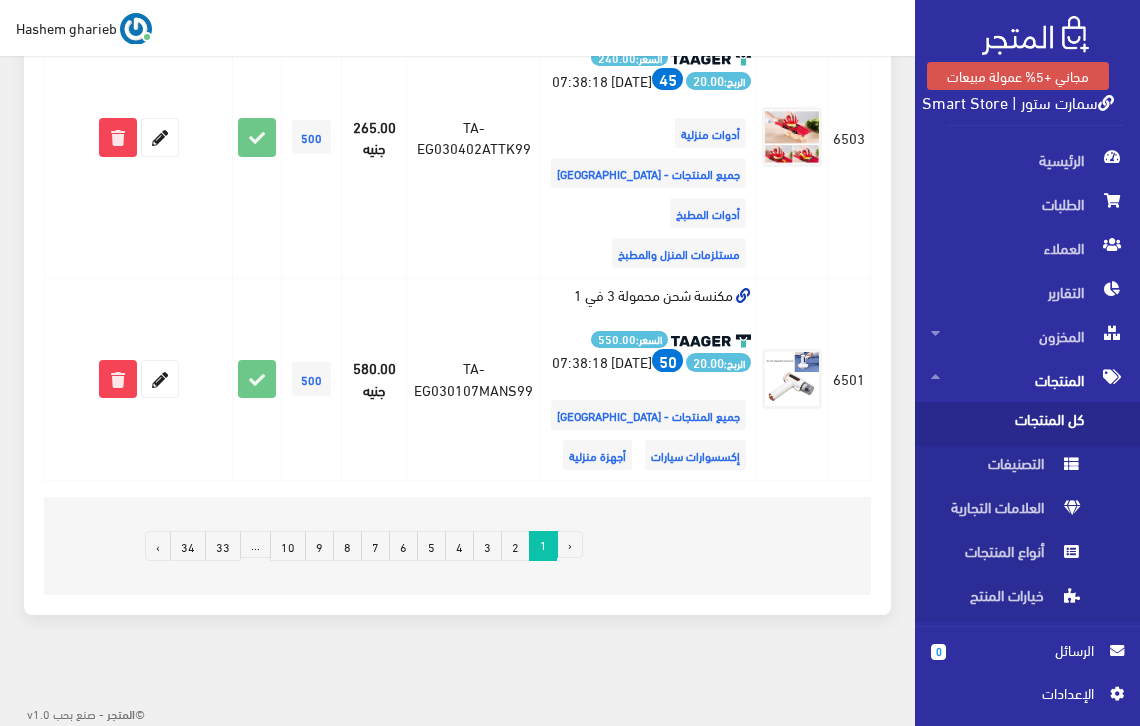 click on "5" at bounding box center [431, 546] 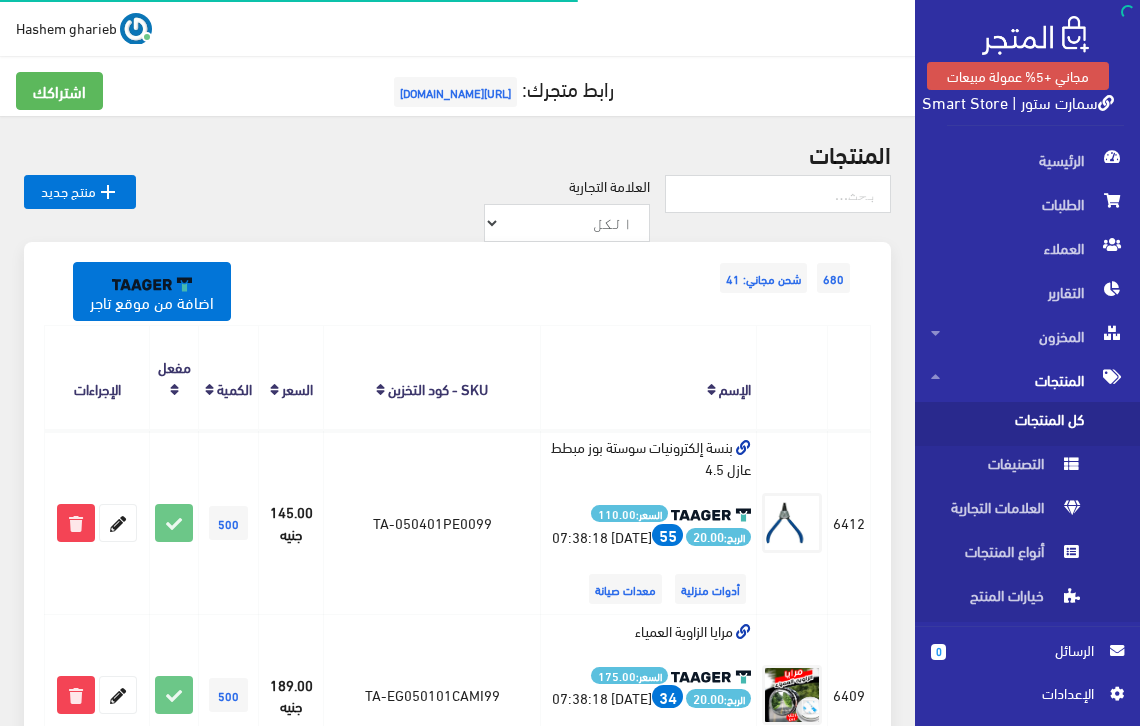 scroll, scrollTop: 0, scrollLeft: 0, axis: both 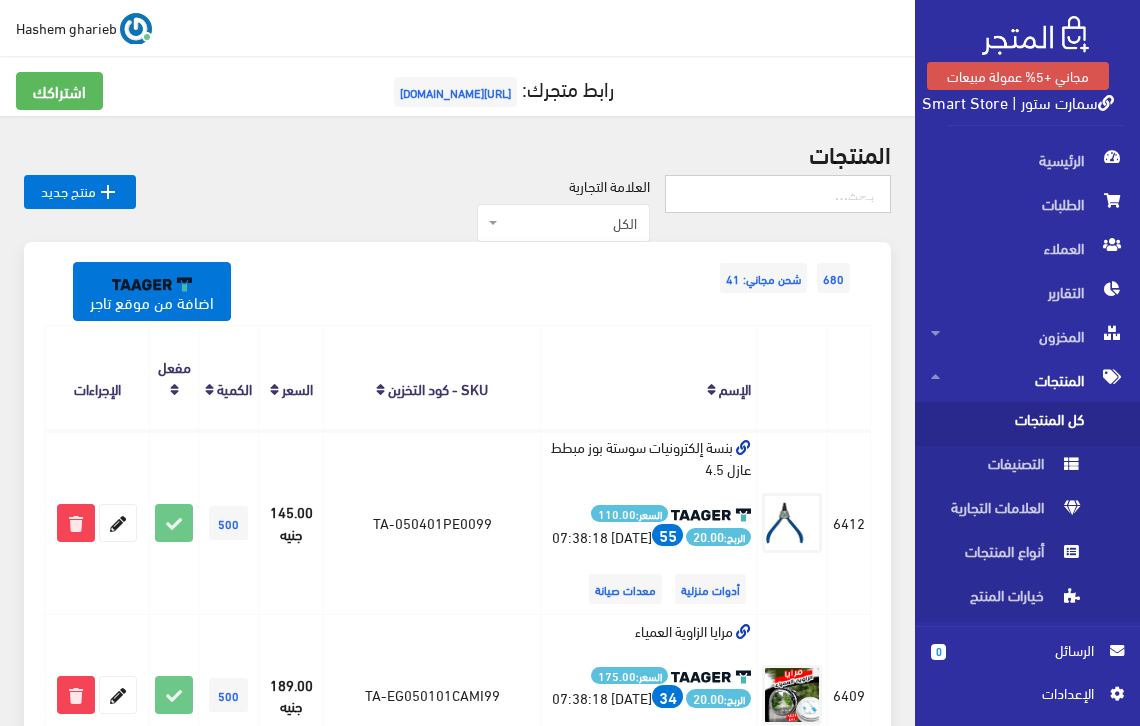 click at bounding box center (778, 194) 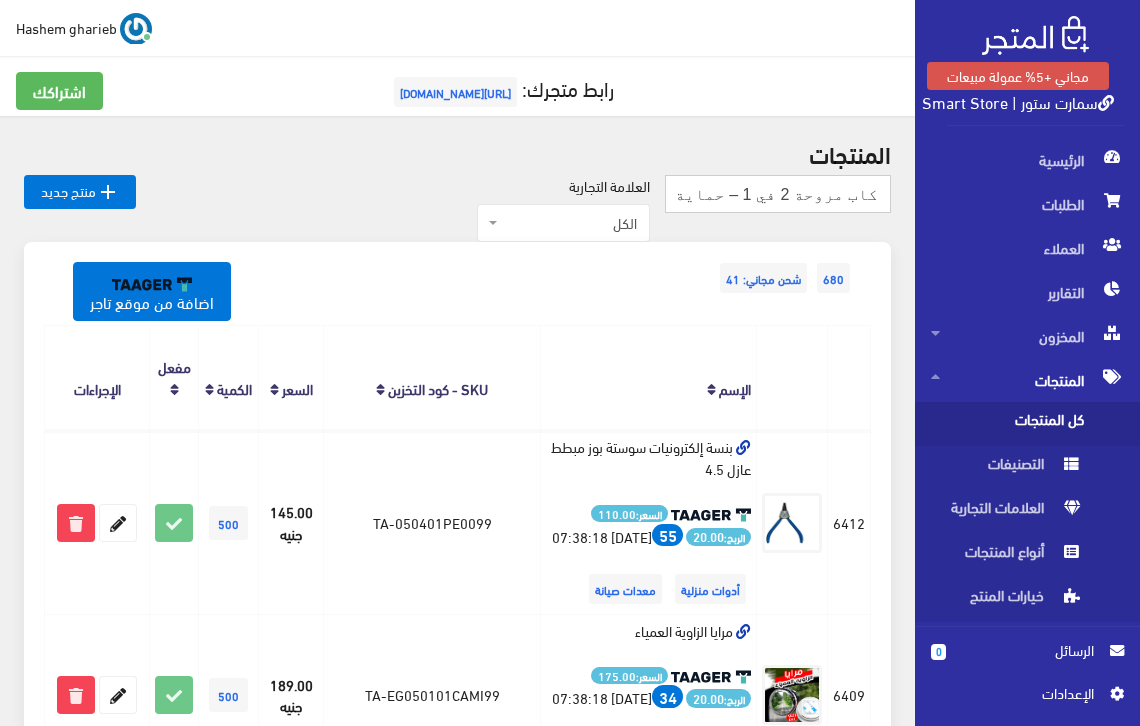 scroll, scrollTop: 0, scrollLeft: -170, axis: horizontal 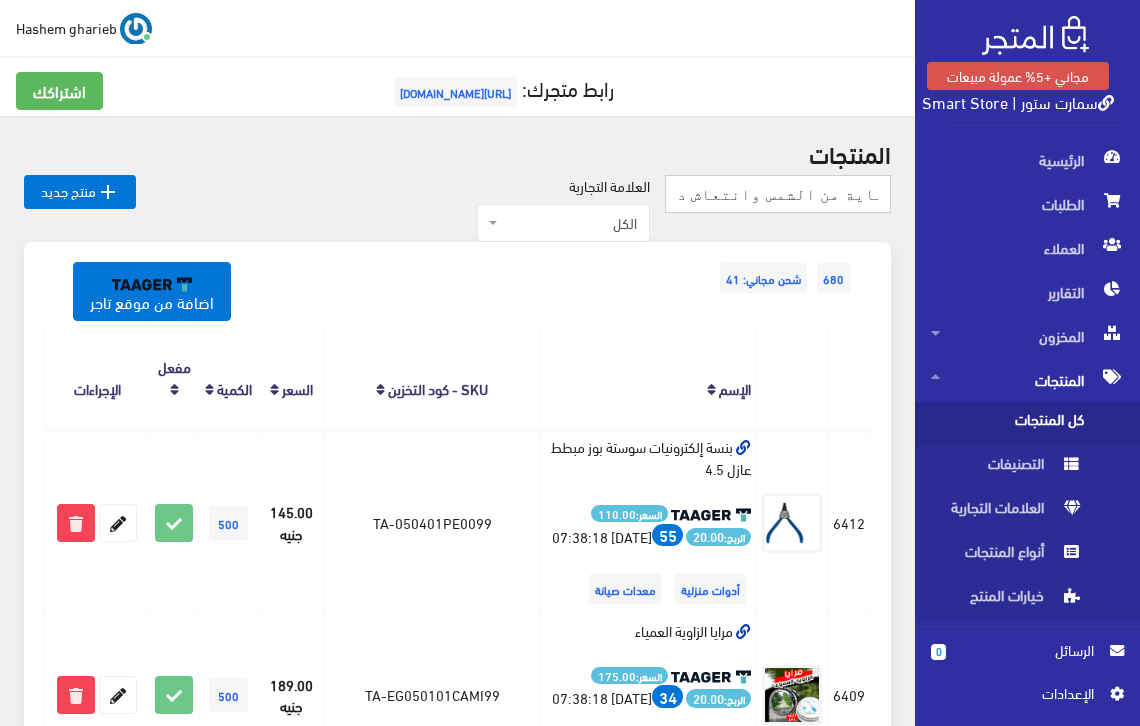 type on "كاب مروحة 2 في 1 – حماية من الشمس وانتعاش دائم!" 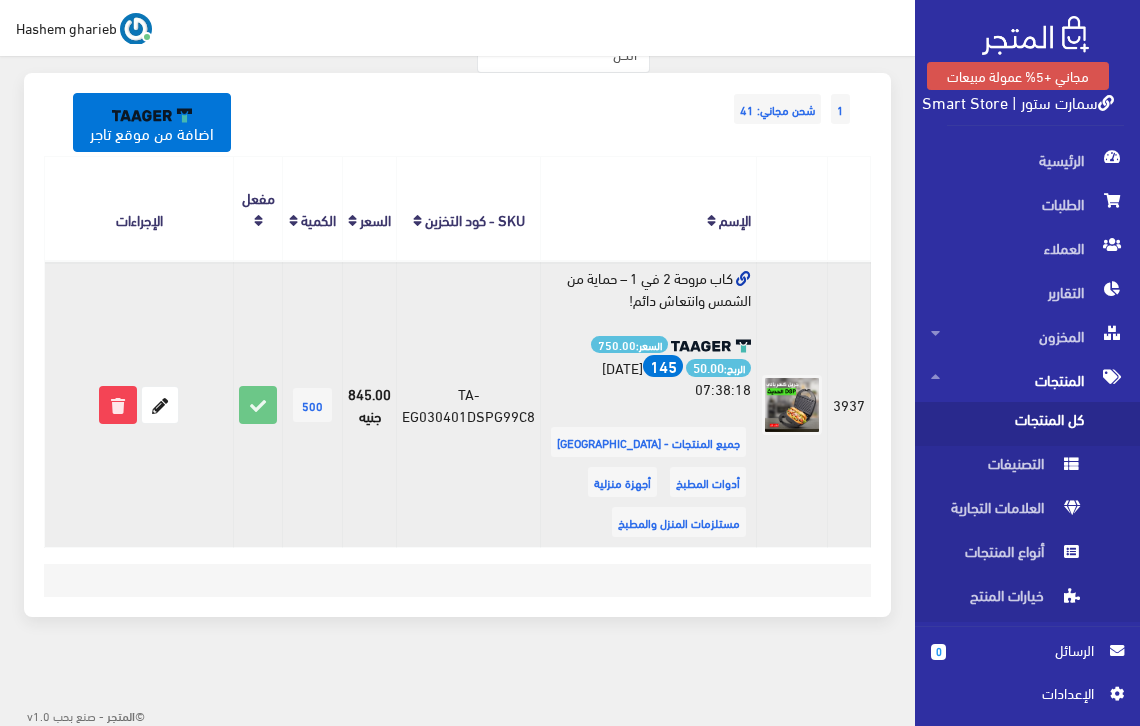 scroll, scrollTop: 172, scrollLeft: 0, axis: vertical 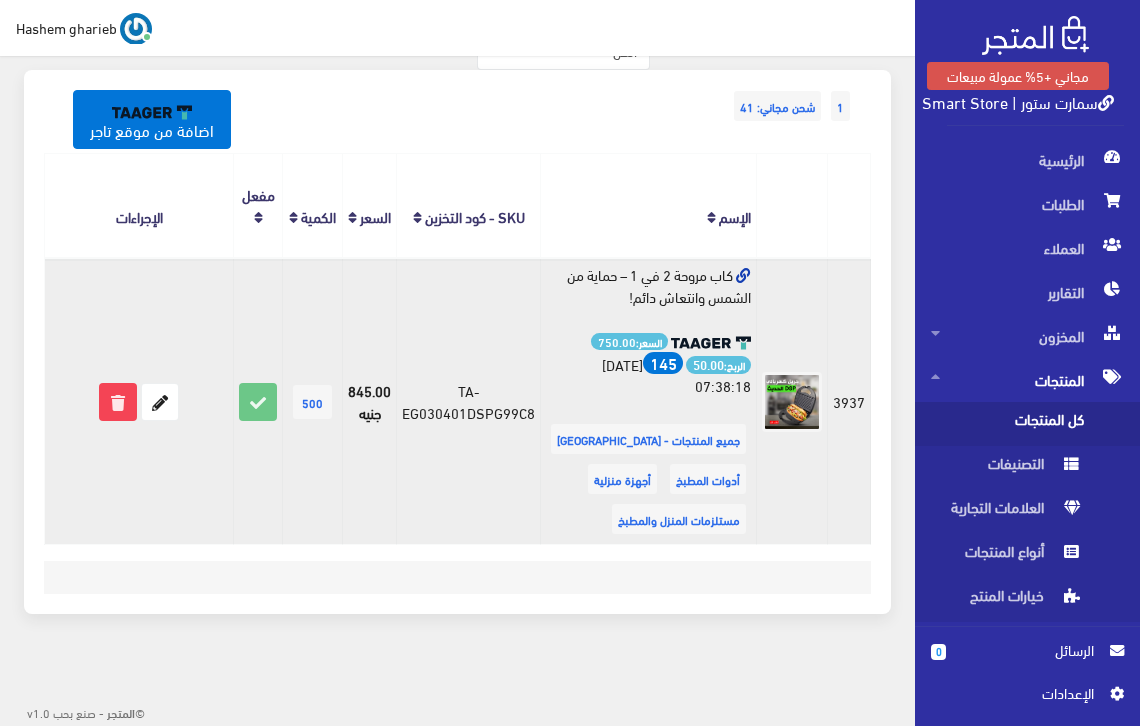 drag, startPoint x: 623, startPoint y: 299, endPoint x: 735, endPoint y: 275, distance: 114.54257 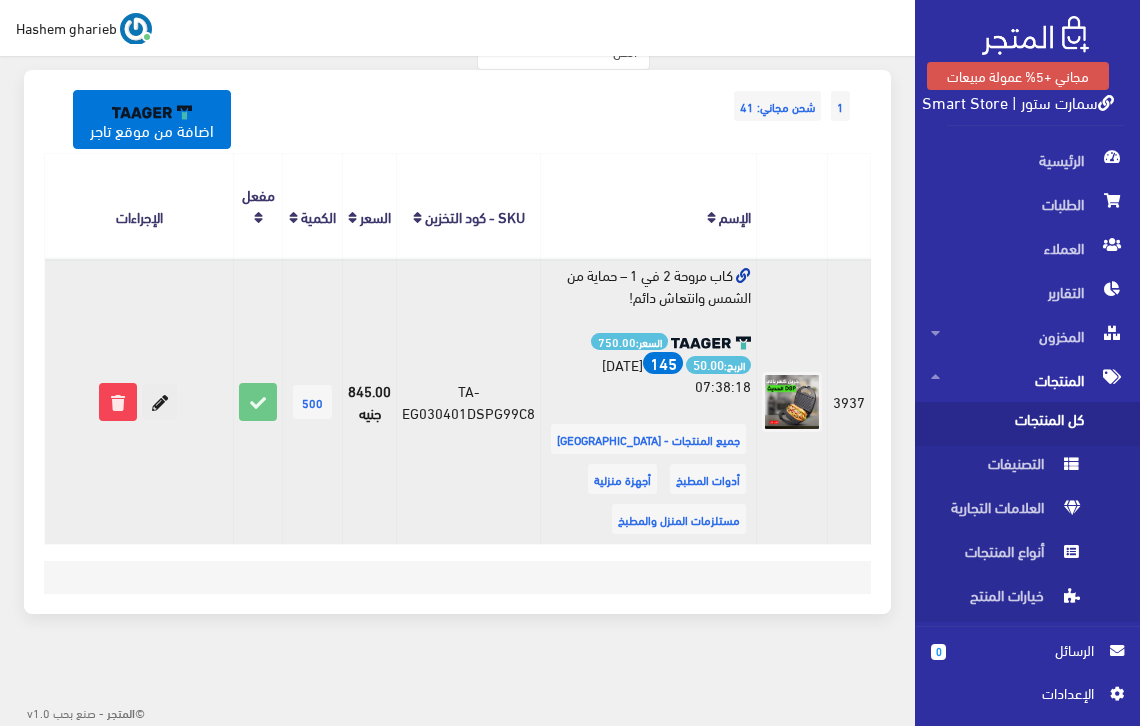 click at bounding box center (160, 402) 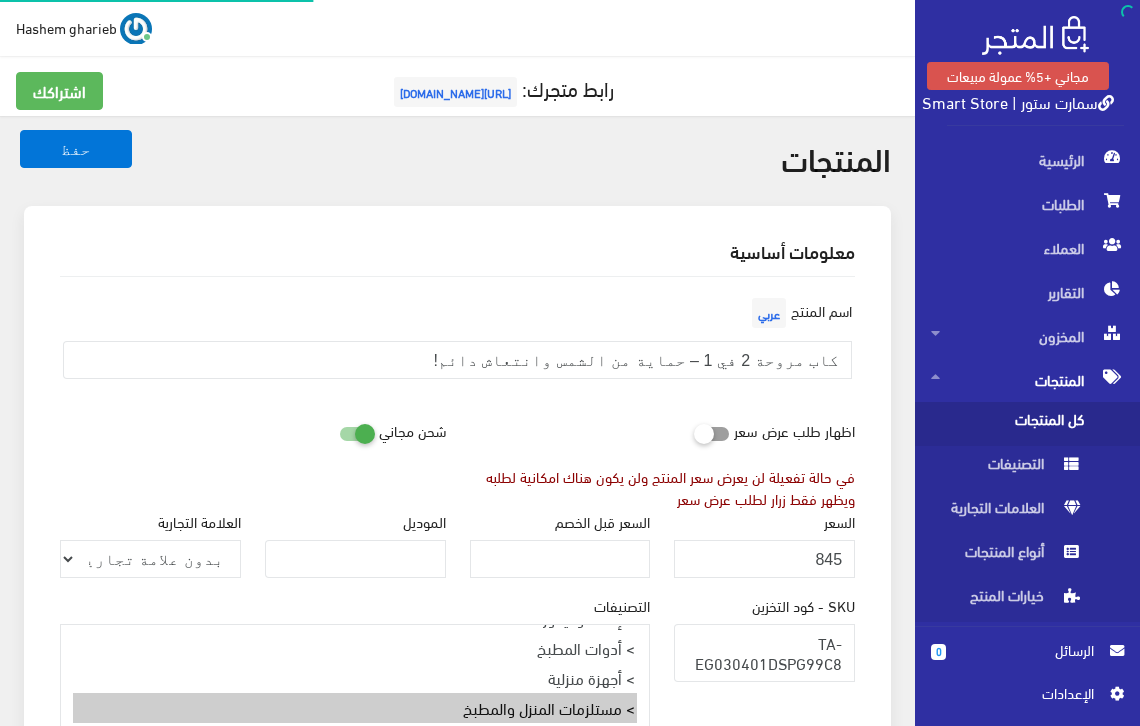 select 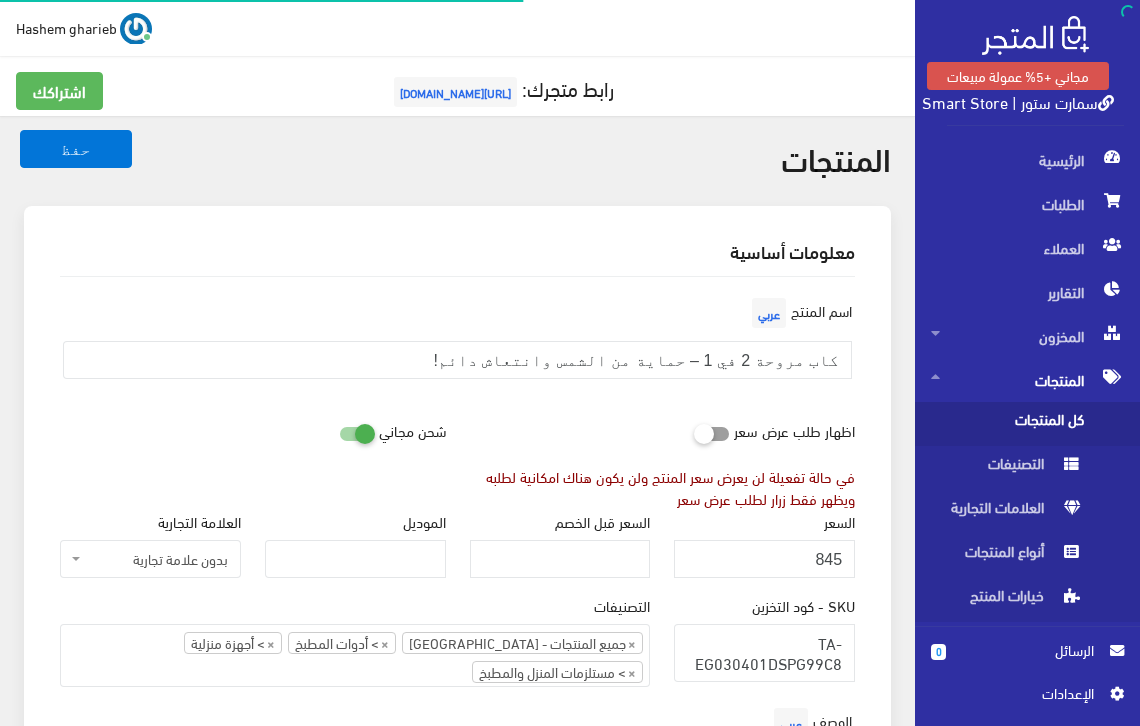 select on "33" 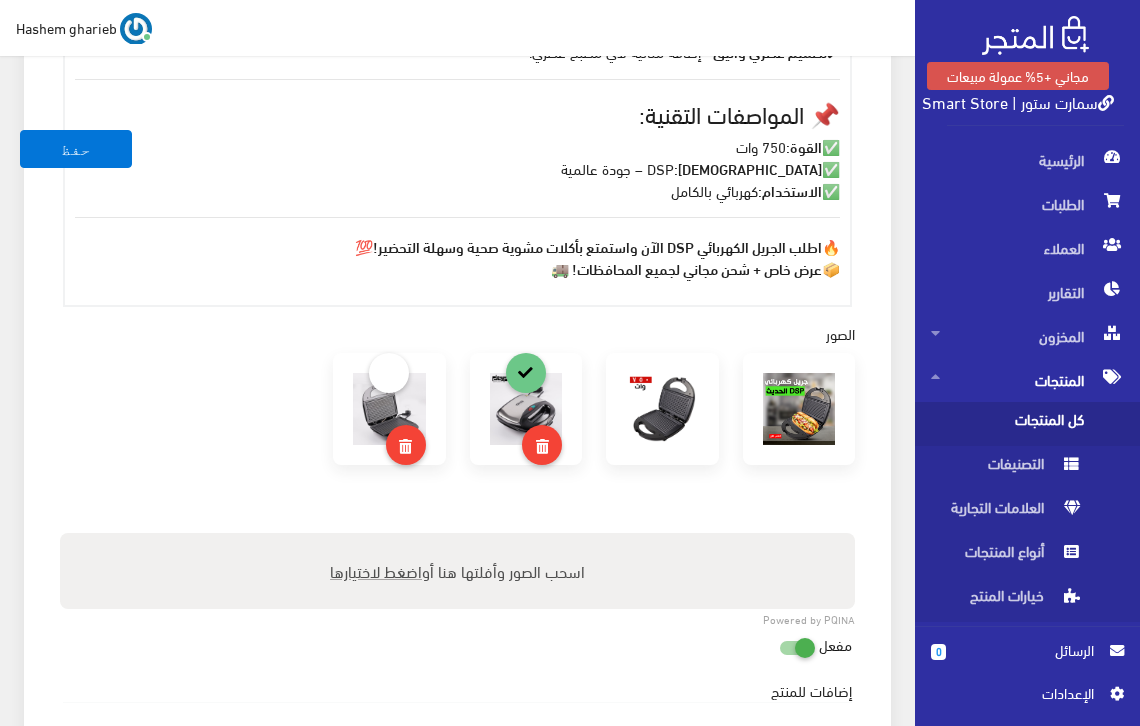 scroll, scrollTop: 800, scrollLeft: 0, axis: vertical 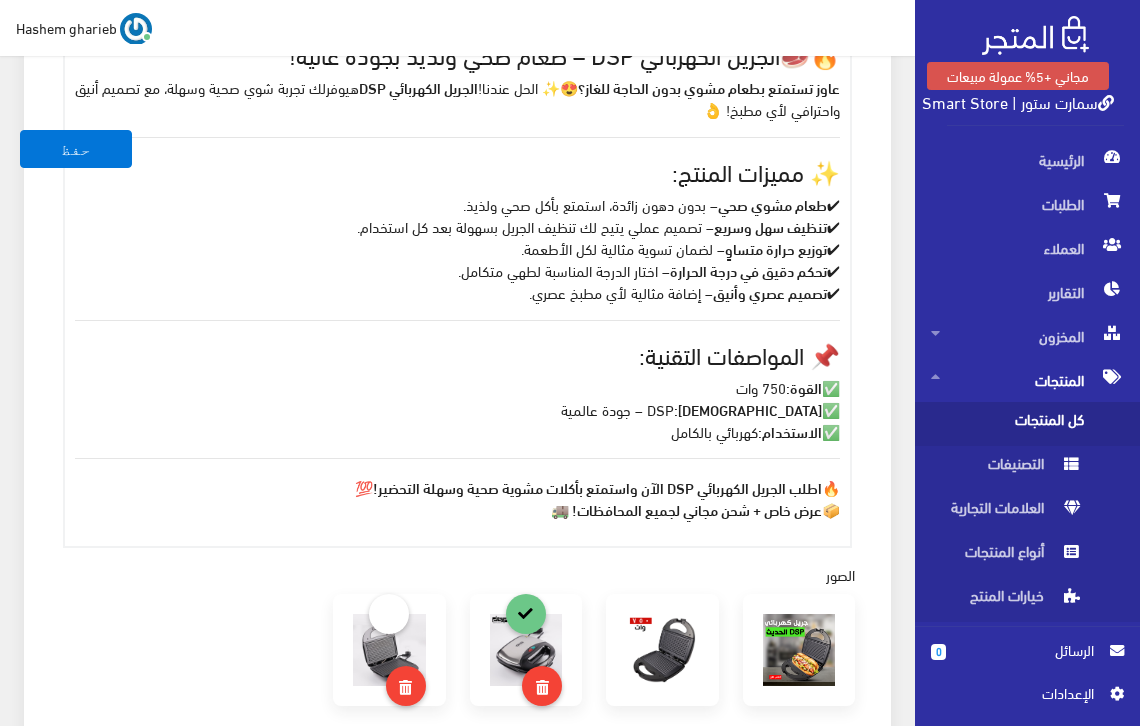 click on "🔥  اطلب الجريل الكهربائي DSP الآن واستمتع بأكلات مشوية صحية وسهلة التحضير!  💯
📦  عرض خاص + شحن مجاني لجميع المحافظات! 🚚" at bounding box center [457, 498] 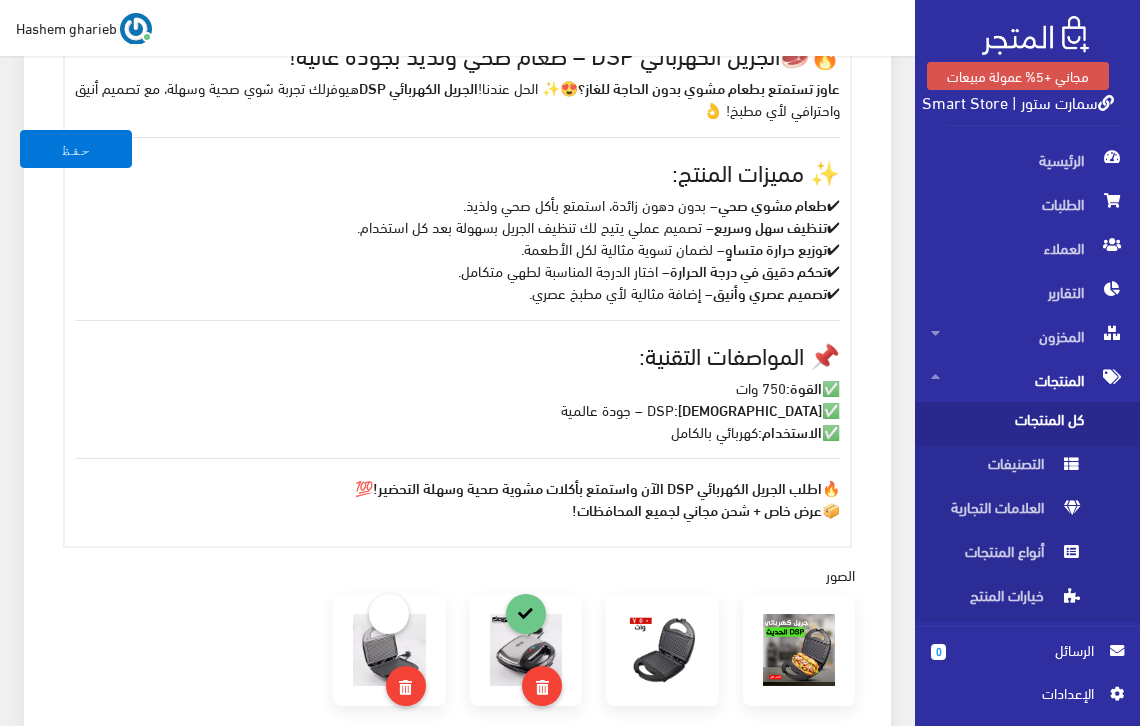 drag, startPoint x: 349, startPoint y: 477, endPoint x: 360, endPoint y: 481, distance: 11.7046995 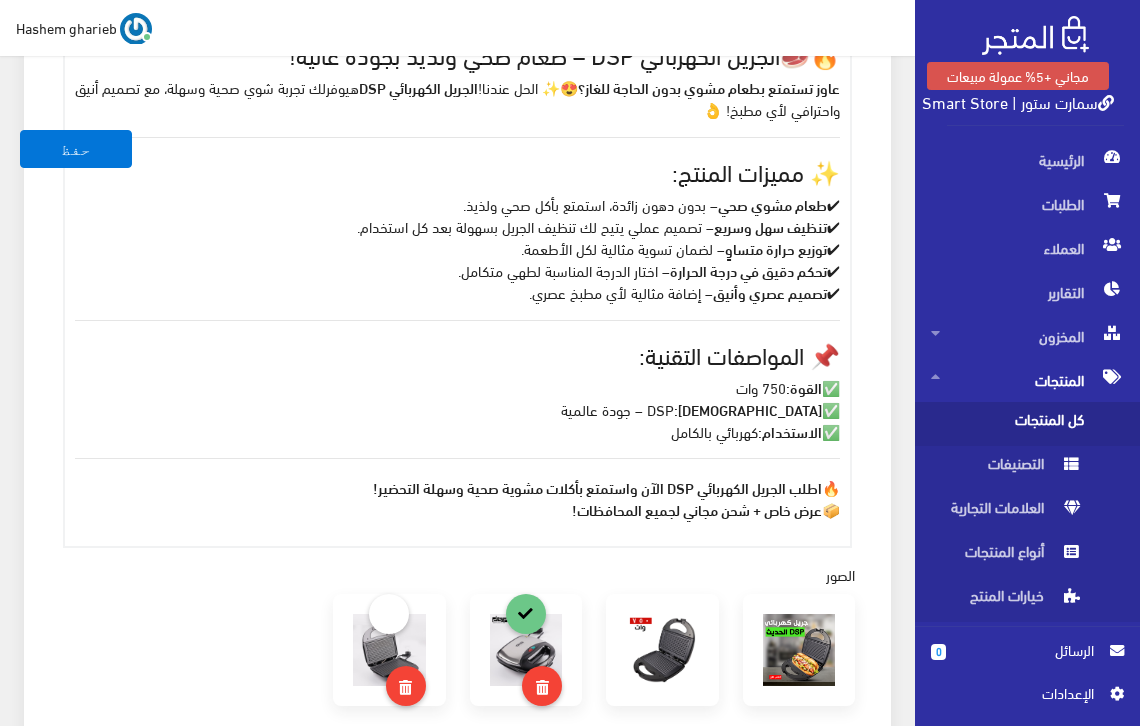 drag, startPoint x: 821, startPoint y: 479, endPoint x: 856, endPoint y: 479, distance: 35 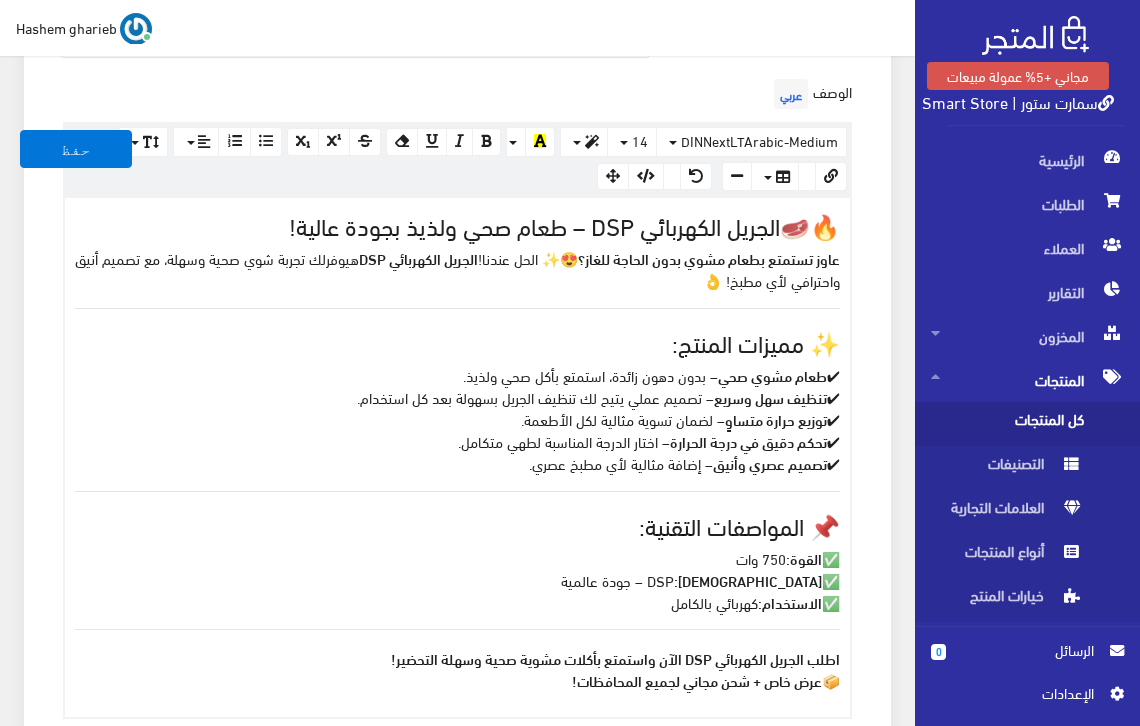 scroll, scrollTop: 667, scrollLeft: 0, axis: vertical 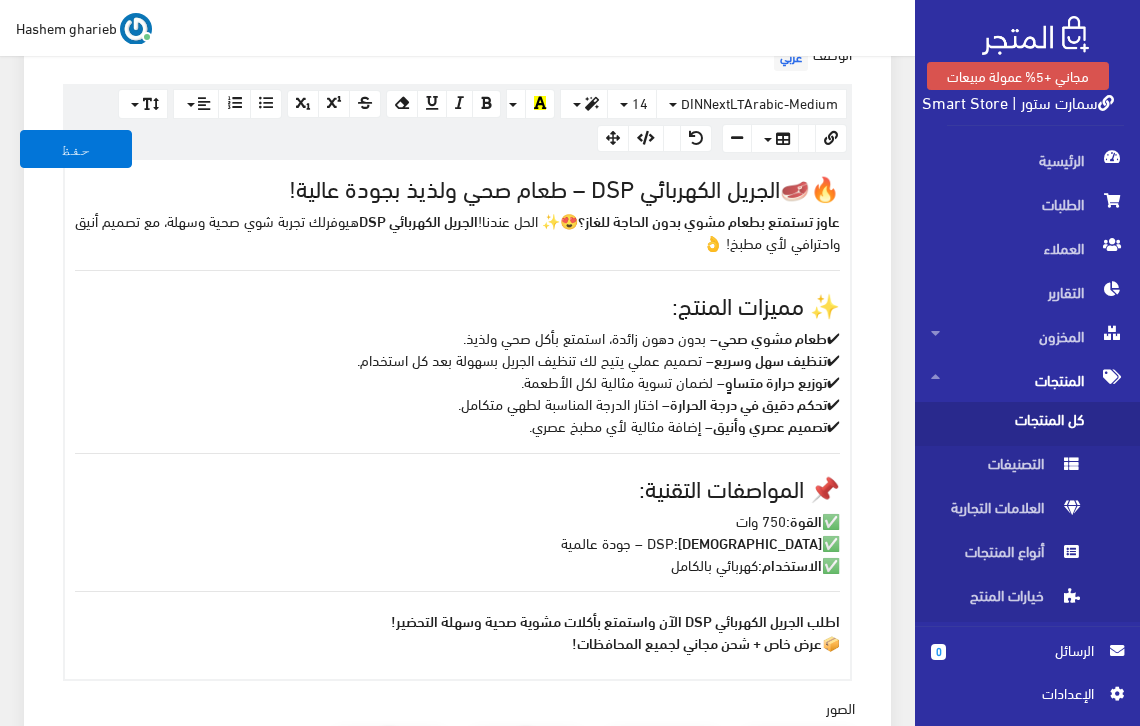 drag, startPoint x: 778, startPoint y: 181, endPoint x: 864, endPoint y: 182, distance: 86.00581 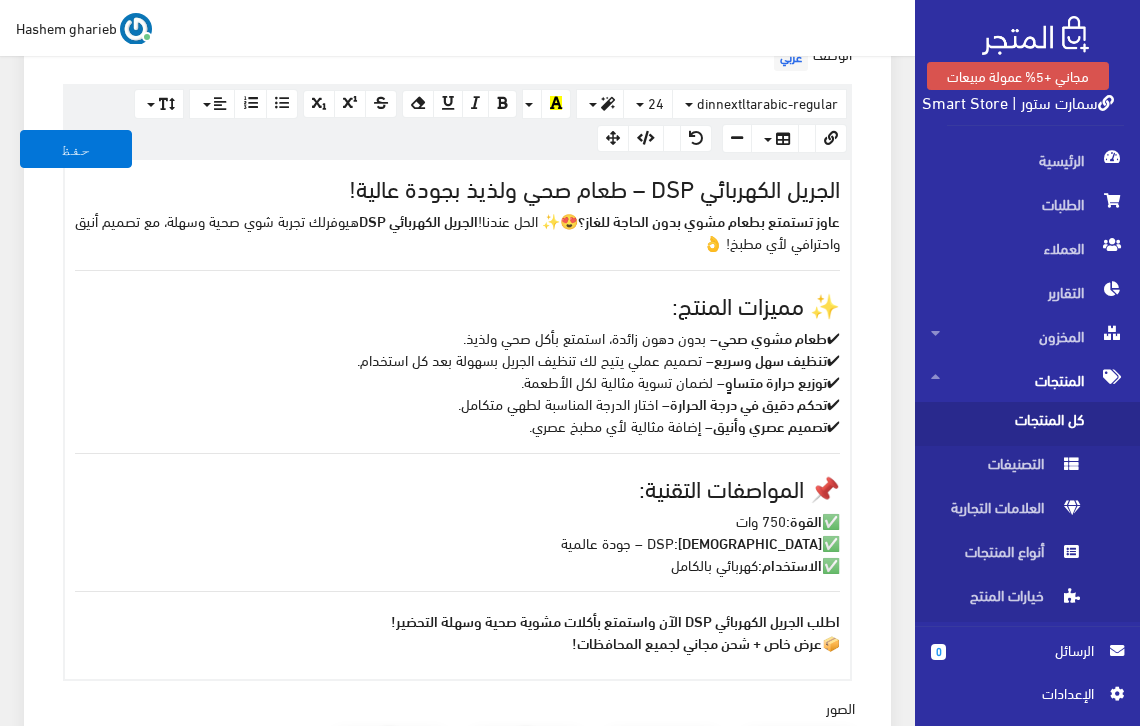 click on "عاوز تستمتع بطعام مشوي بدون الحاجة للغاز؟  😍✨ الحل عندنا!  الجريل الكهربائي DSP  هيوفرلك تجربة شوي صحية وسهلة، مع تصميم أنيق واحترافي لأي مطبخ! 👌" at bounding box center (457, 231) 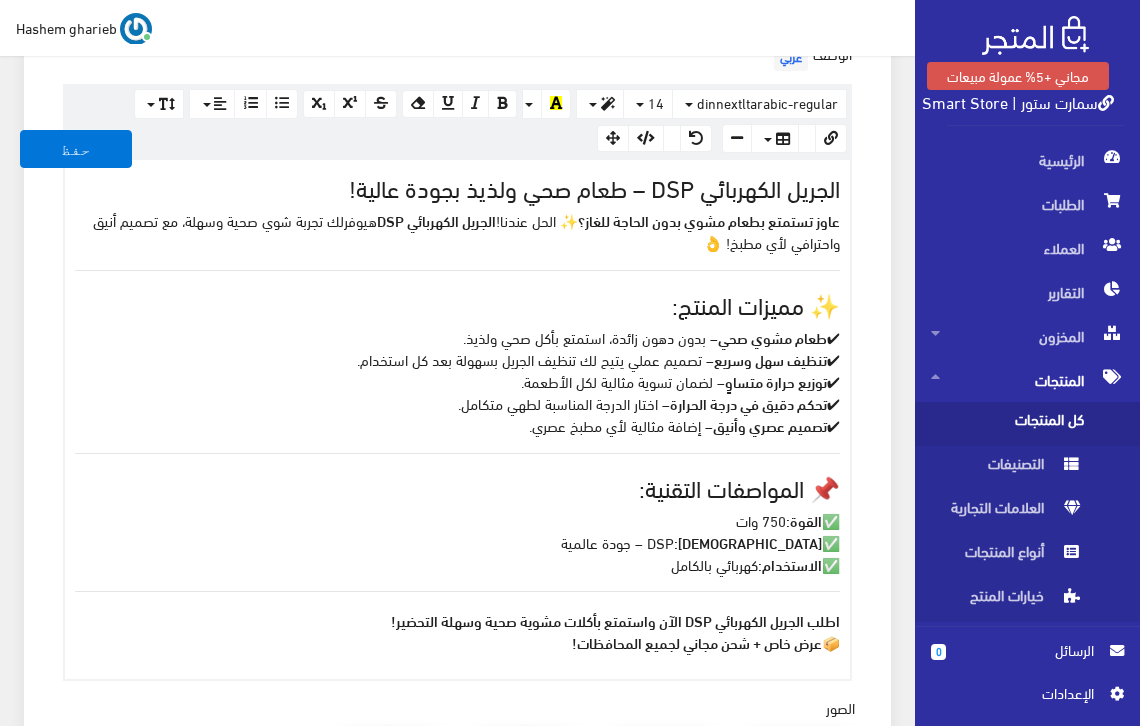 click on "عاوز تستمتع بطعام مشوي بدون الحاجة للغاز؟  ✨ الحل عندنا!  الجريل الكهربائي DSP  هيوفرلك تجربة شوي صحية وسهلة، مع تصميم أنيق واحترافي لأي مطبخ! 👌" at bounding box center (457, 231) 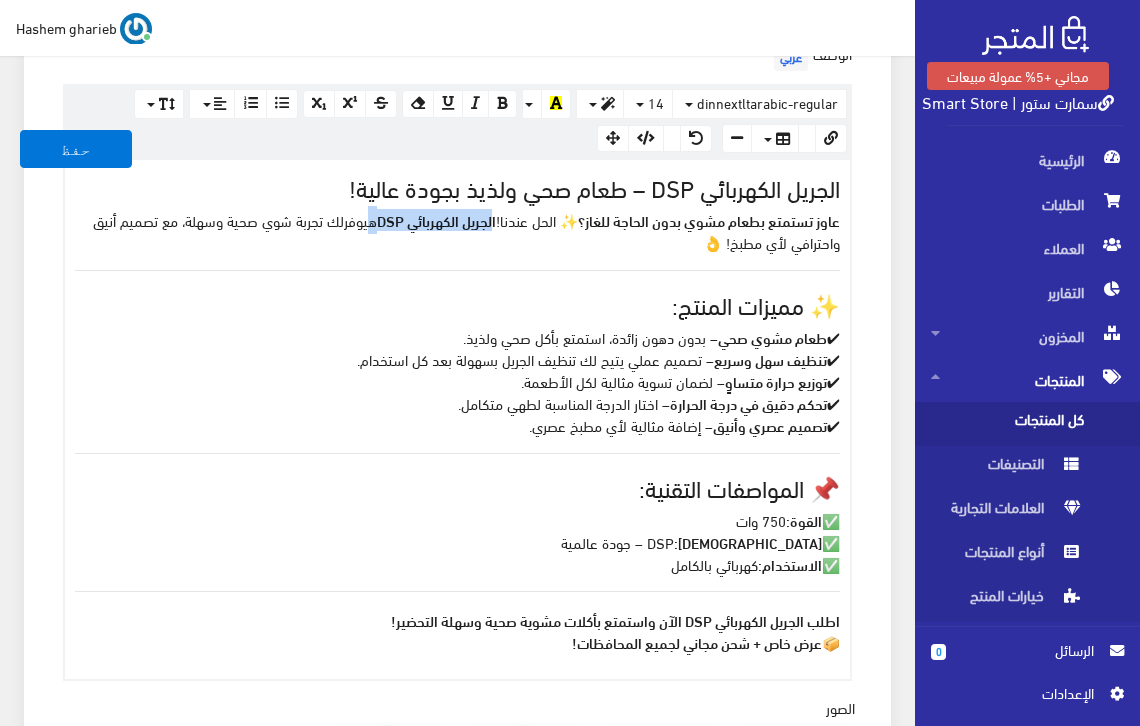 drag, startPoint x: 364, startPoint y: 217, endPoint x: 484, endPoint y: 225, distance: 120.26637 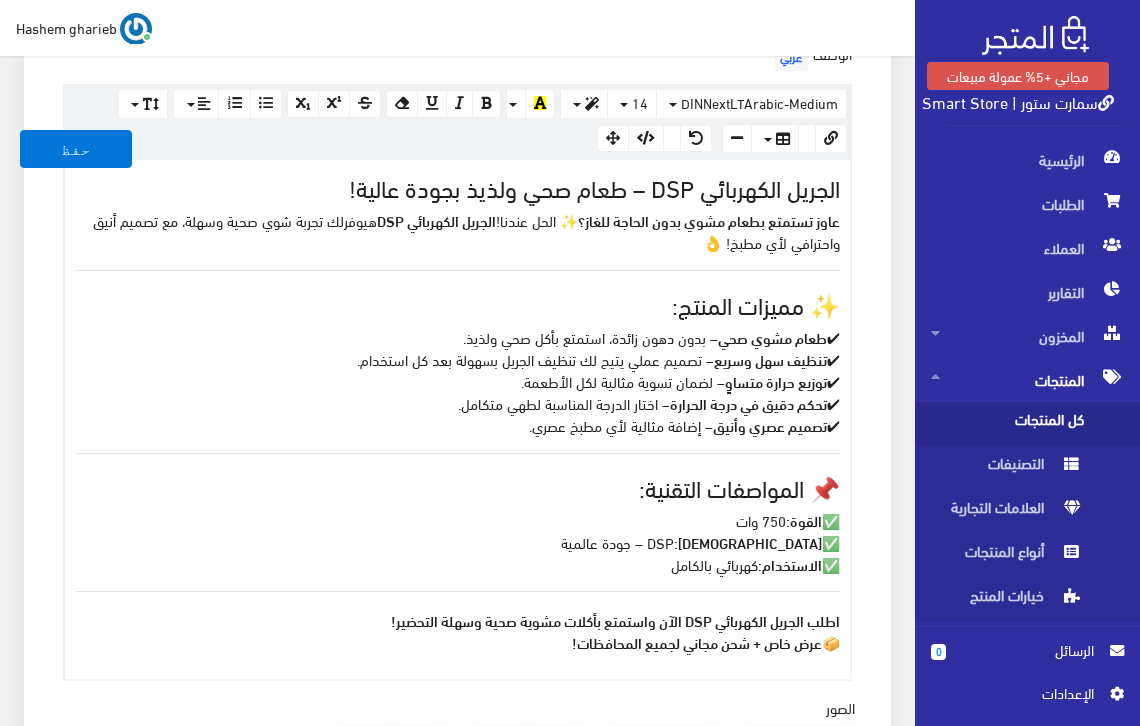 click on "عاوز تستمتع بطعام مشوي بدون الحاجة للغاز؟  ✨ الحل عندنا!  الجريل الكهربائي DSP  هيوفرلك تجربة شوي صحية وسهلة، مع تصميم أنيق واحترافي لأي مطبخ! 👌" at bounding box center [457, 231] 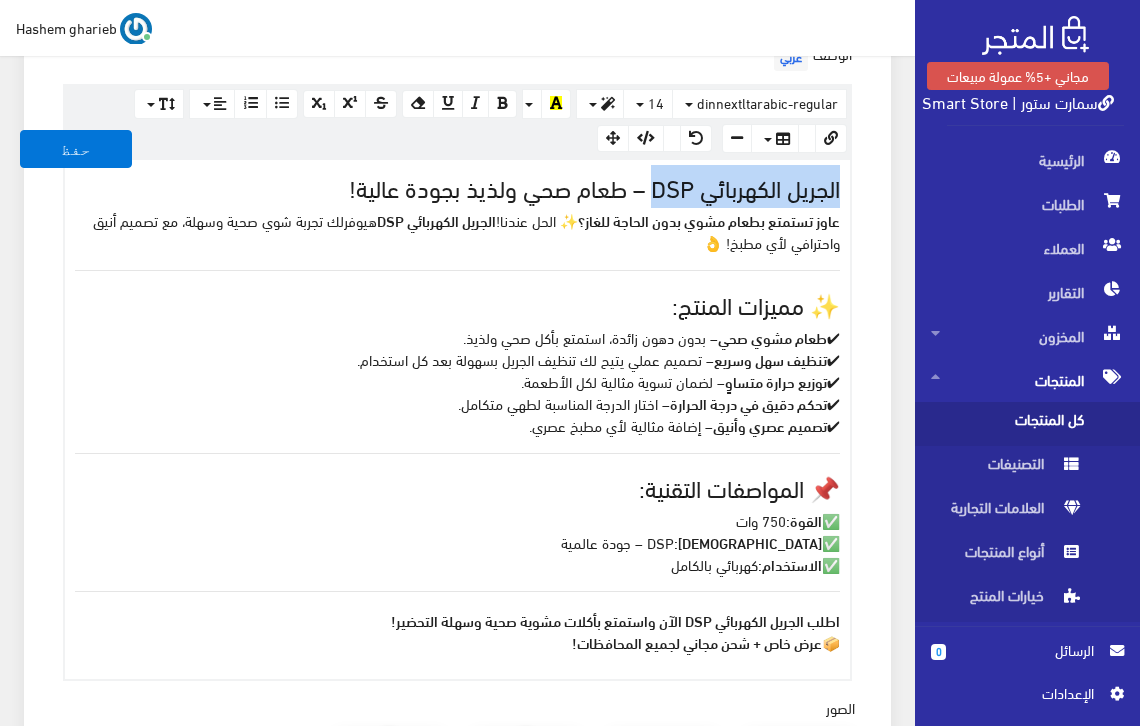 drag, startPoint x: 649, startPoint y: 179, endPoint x: 856, endPoint y: 174, distance: 207.06038 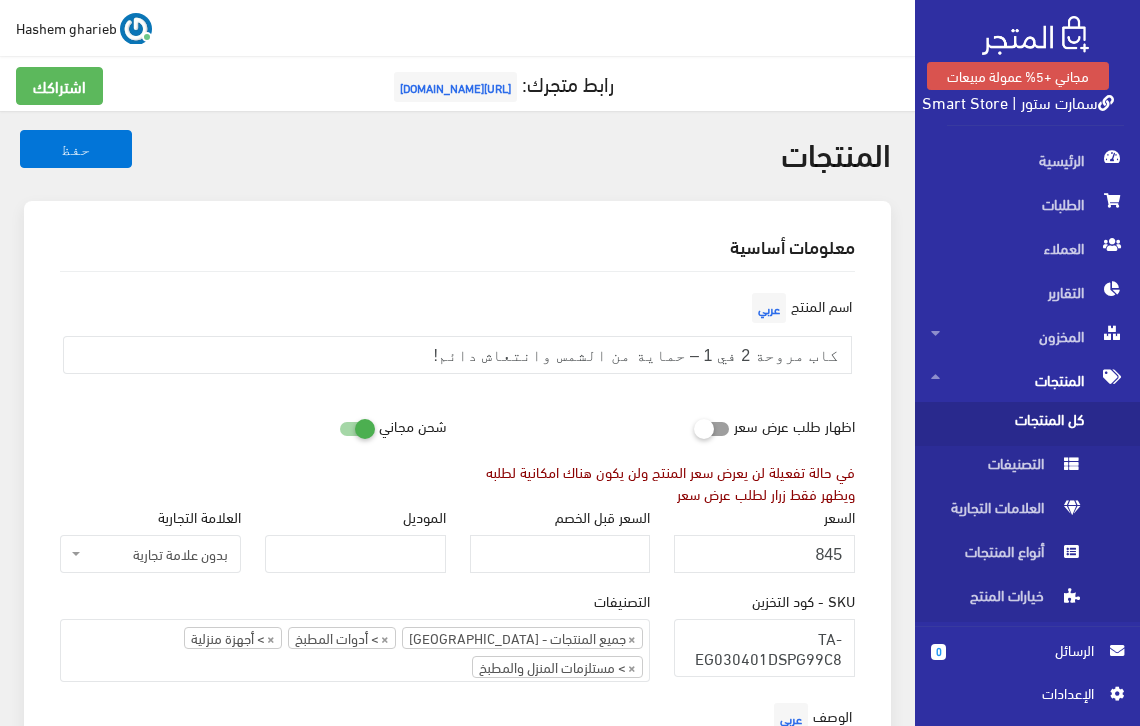 scroll, scrollTop: 0, scrollLeft: 0, axis: both 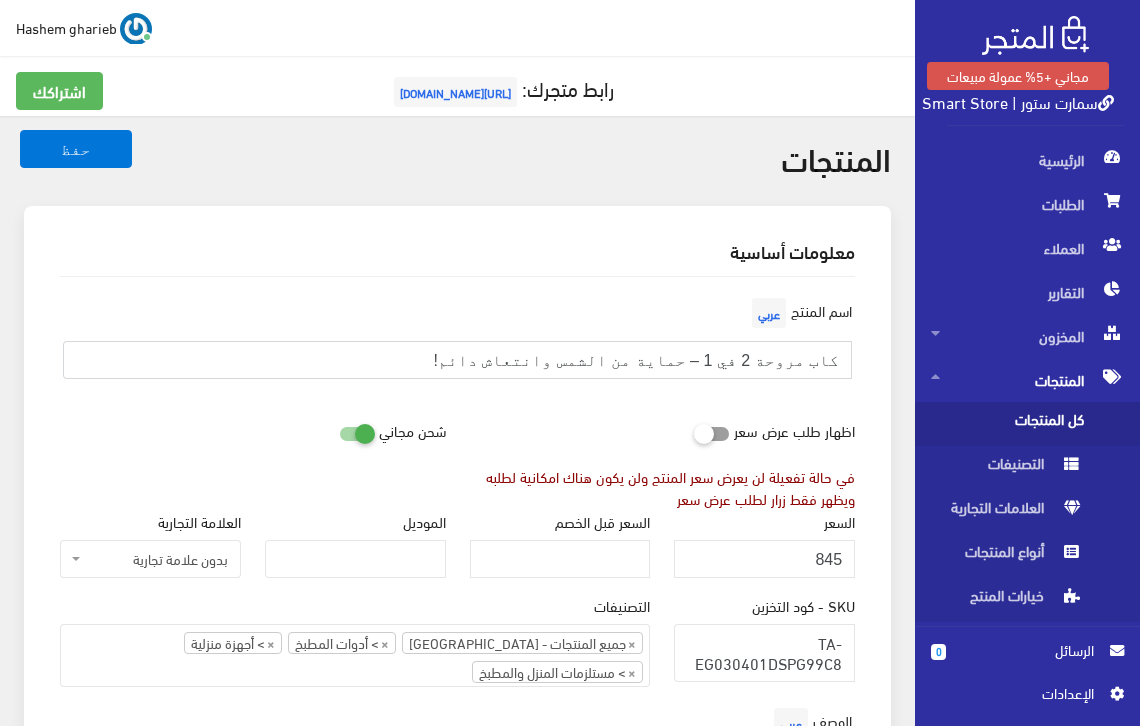 drag, startPoint x: 425, startPoint y: 360, endPoint x: 893, endPoint y: 360, distance: 468 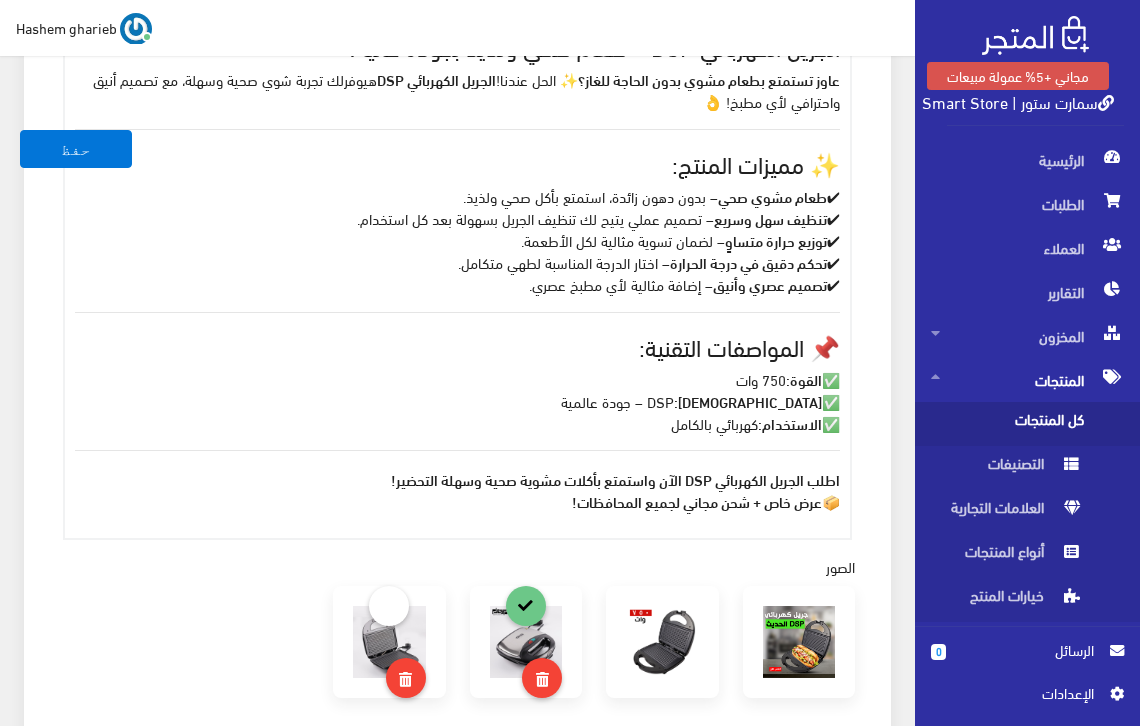 scroll, scrollTop: 800, scrollLeft: 0, axis: vertical 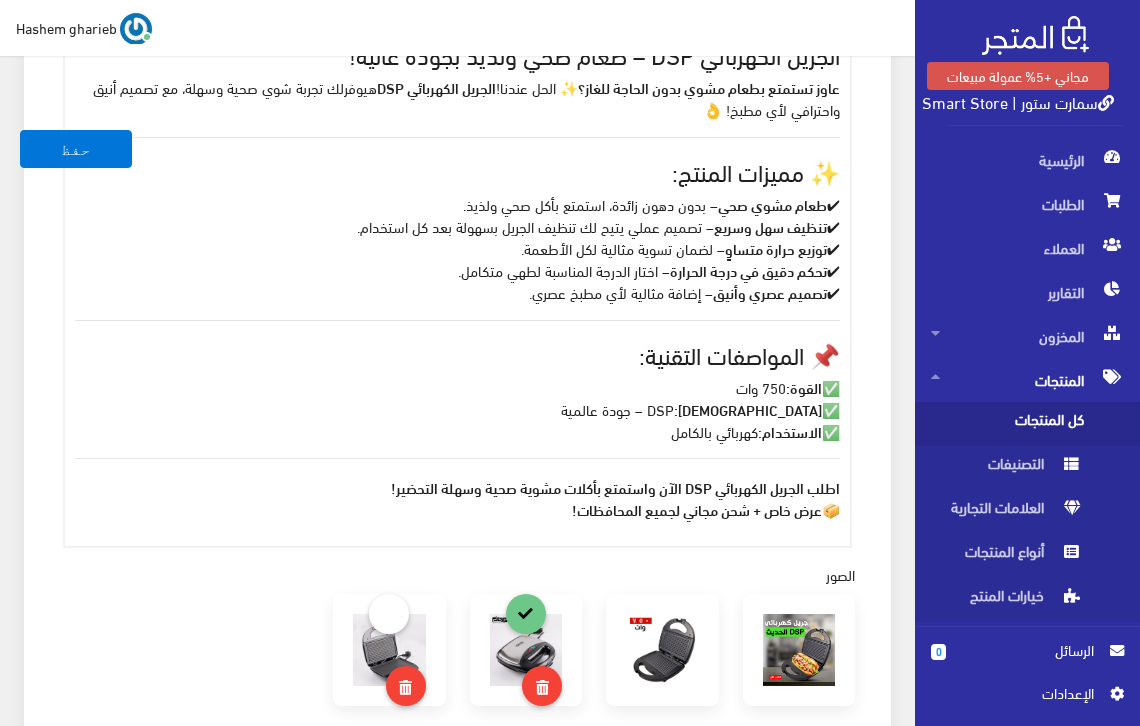 drag, startPoint x: 721, startPoint y: 379, endPoint x: 775, endPoint y: 388, distance: 54.74486 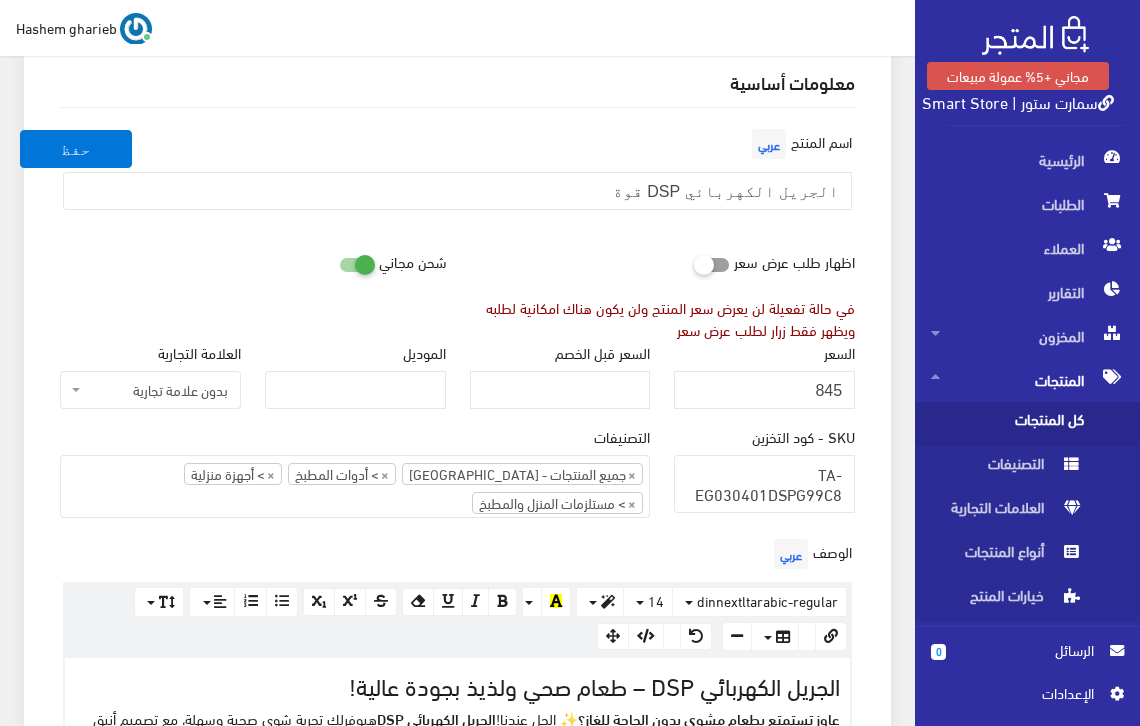 scroll, scrollTop: 0, scrollLeft: 0, axis: both 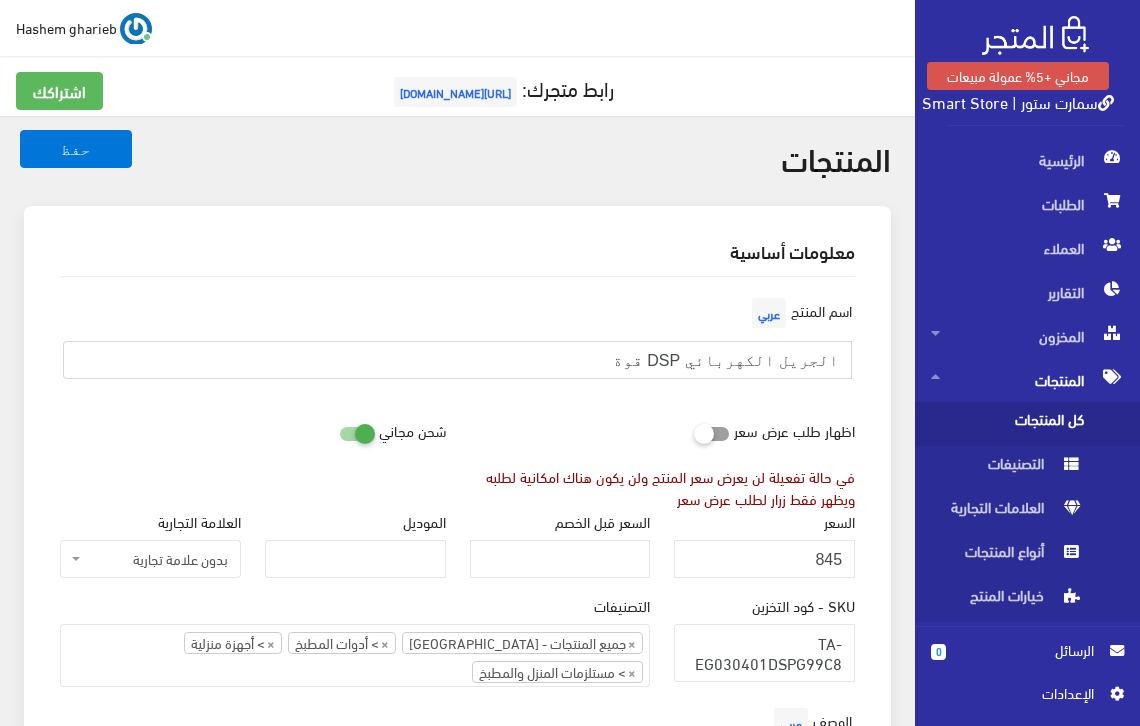 click on "الجريل الكهربائي DSP قوة" at bounding box center (457, 360) 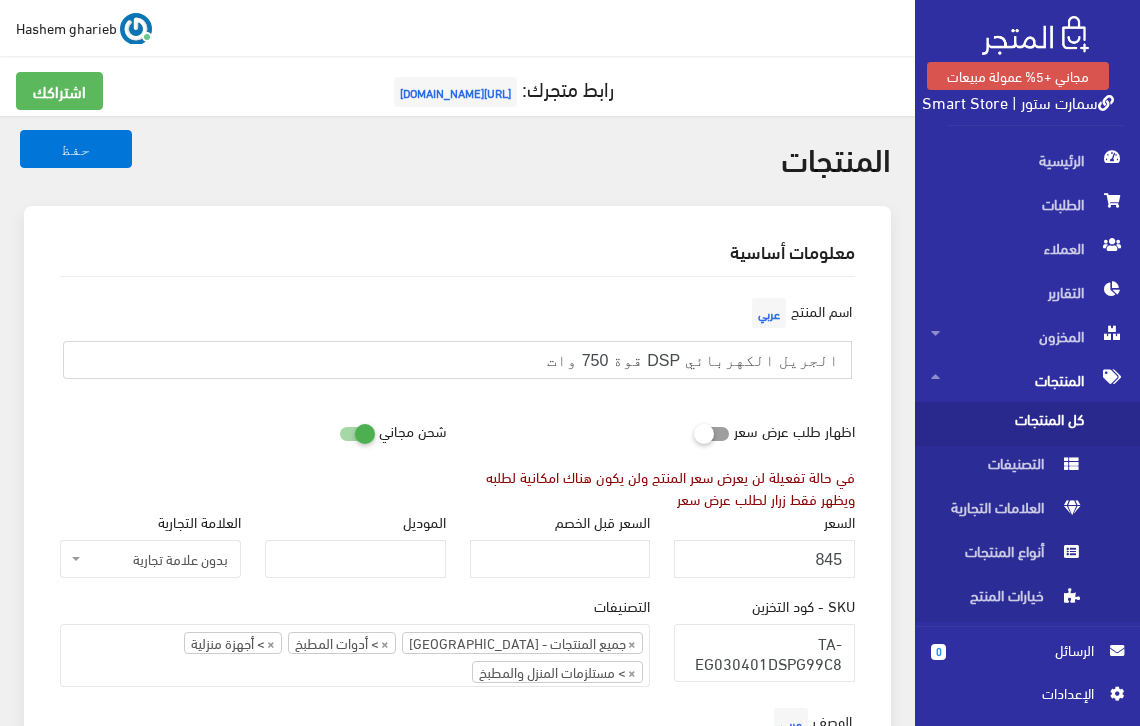 type on "الجريل الكهربائي DSP قوة 750 وات" 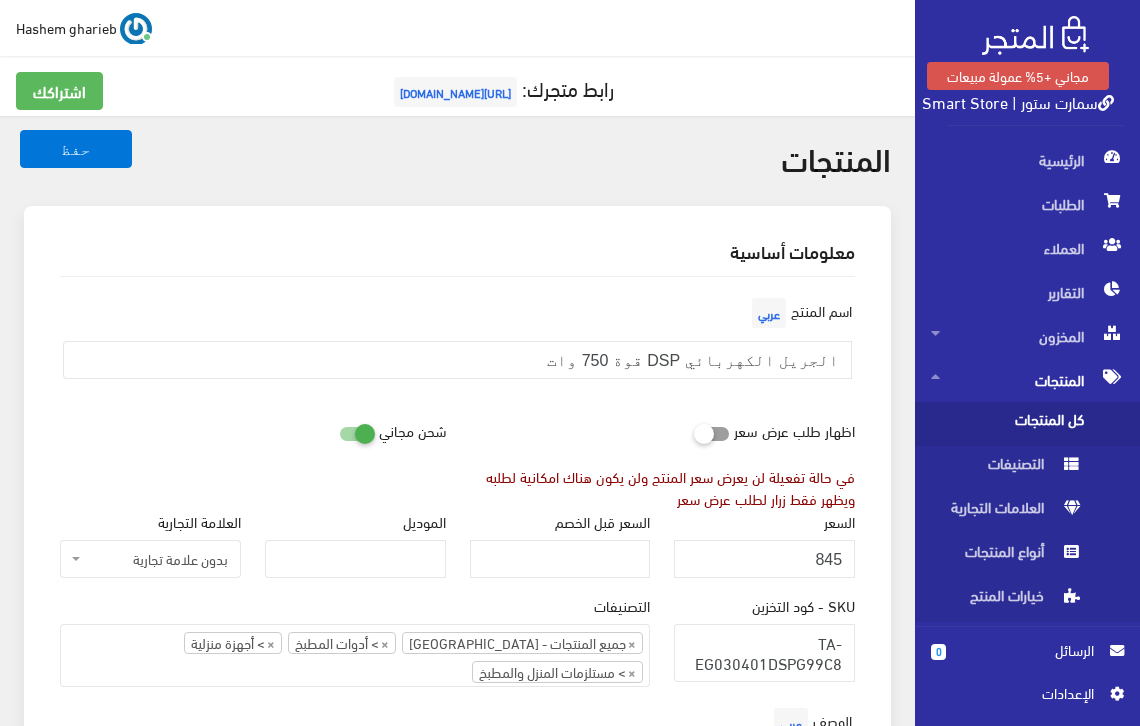 click on "معلومات أساسية
اسم المنتج  عربي
الجريل الكهربائي DSP قوة 750 وات
اظهار طلب عرض سعر
في حالة تفعيلة لن يعرض سعر المنتج ولن يكون هناك امكانية لطلبه ويظهر فقط زرار لطلب عرض سعر" at bounding box center (457, 1145) 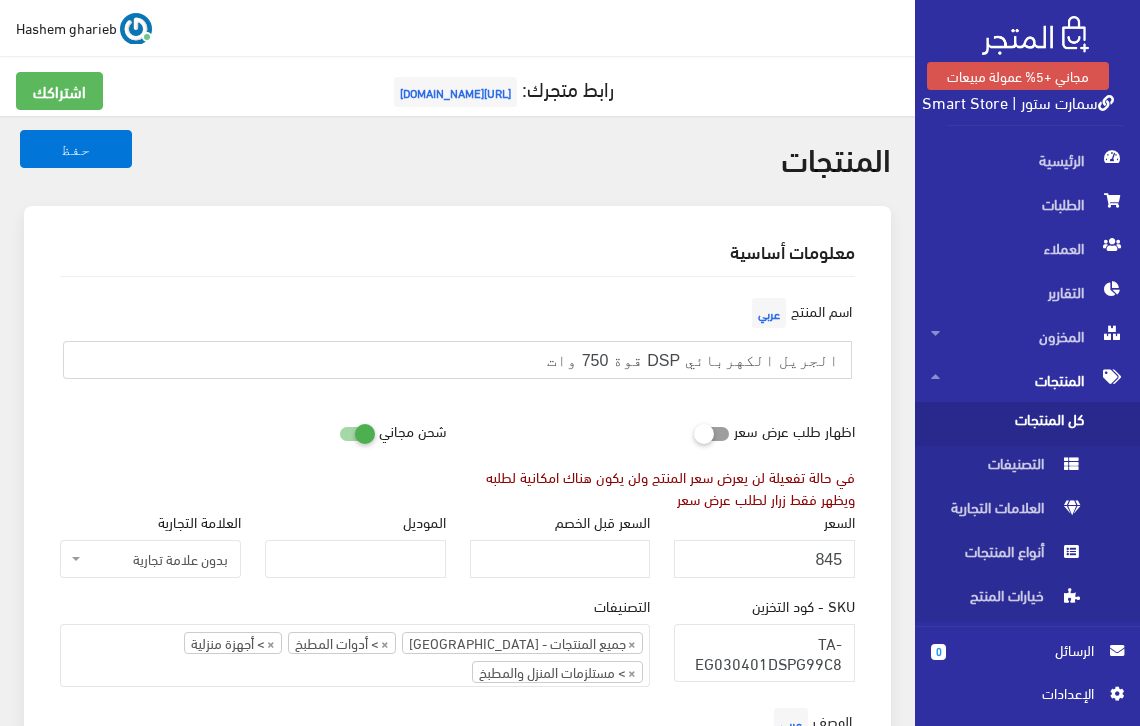 drag, startPoint x: 582, startPoint y: 360, endPoint x: 871, endPoint y: 341, distance: 289.6239 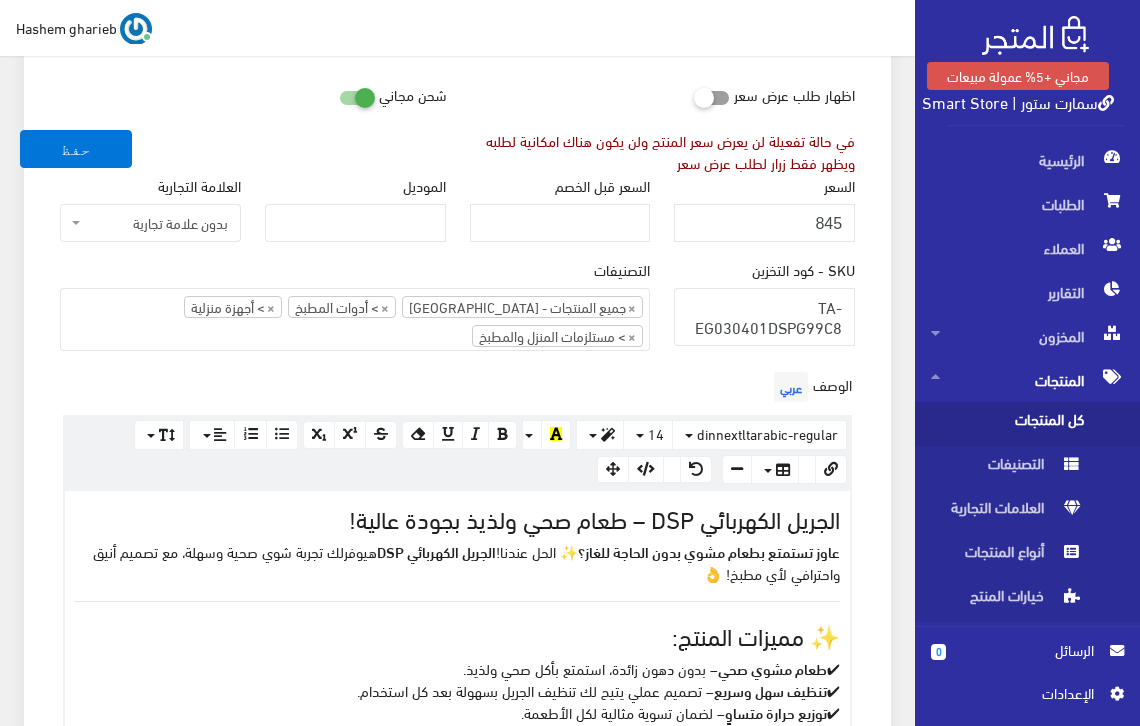 scroll, scrollTop: 333, scrollLeft: 0, axis: vertical 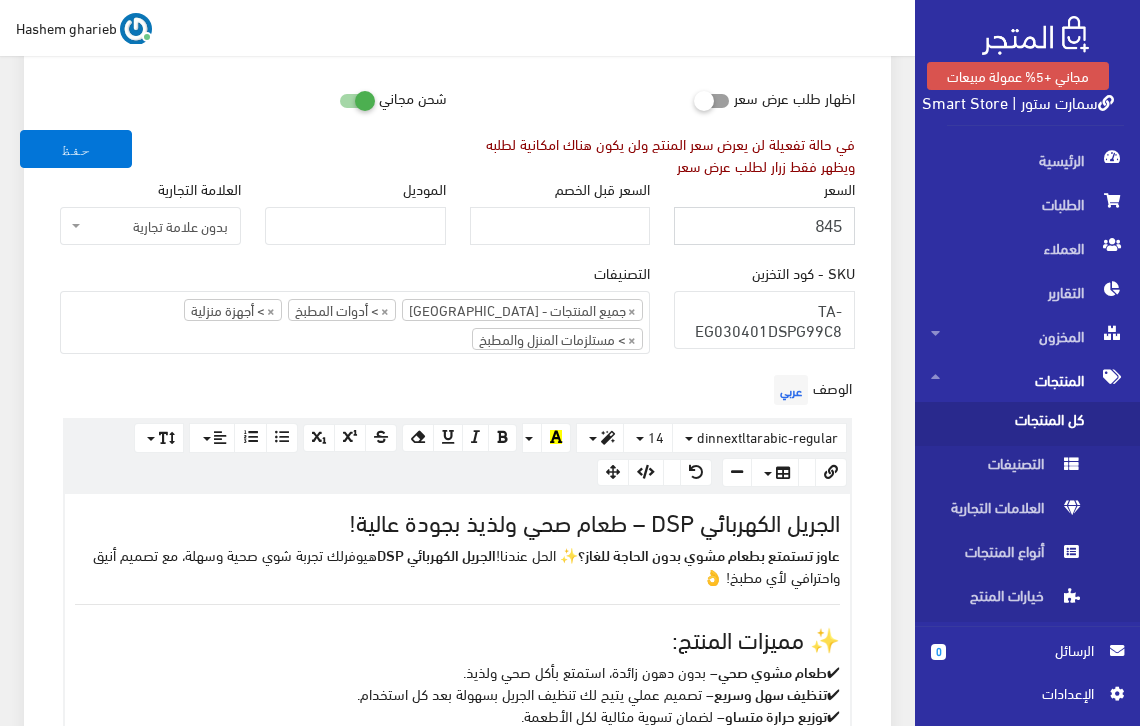 drag, startPoint x: 786, startPoint y: 224, endPoint x: 867, endPoint y: 226, distance: 81.02469 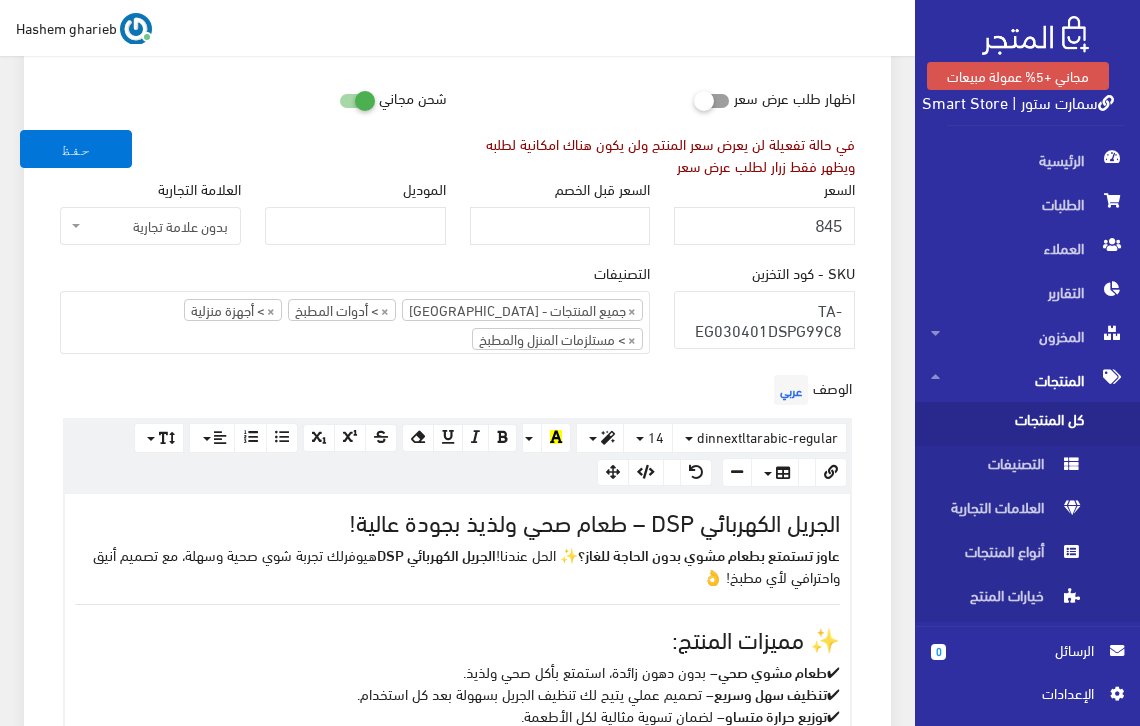 click on "× جميع المنتجات - مصر ×    > أدوات المطبخ ×    > أجهزة منزلية ×    > مستلزمات المنزل والمطبخ" at bounding box center [355, 322] 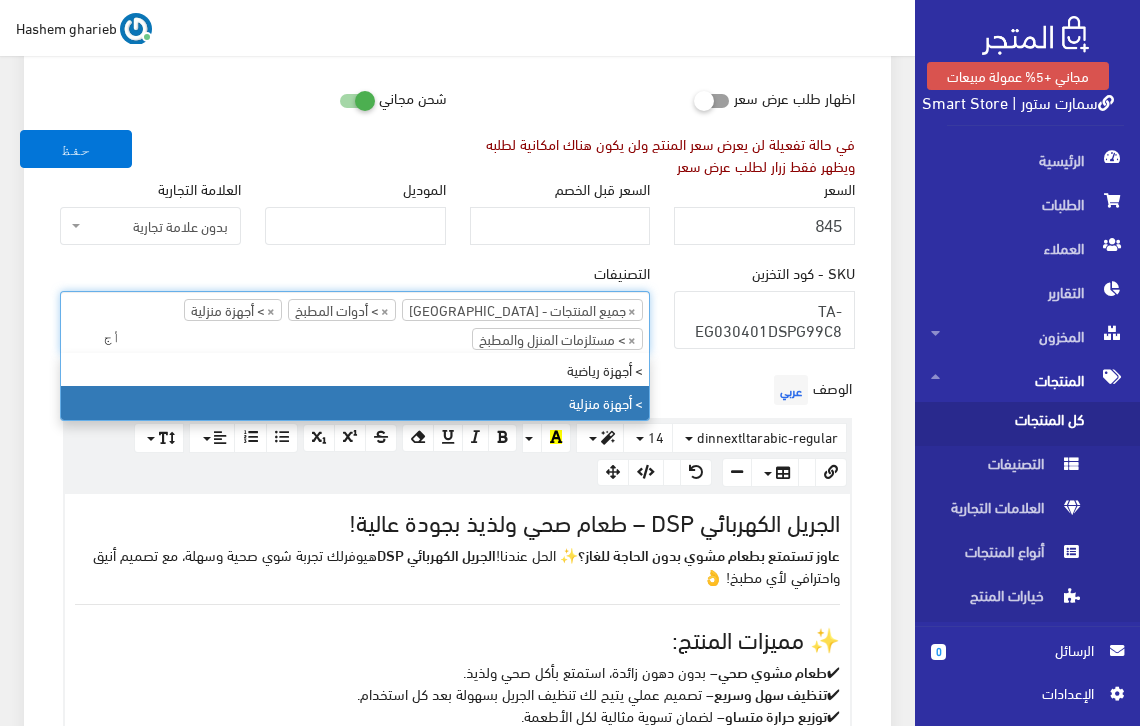 type on "أ" 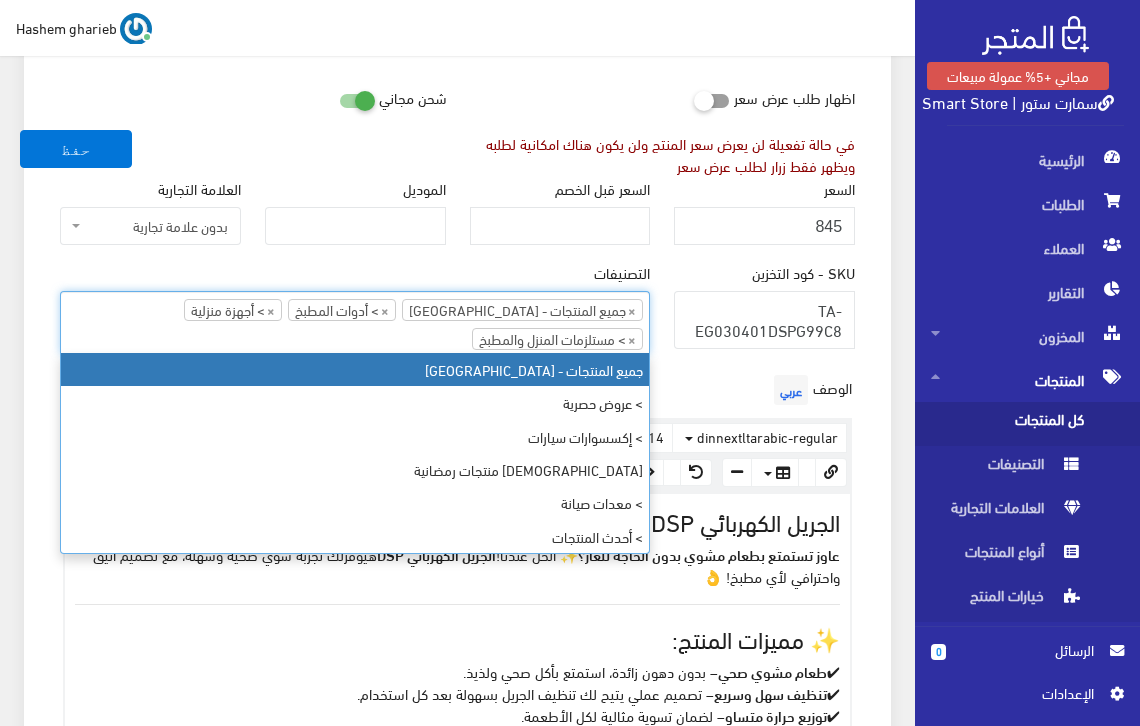 click on "معلومات أساسية
اسم المنتج  عربي
الجريل الكهربائي DSP قوة 750 وات
اظهار طلب عرض سعر
في حالة تفعيلة لن يعرض سعر المنتج ولن يكون هناك امكانية لطلبه ويظهر فقط زرار لطلب عرض سعر" at bounding box center [457, 800] 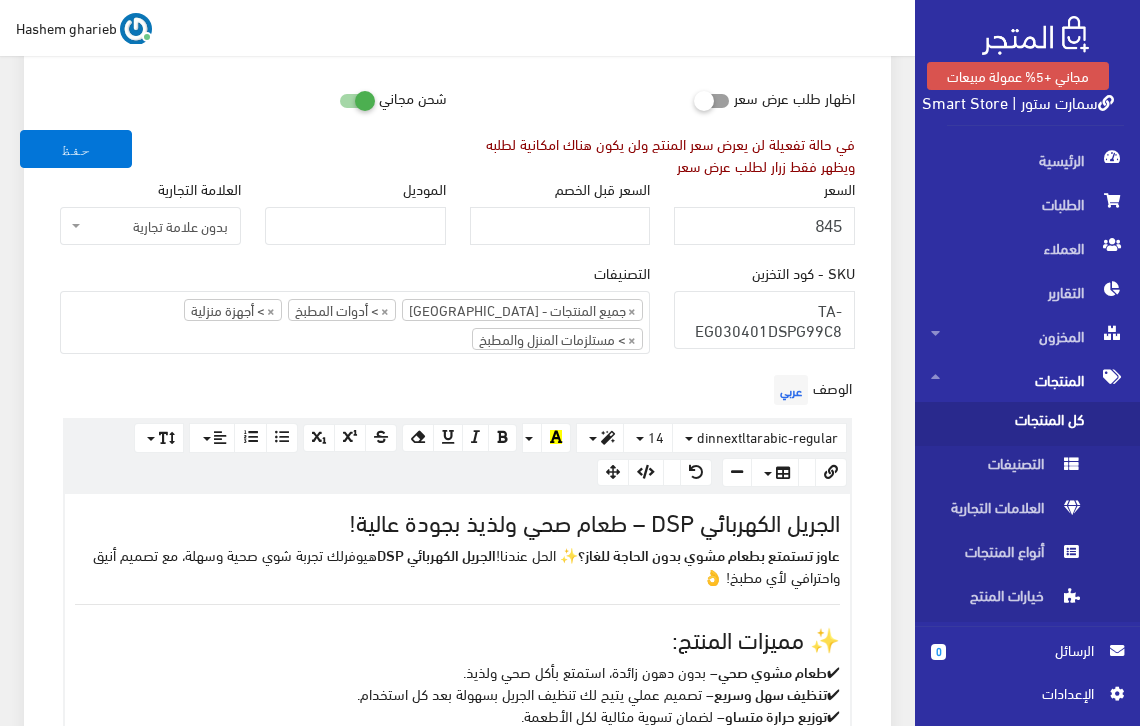 click on "× جميع المنتجات - مصر ×    > أدوات المطبخ ×    > أجهزة منزلية ×    > مستلزمات المنزل والمطبخ" at bounding box center [355, 322] 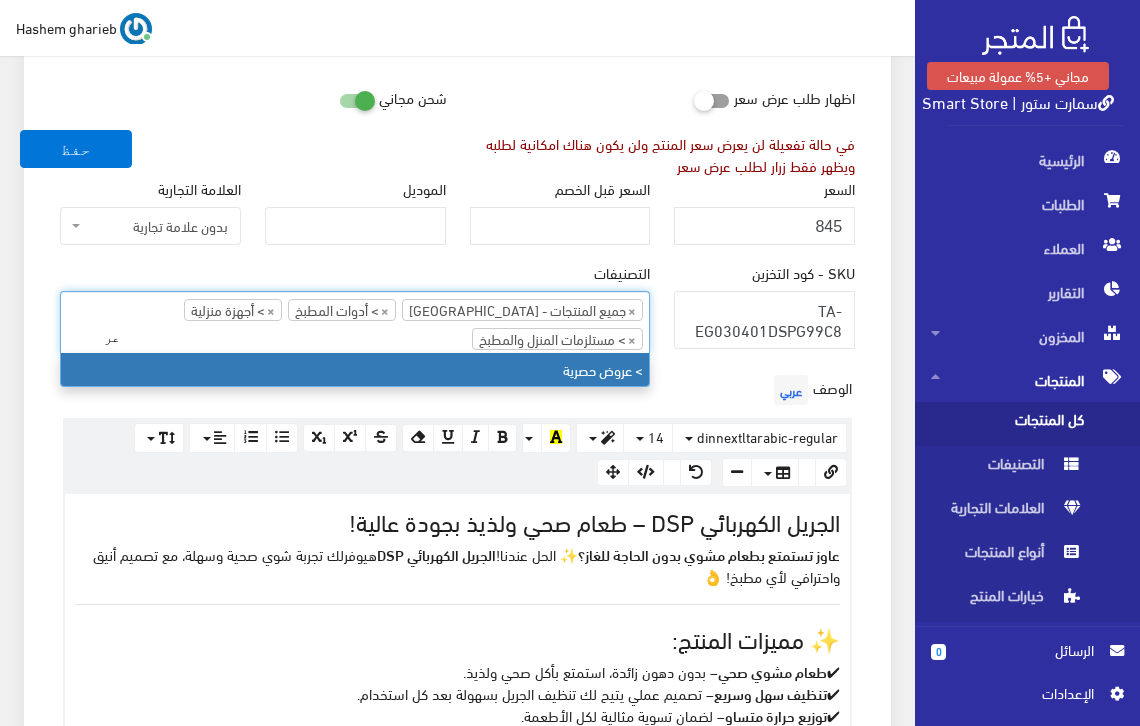 type on "عر" 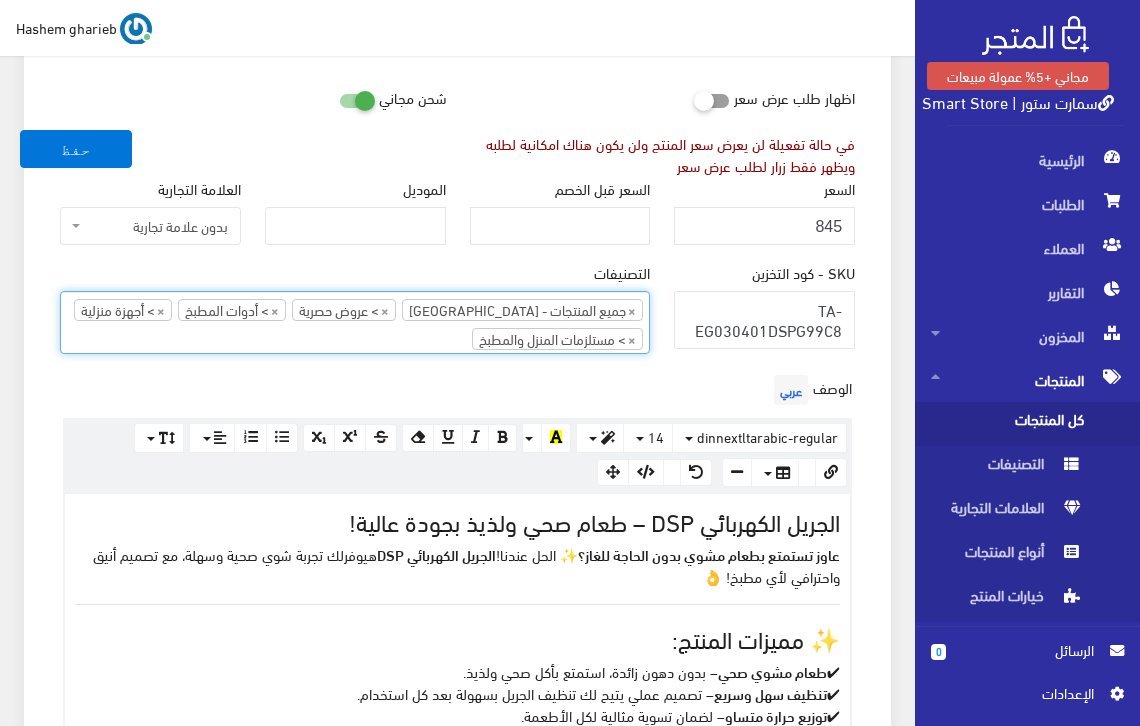 click on "معلومات أساسية
اسم المنتج  عربي
الجريل الكهربائي DSP قوة 750 وات
اظهار طلب عرض سعر
في حالة تفعيلة لن يعرض سعر المنتج ولن يكون هناك امكانية لطلبه ويظهر فقط زرار لطلب عرض سعر" at bounding box center [457, 800] 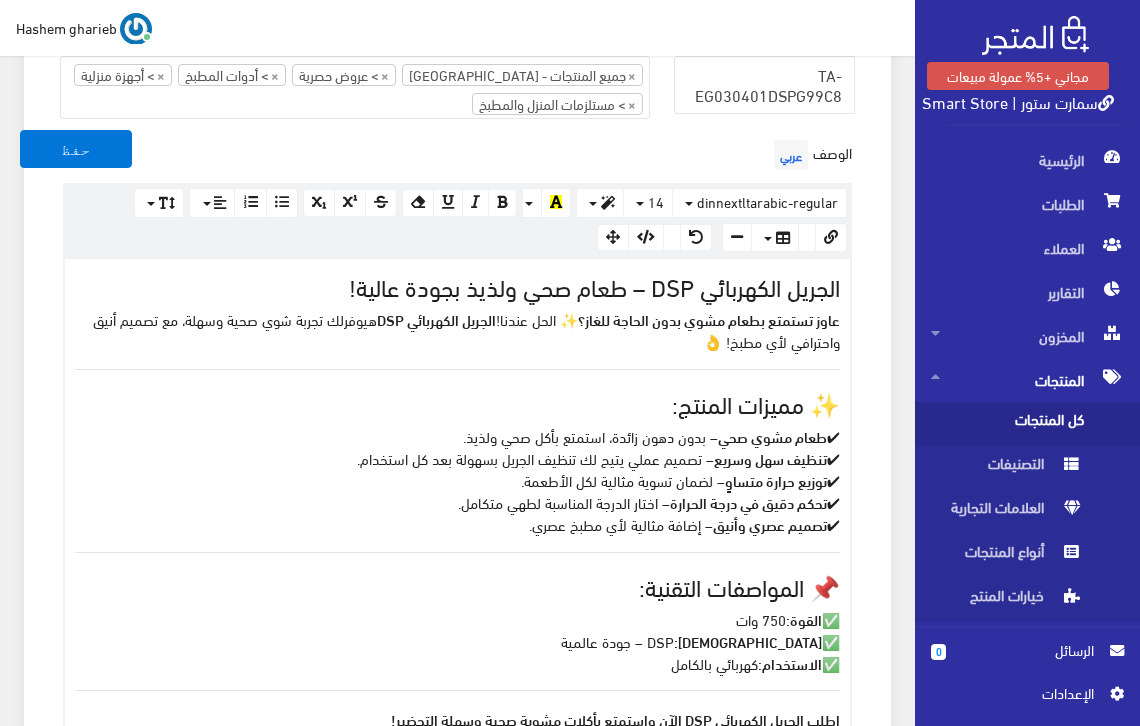 scroll, scrollTop: 600, scrollLeft: 0, axis: vertical 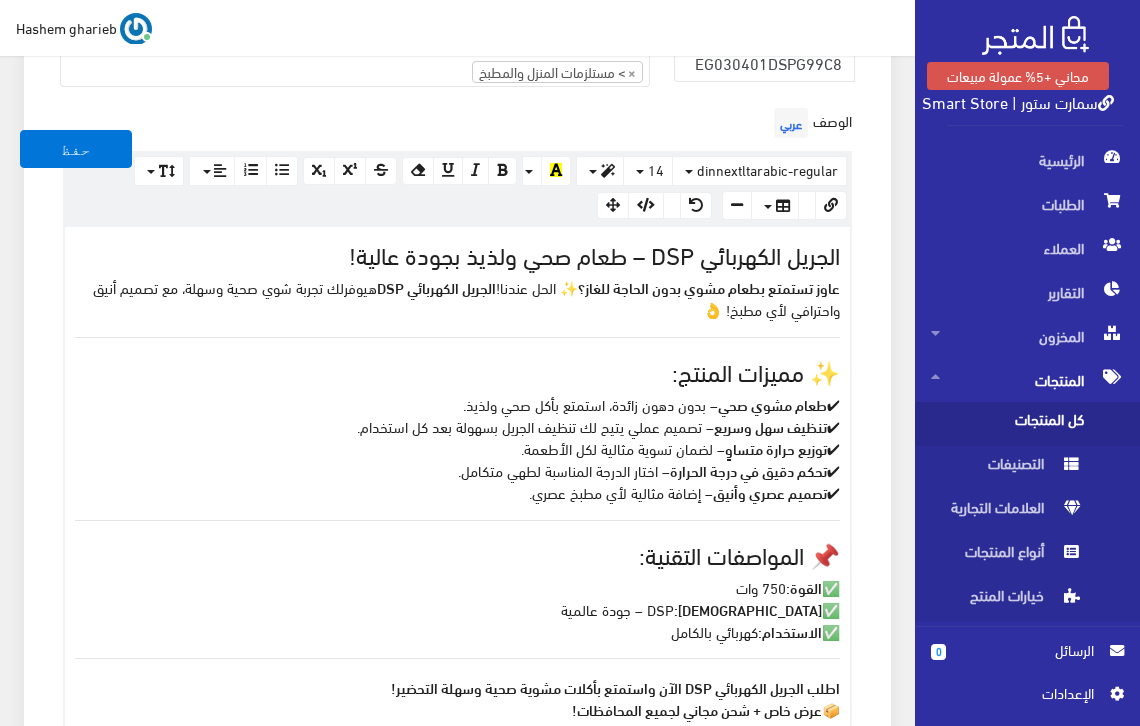 click on "عاوز تستمتع بطعام مشوي بدون الحاجة للغاز؟  ✨ الحل عندنا!  الجريل الكهربائي DSP  هيوفرلك تجربة شوي صحية وسهلة، مع تصميم أنيق واحترافي لأي مطبخ! 👌" at bounding box center (457, 298) 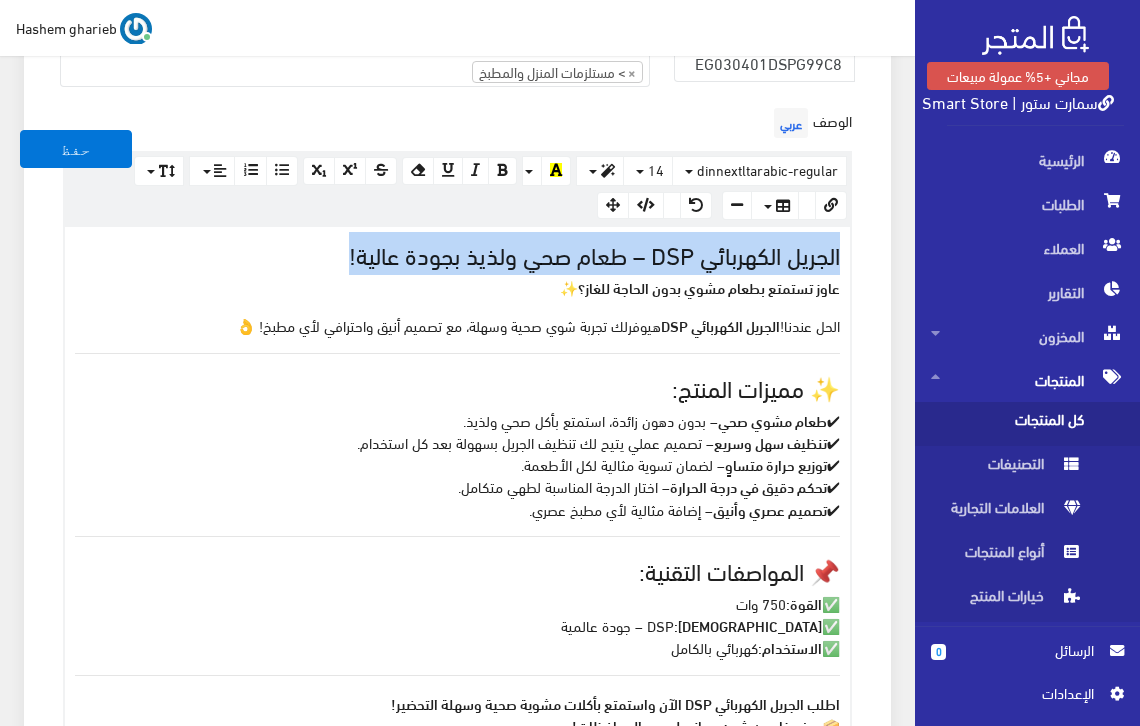drag, startPoint x: 448, startPoint y: 247, endPoint x: 893, endPoint y: 257, distance: 445.11234 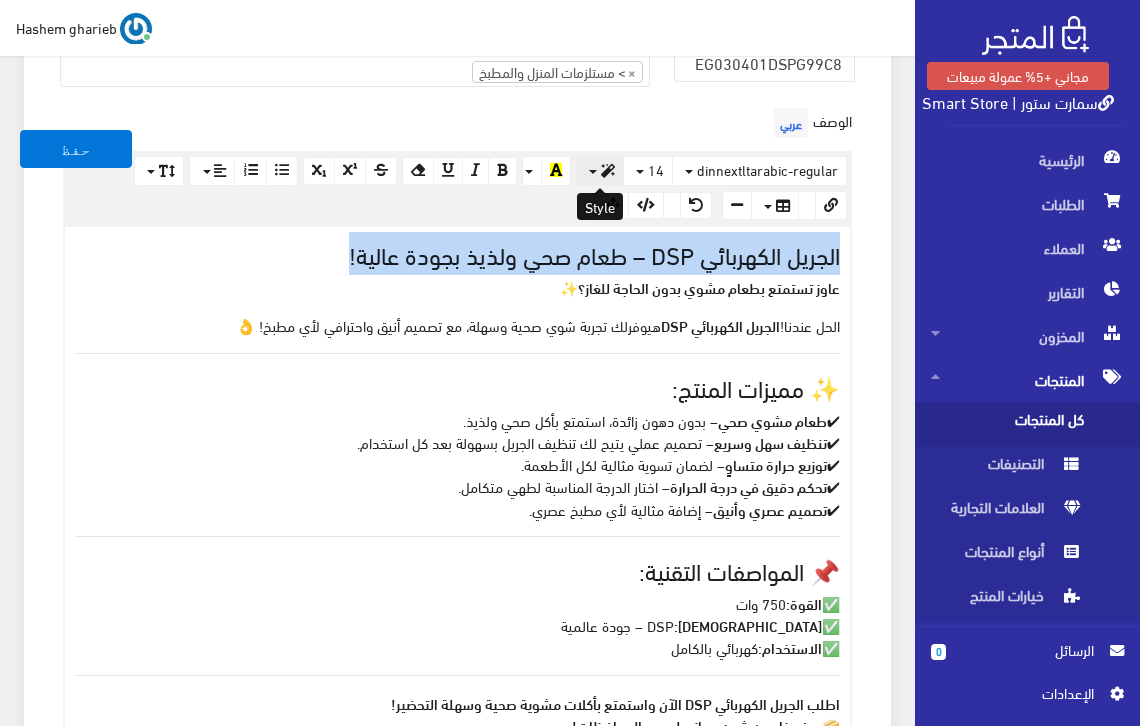 click at bounding box center (600, 171) 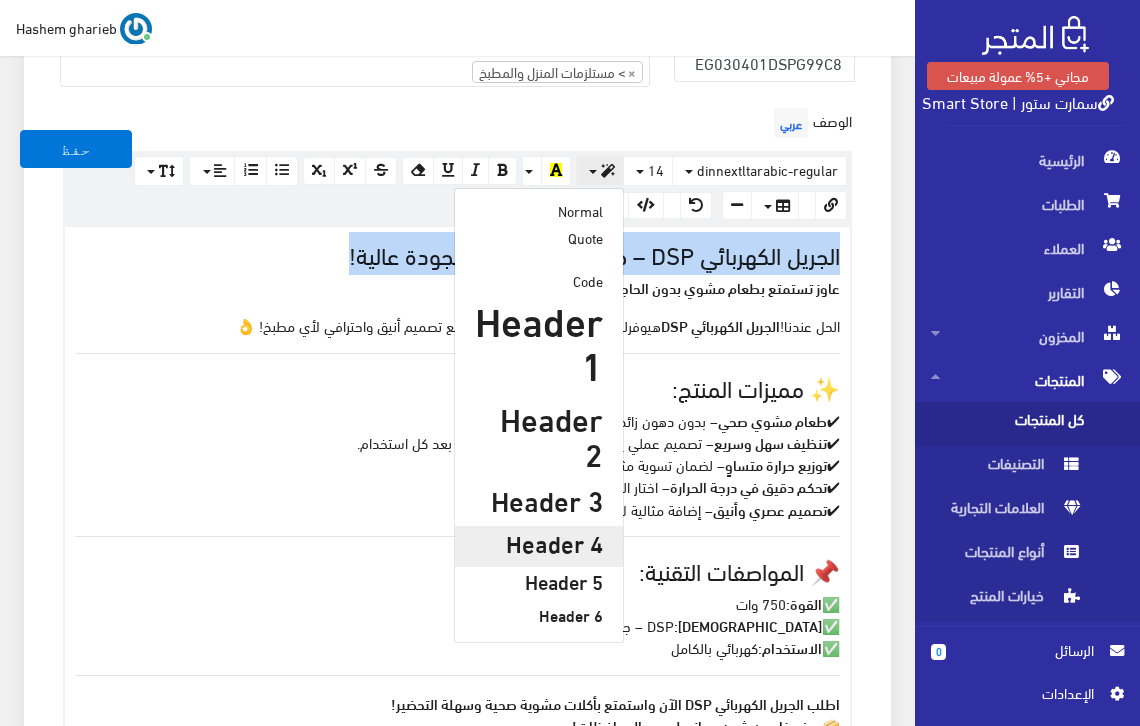 click on "Header 4" at bounding box center (539, 542) 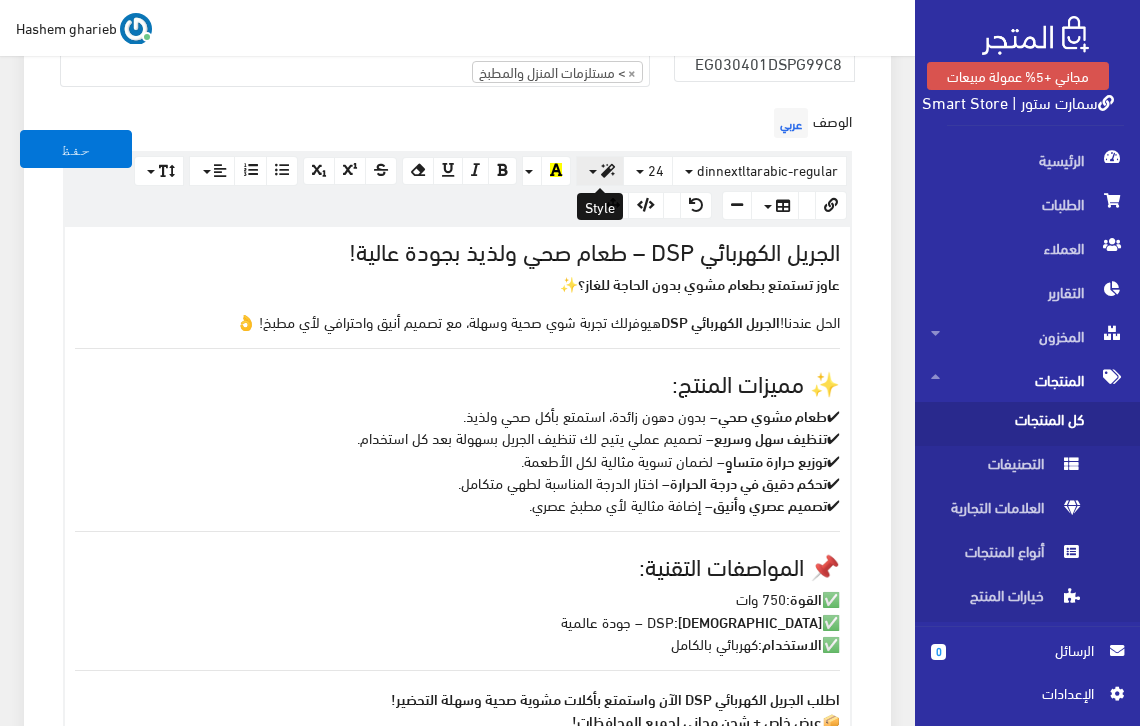 click at bounding box center [600, 171] 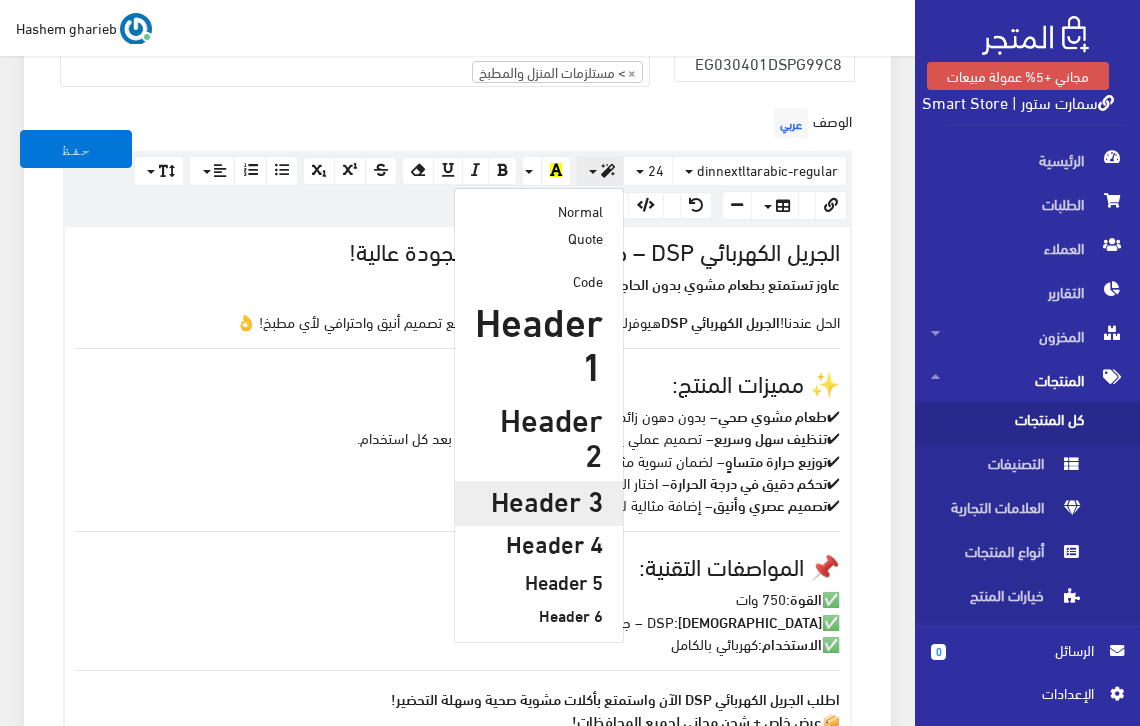 click on "Header 3" at bounding box center [539, 499] 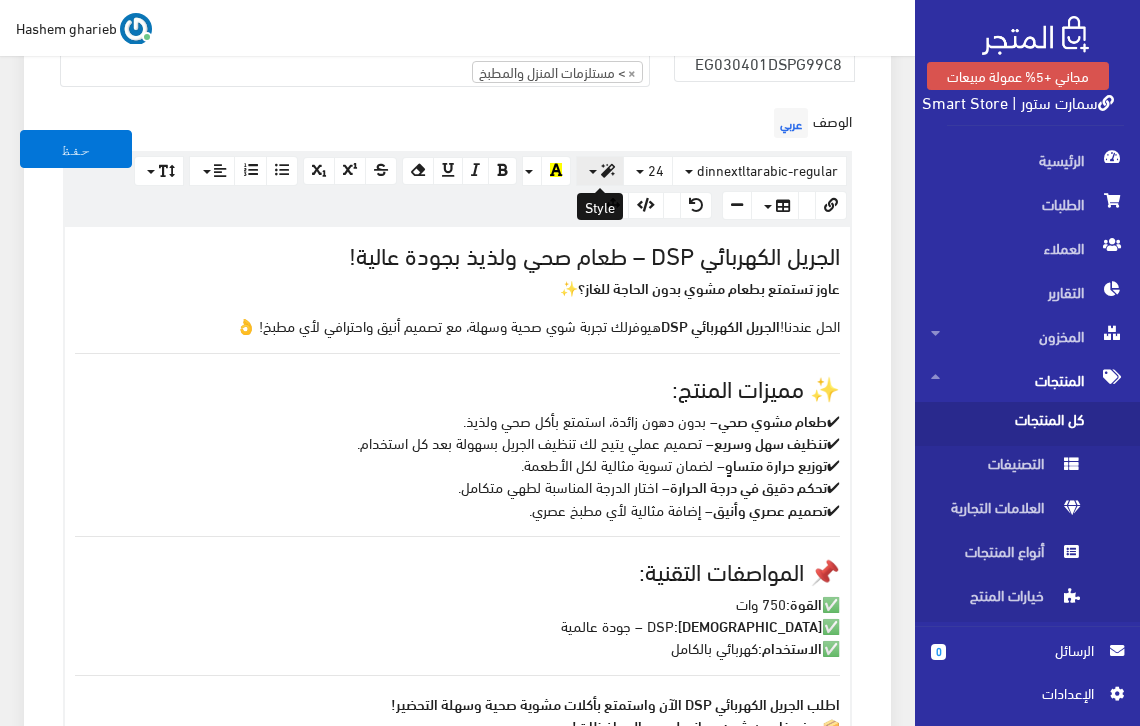 click at bounding box center (600, 171) 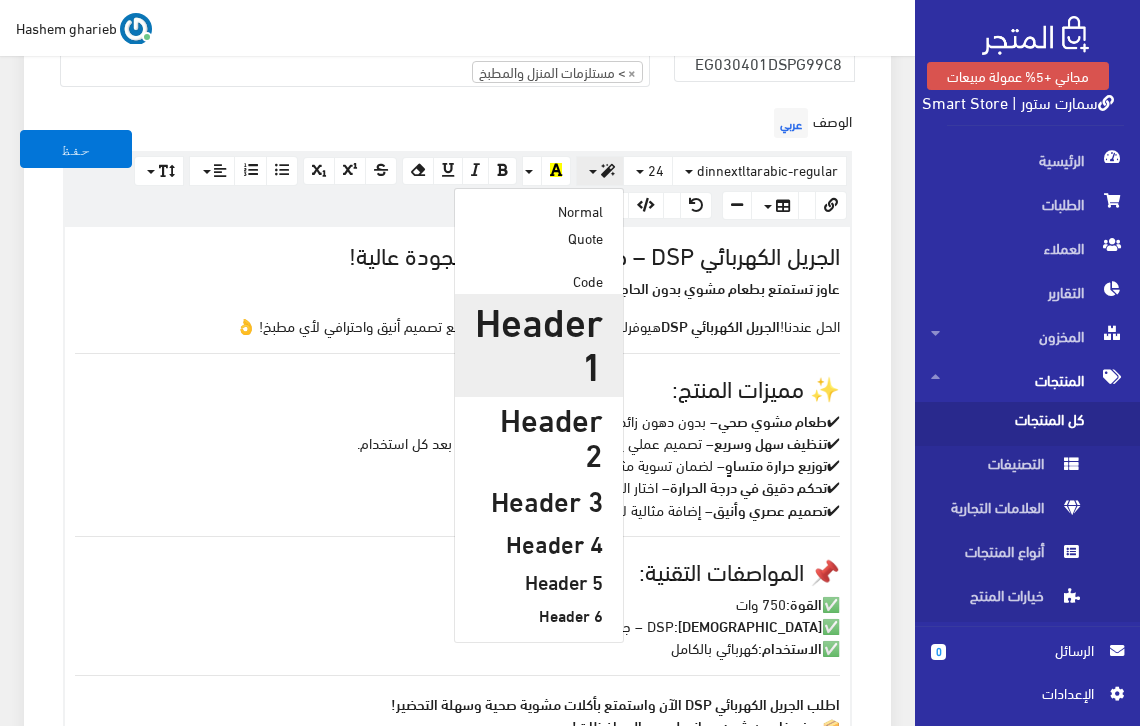 click on "Header 1" at bounding box center [539, 341] 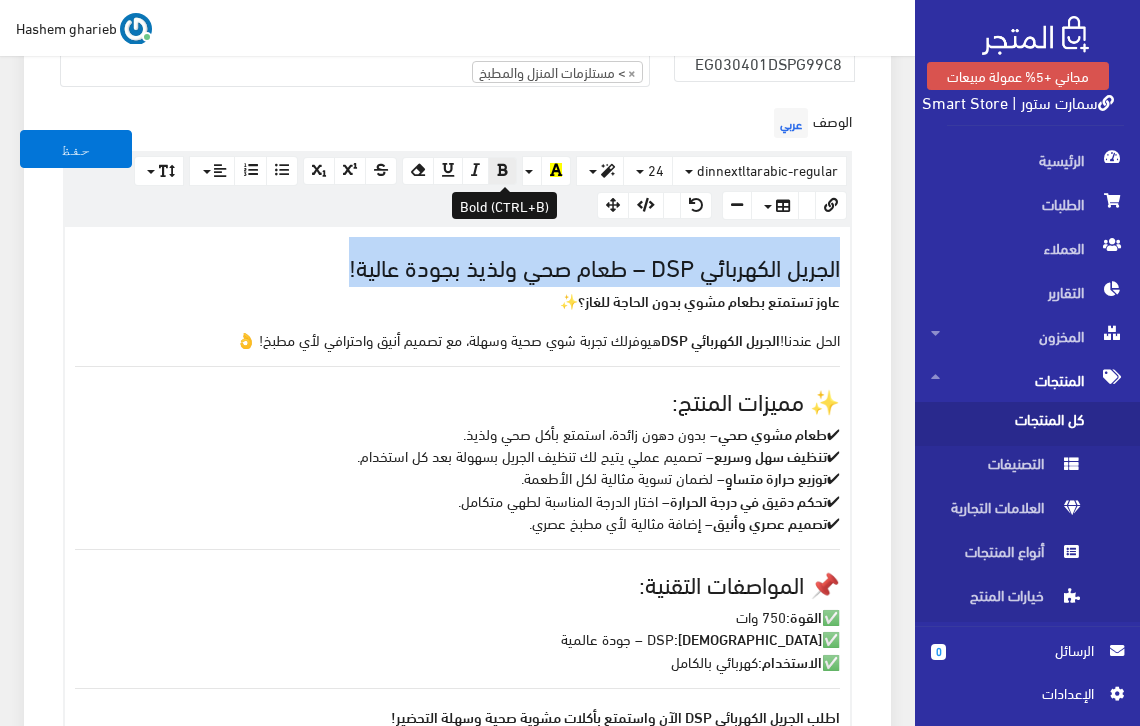 click at bounding box center (502, 170) 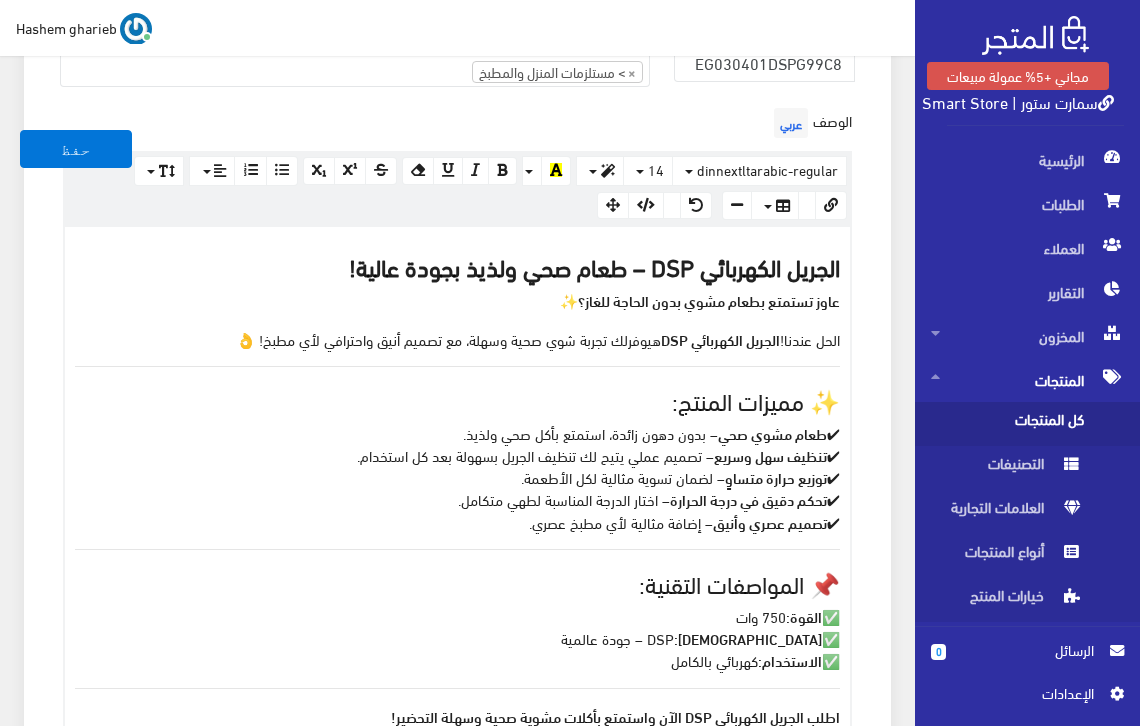 click on "الحل عندنا!  الجريل الكهربائي DSP  هيوفرلك تجربة شوي صحية وسهلة، مع تصميم أنيق واحترافي لأي مطبخ! 👌" at bounding box center [457, 339] 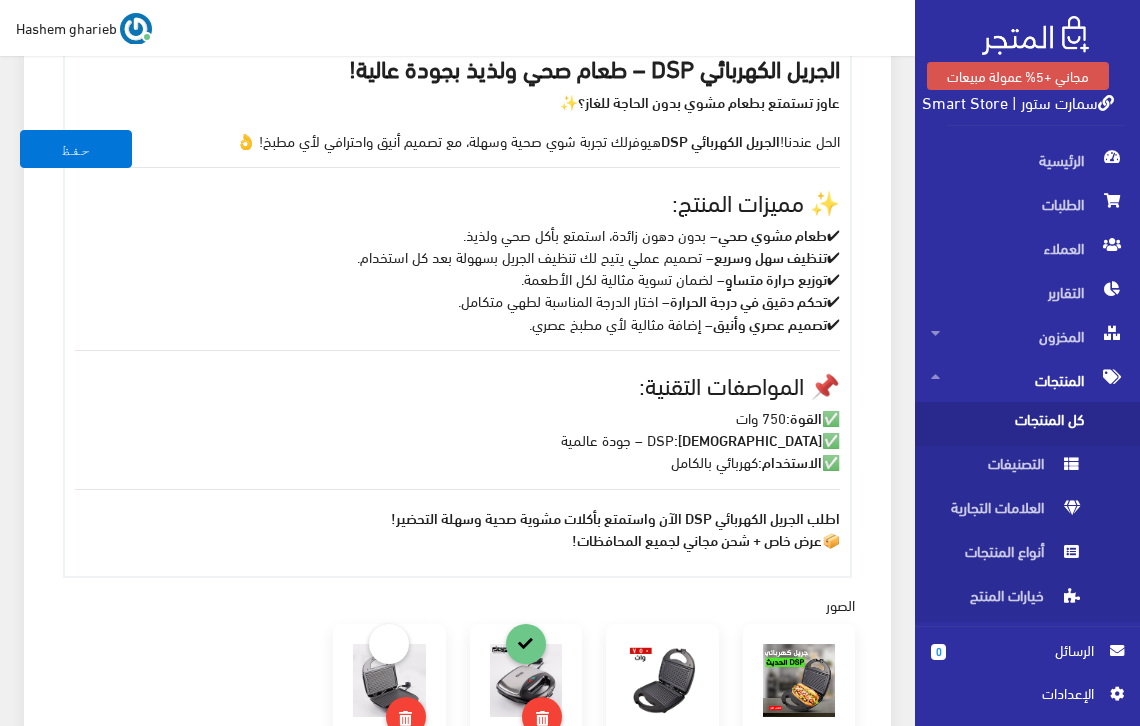 scroll, scrollTop: 867, scrollLeft: 0, axis: vertical 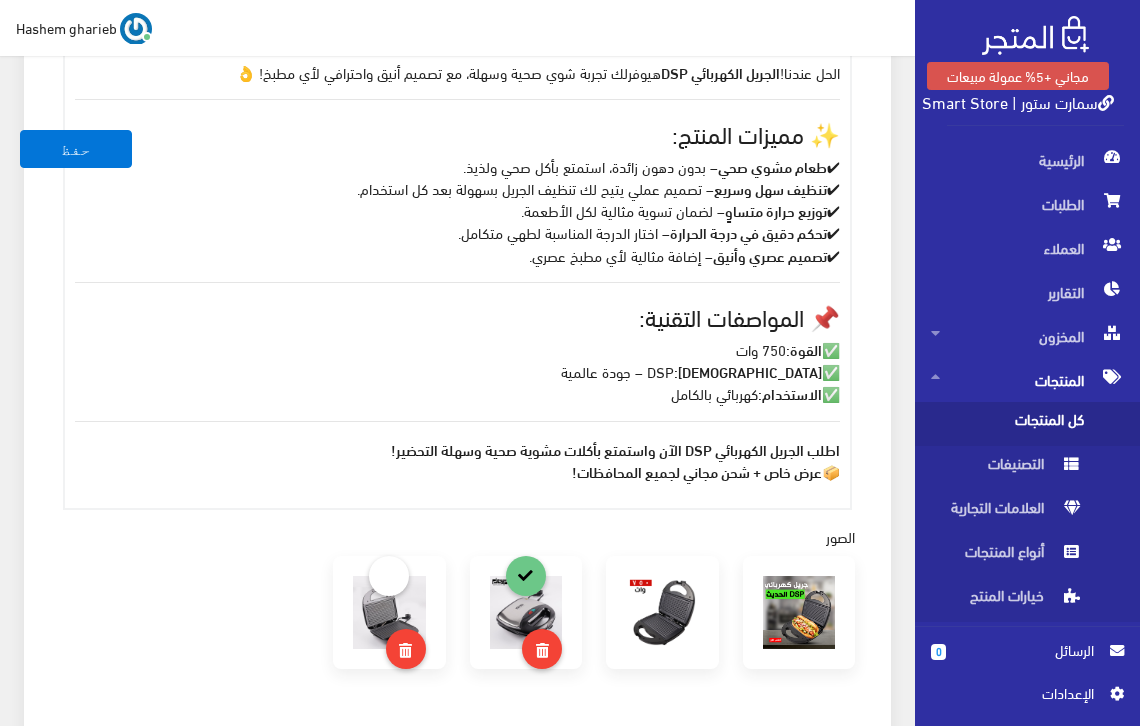 click on "اطلب الجريل الكهربائي DSP الآن واستمتع بأكلات مشوية صحية وسهلة التحضير!
📦  عرض خاص + شحن مجاني لجميع المحافظات!" at bounding box center [457, 460] 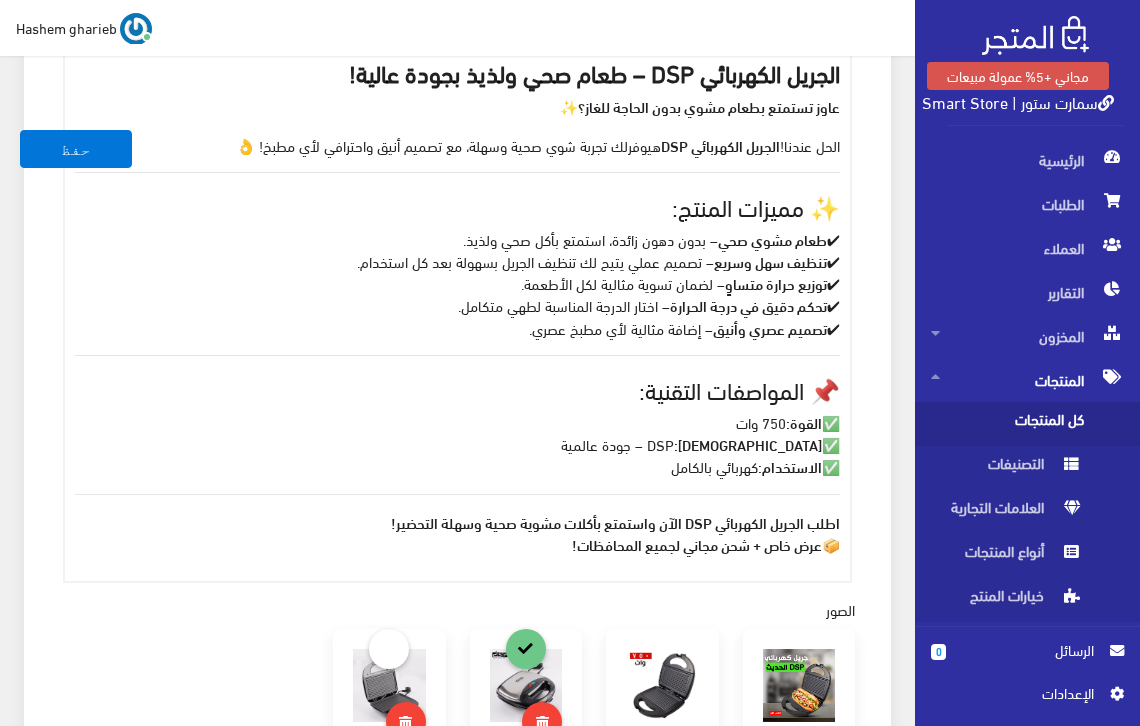 scroll, scrollTop: 933, scrollLeft: 0, axis: vertical 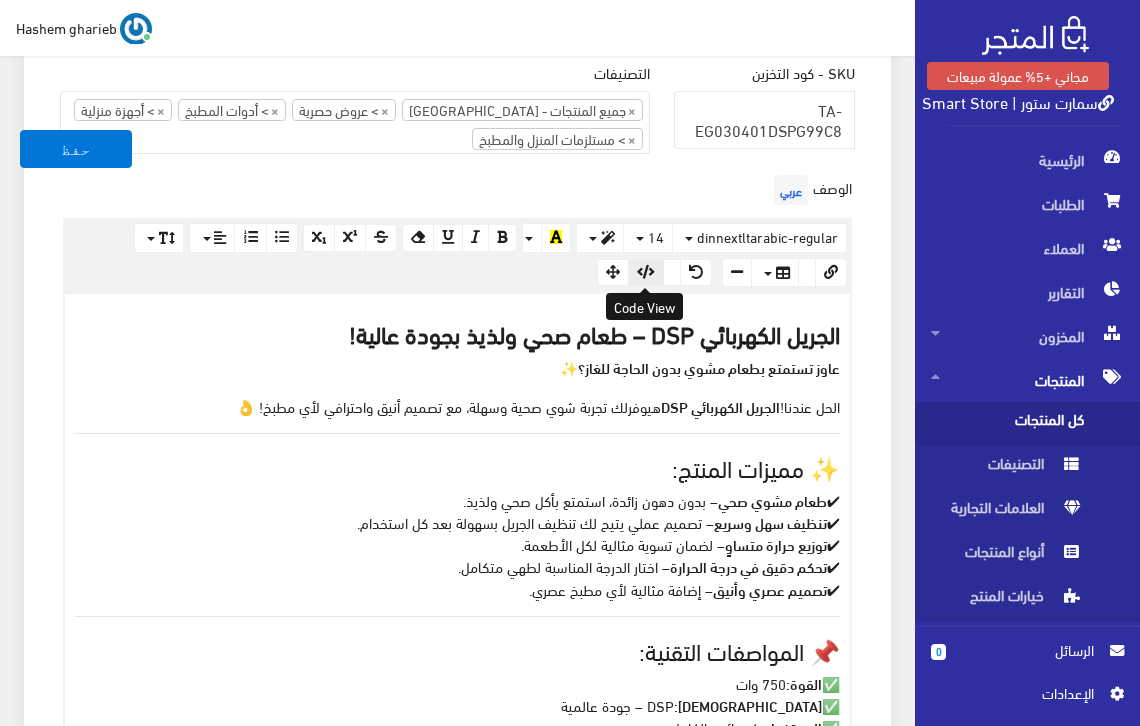 click at bounding box center (646, 272) 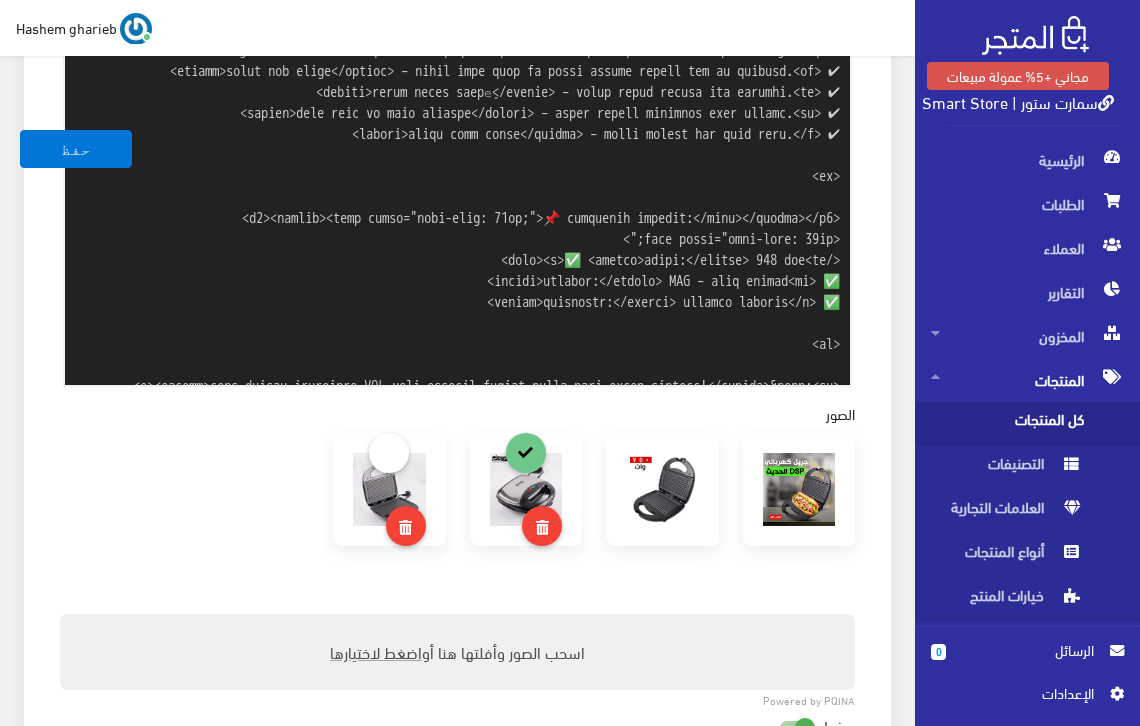 scroll, scrollTop: 127, scrollLeft: 0, axis: vertical 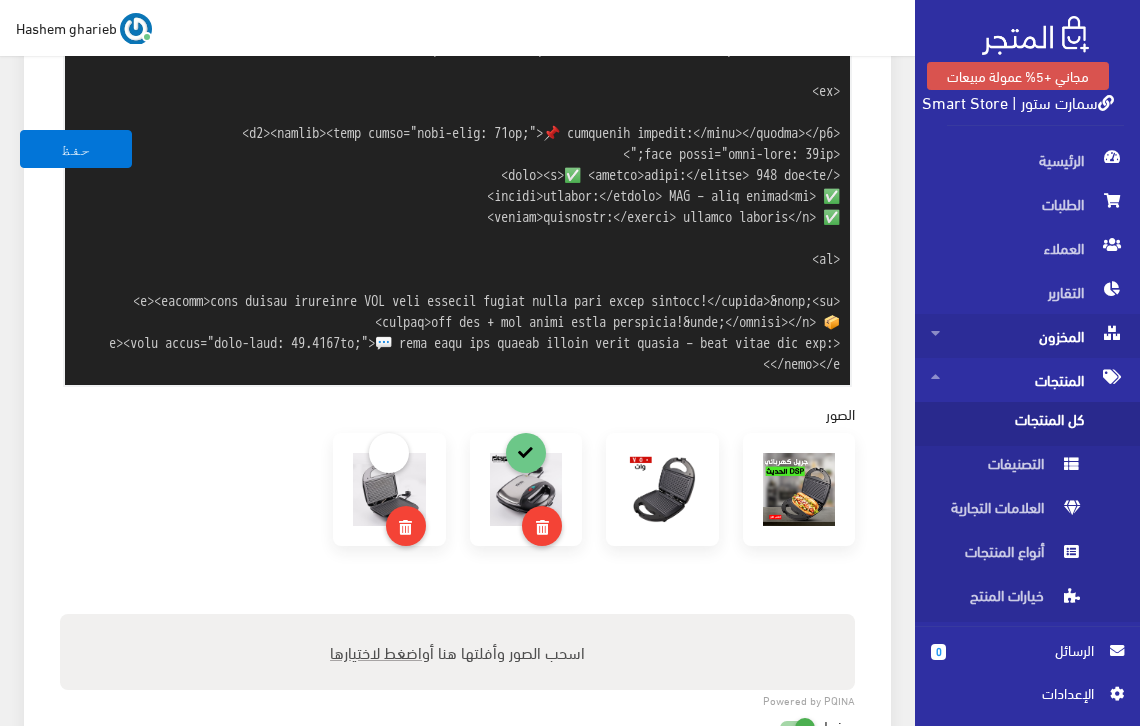 paste on "<a href="https://wa.me/201024892335" target="_blank" style="background-color:#25D366;color:white;padding:10px 20px;border:none;border-radius:5px;font-weight:bold;text-decoration:none;display:inline-block;">🛍️ اطلب على واتساب</a>" 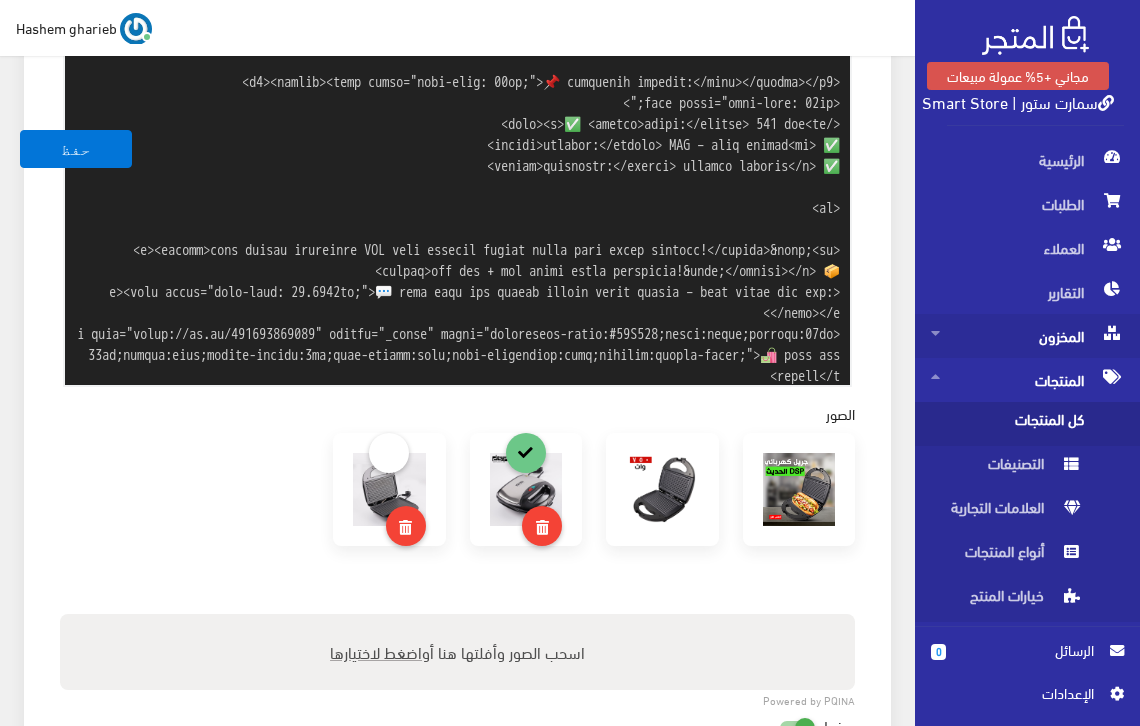 scroll, scrollTop: 178, scrollLeft: 0, axis: vertical 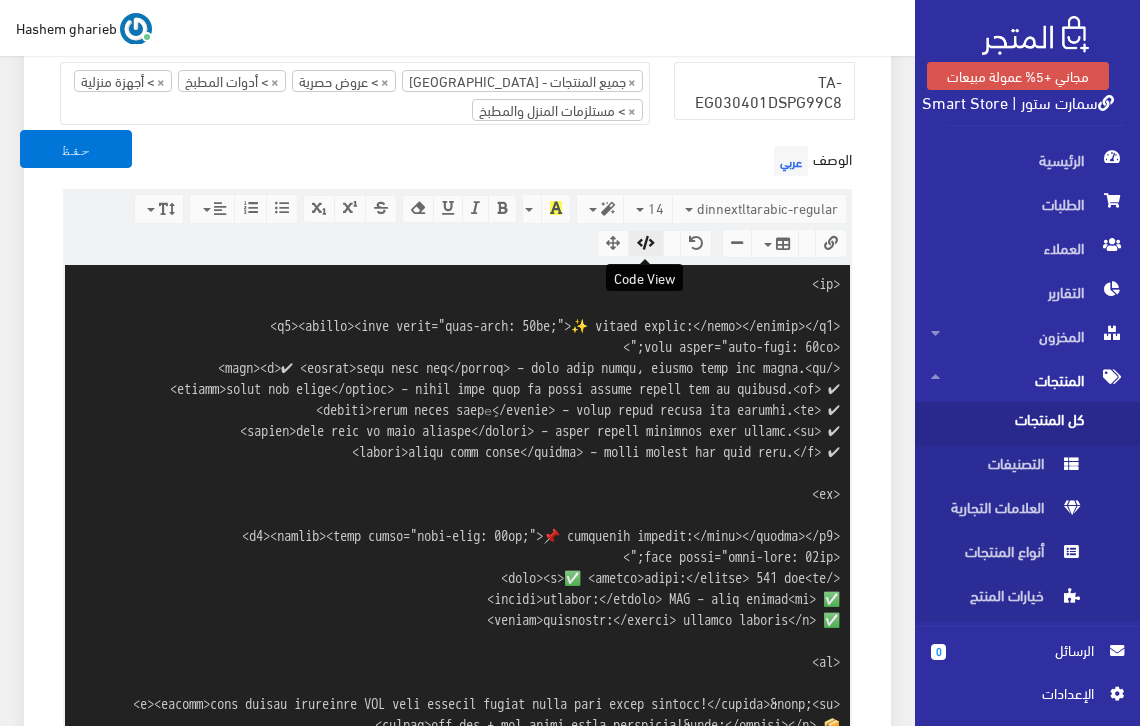 click at bounding box center [646, 243] 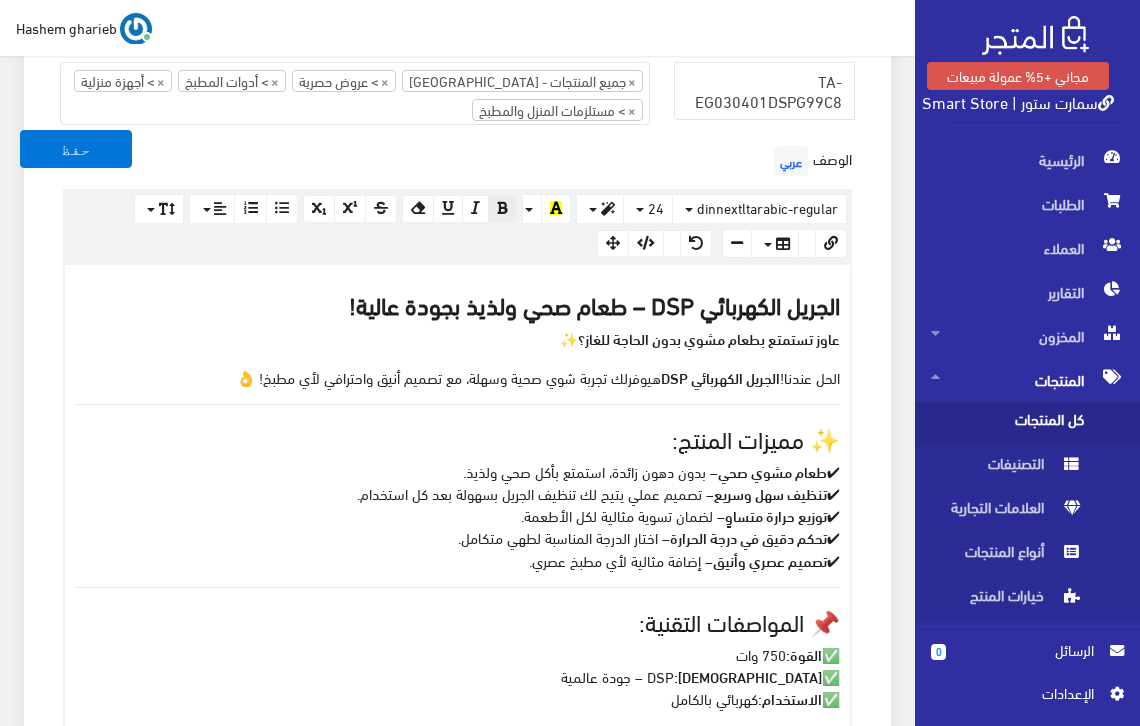 click on "الوصف  عربي
× Insert Image Select from files Image URL Insert Image × Insert Link Text to display To what URL should this link go? http://  Open in new window Insert Link Close Keyboard shortcuts Action Ctrl + Z Undo Ctrl + Shift + Z Redo Ctrl + ] Indent Ctrl + [ Outdent Ctrl + ENTER Insert Horizontal Rule Text formatting Ctrl + B Bold Ctrl + I Italic Ctrl + U Underline Ctrl + \ Remove Font Style Document Style Ctrl + NUM0 Normal Ctrl + NUM1 Header 1 Ctrl + NUM2 Header 2 Ctrl + NUM3 Header 3 Ctrl + NUM4 Header 4 Ctrl + NUM5 Header 5 Ctrl + NUM6 Header 6 Paragraph formatting Ctrl + Shift + L Align left Ctrl + Shift + E Align center Ctrl + Shift + R Align right Ctrl + Shift + J Justify full Ctrl + Shift + NUM7 Ordered list Ctrl + Shift + NUM8 Unordered list Summernote 0.6.16  ·  Project  ·  Issues dinnextltarabic-regular    Arial  Arial Black  Comic Sans MS  Courier New  Helvetica  Impact  Tahoma  Times New Roman  Verdana 24    8  9  10  11  12  14  18  24  36" at bounding box center [457, 518] 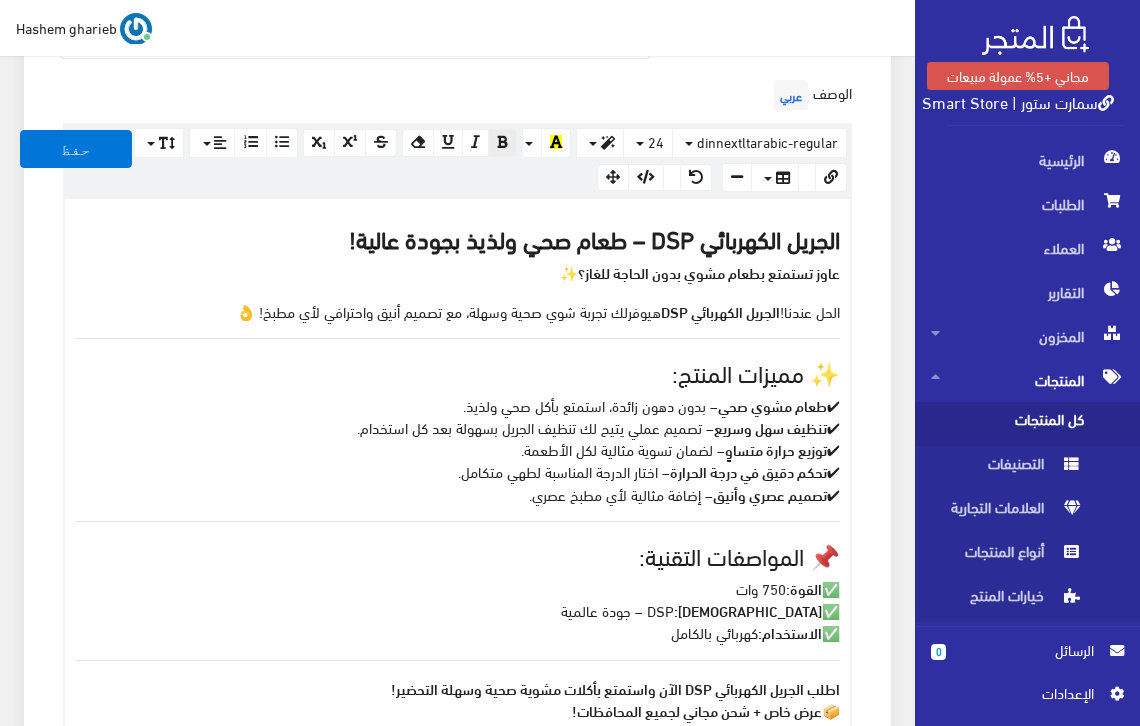 scroll, scrollTop: 327, scrollLeft: 0, axis: vertical 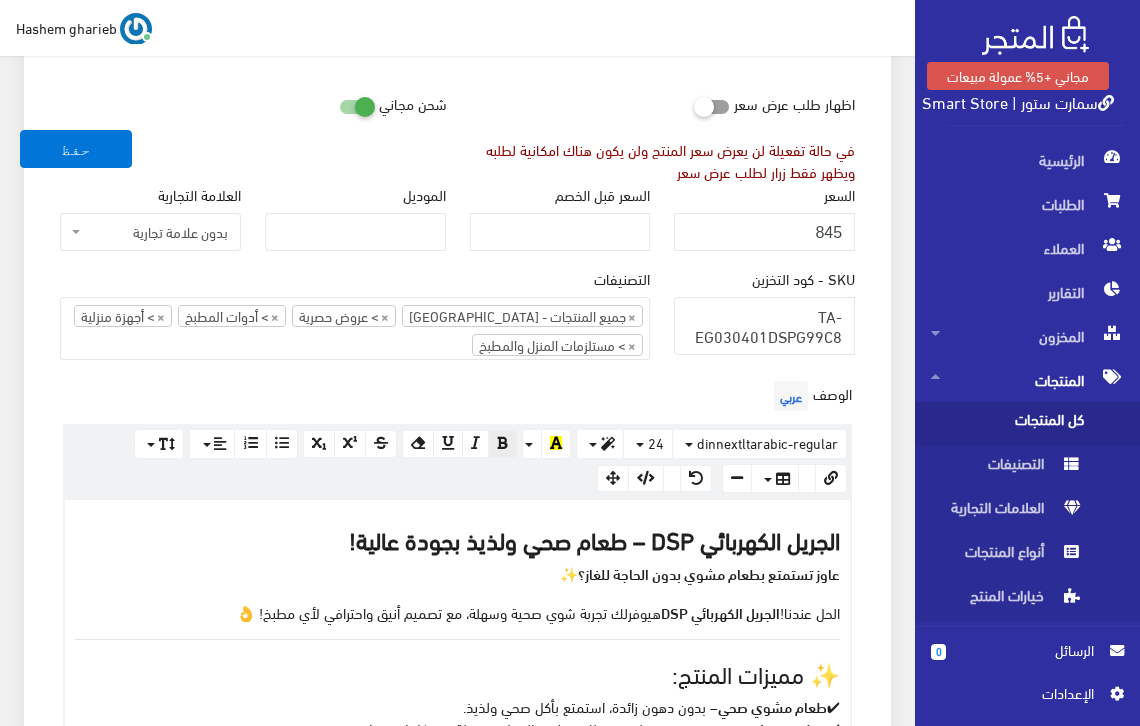 click on "معلومات أساسية
اسم المنتج  عربي
الجريل الكهربائي DSP قوة 750 وات
اظهار طلب عرض سعر
في حالة تفعيلة لن يعرض سعر المنتج ولن يكون هناك امكانية لطلبه ويظهر فقط زرار لطلب عرض سعر" at bounding box center (457, 860) 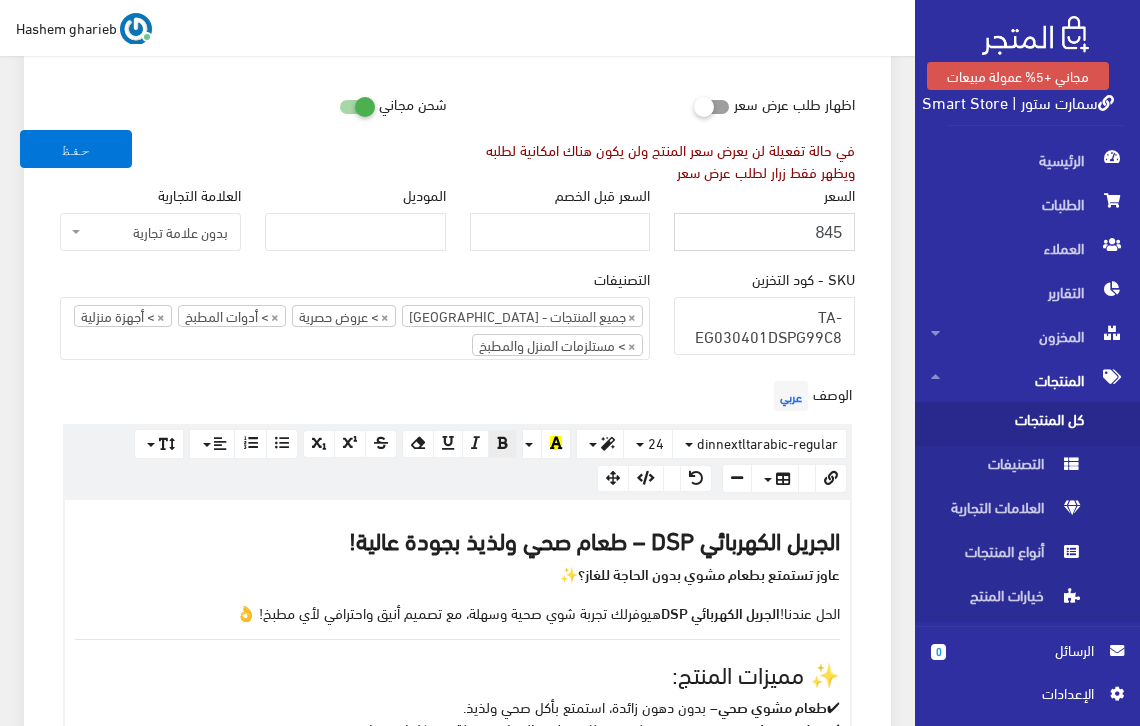 drag, startPoint x: 788, startPoint y: 232, endPoint x: 870, endPoint y: 228, distance: 82.0975 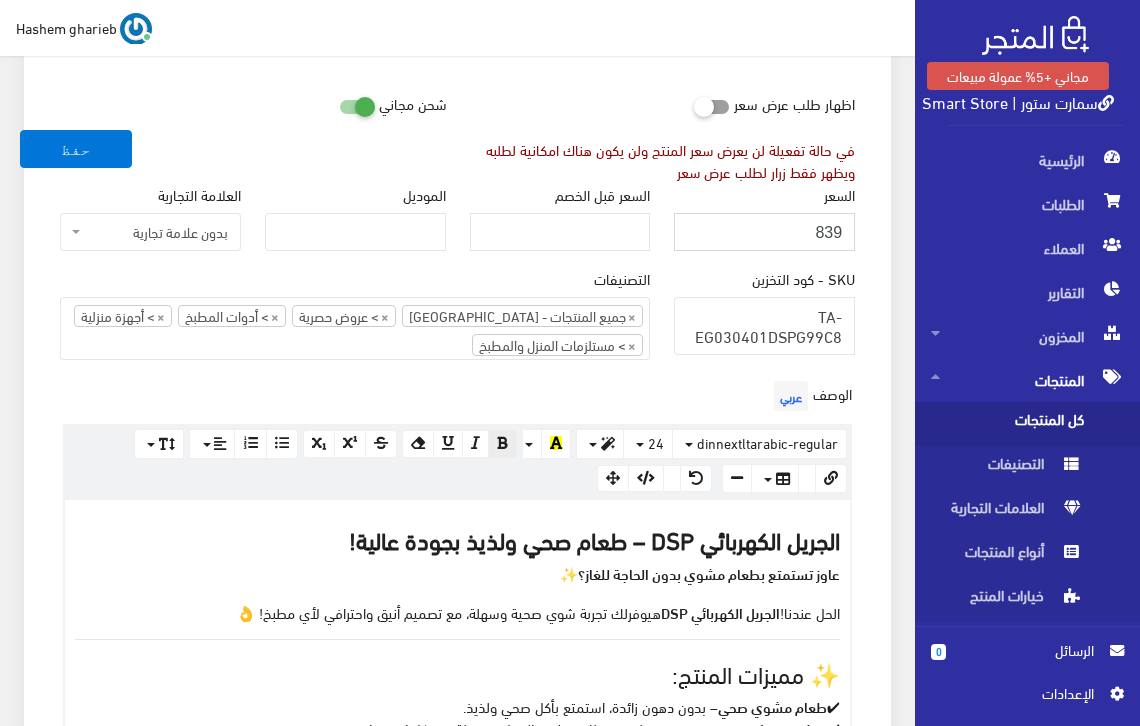 type on "839" 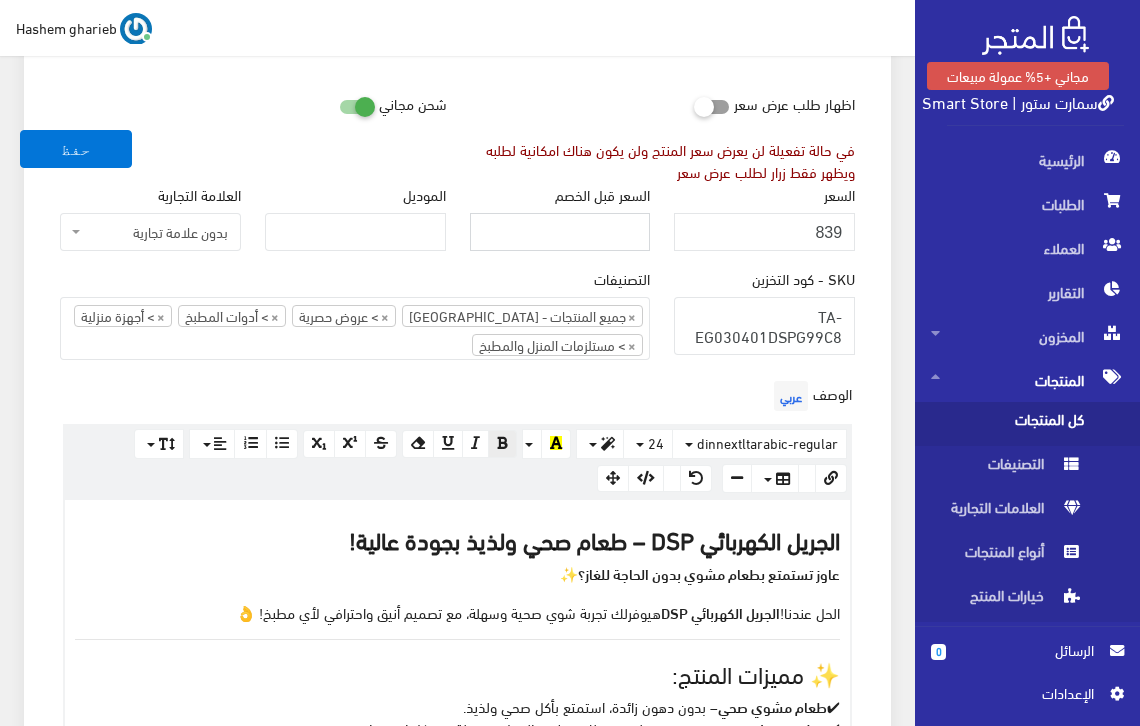 click on "السعر قبل الخصم" at bounding box center (560, 232) 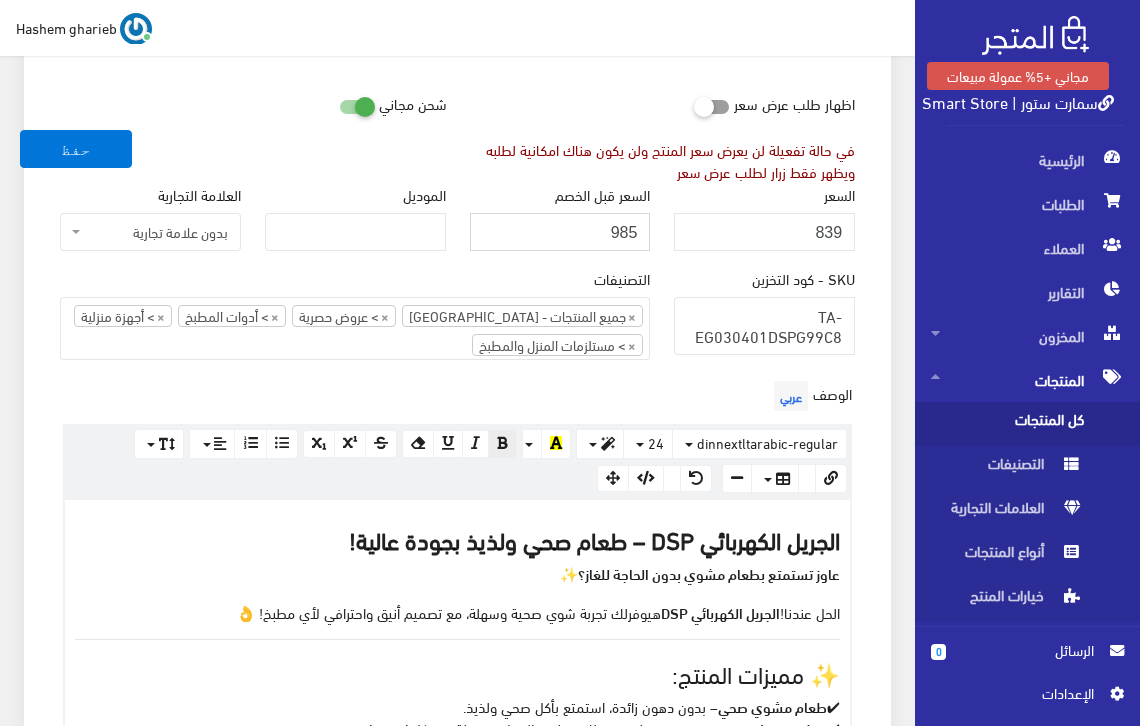 type on "985" 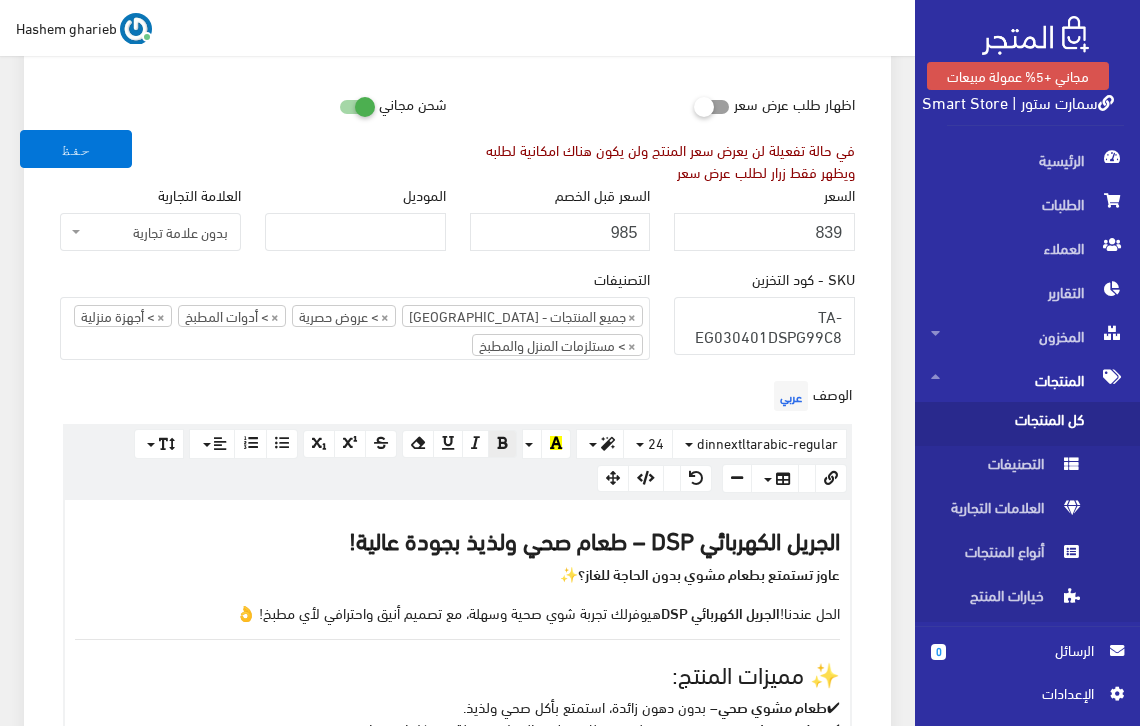 click on "معلومات أساسية
اسم المنتج  عربي
الجريل الكهربائي DSP قوة 750 وات
اظهار طلب عرض سعر
في حالة تفعيلة لن يعرض سعر المنتج ولن يكون هناك امكانية لطلبه ويظهر فقط زرار لطلب عرض سعر" at bounding box center (457, 860) 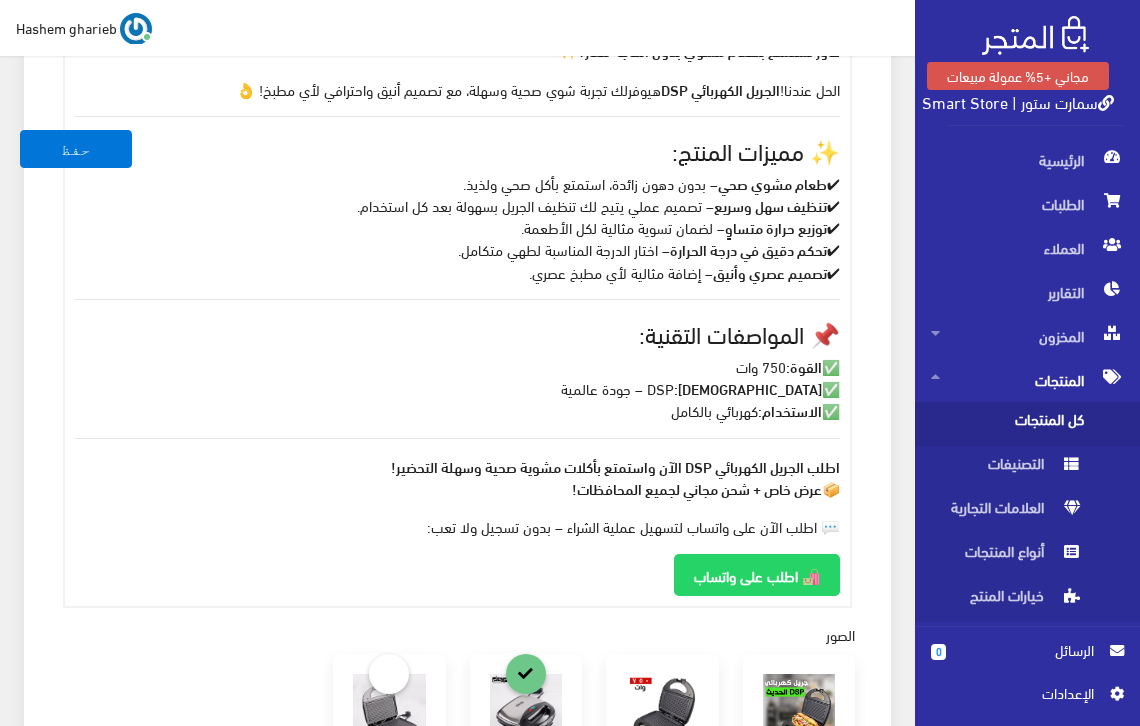 scroll, scrollTop: 927, scrollLeft: 0, axis: vertical 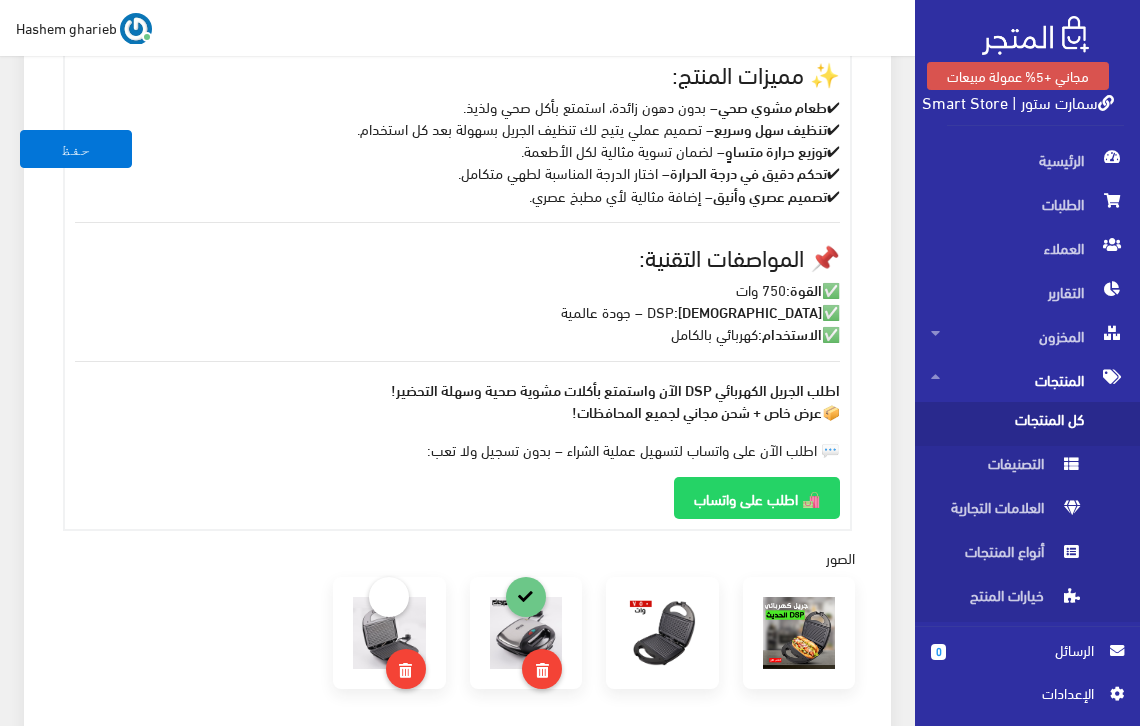 click on "اطلب الجريل الكهربائي DSP الآن واستمتع بأكلات مشوية صحية وسهلة التحضير!" at bounding box center (615, 389) 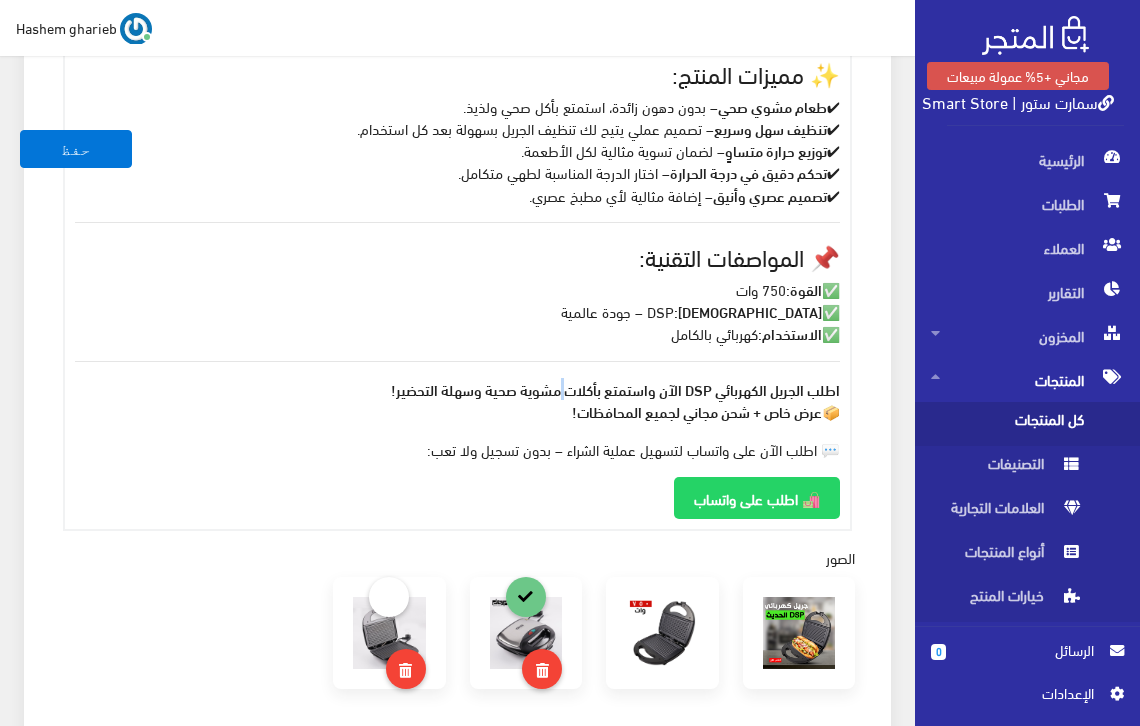 click on "اطلب الجريل الكهربائي DSP الآن واستمتع بأكلات مشوية صحية وسهلة التحضير!" at bounding box center (615, 389) 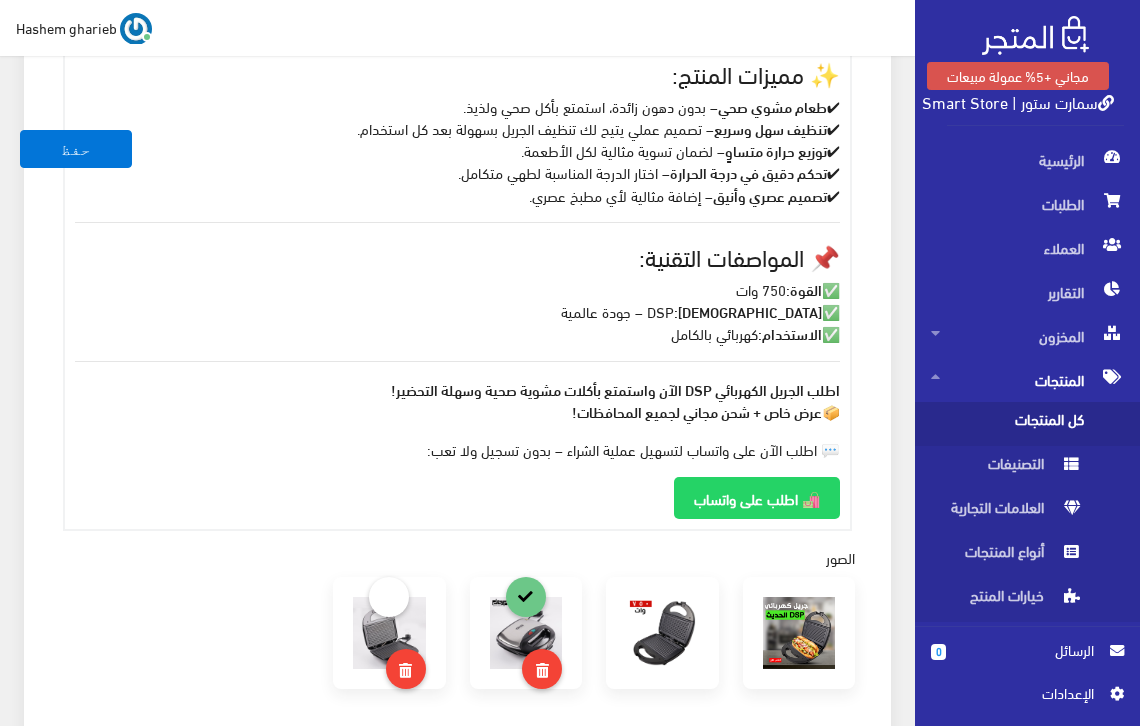 drag, startPoint x: 536, startPoint y: 405, endPoint x: 879, endPoint y: 392, distance: 343.24628 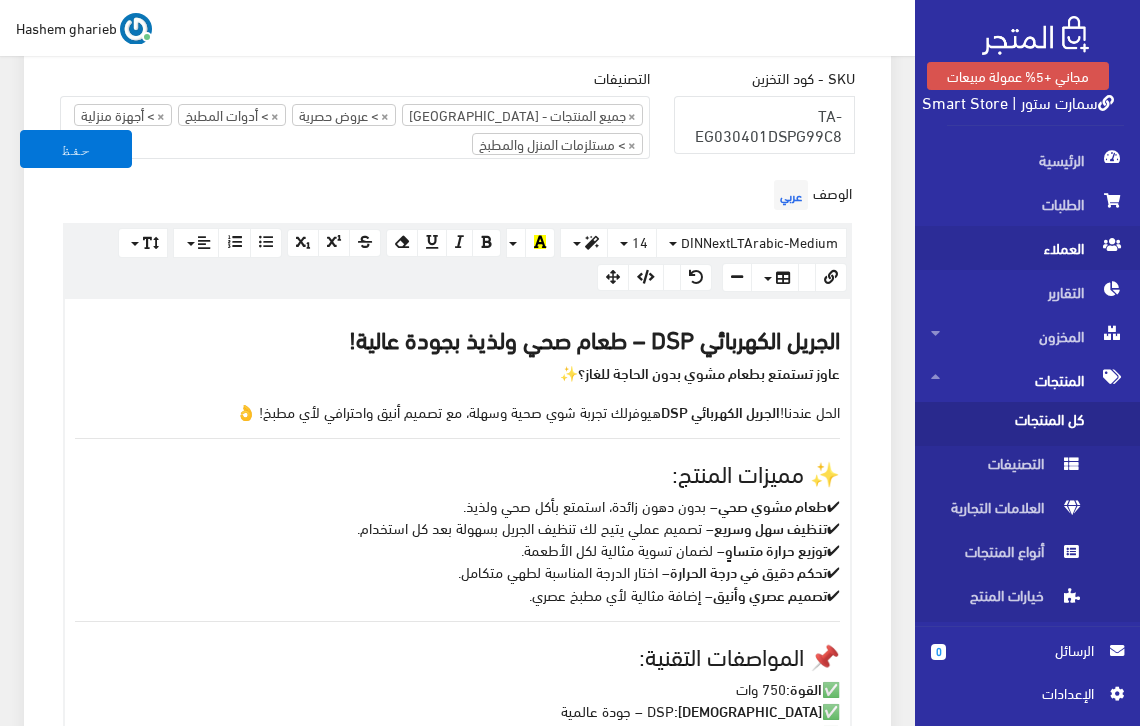 scroll, scrollTop: 527, scrollLeft: 0, axis: vertical 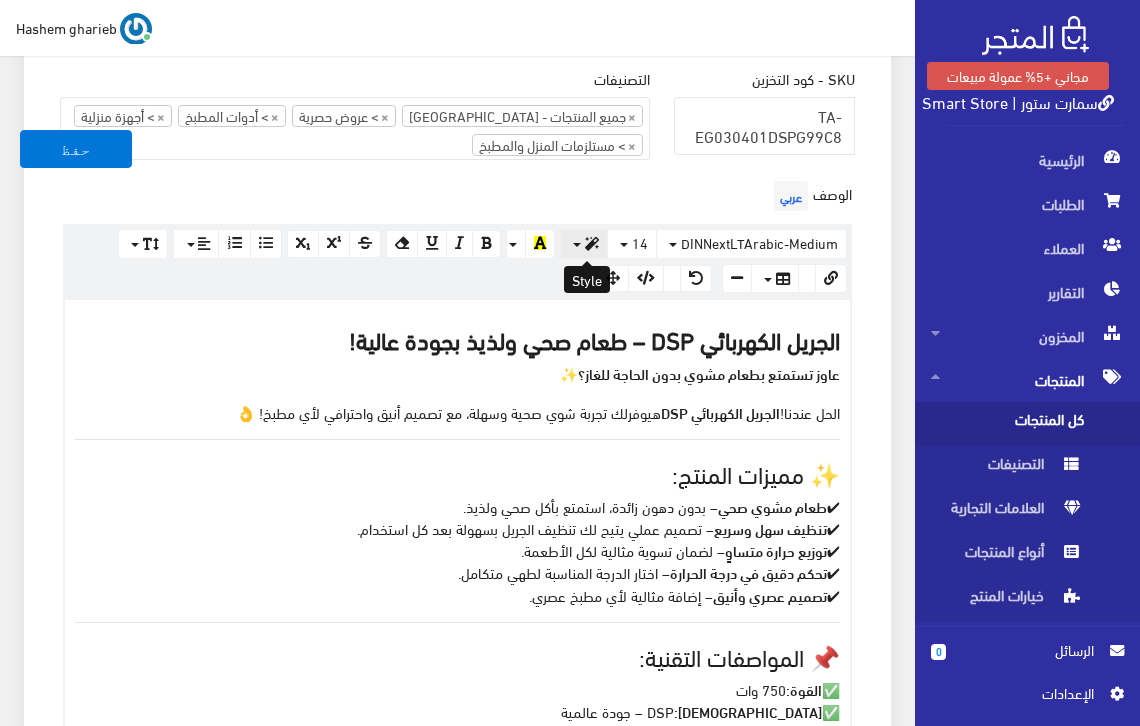 click at bounding box center (592, 244) 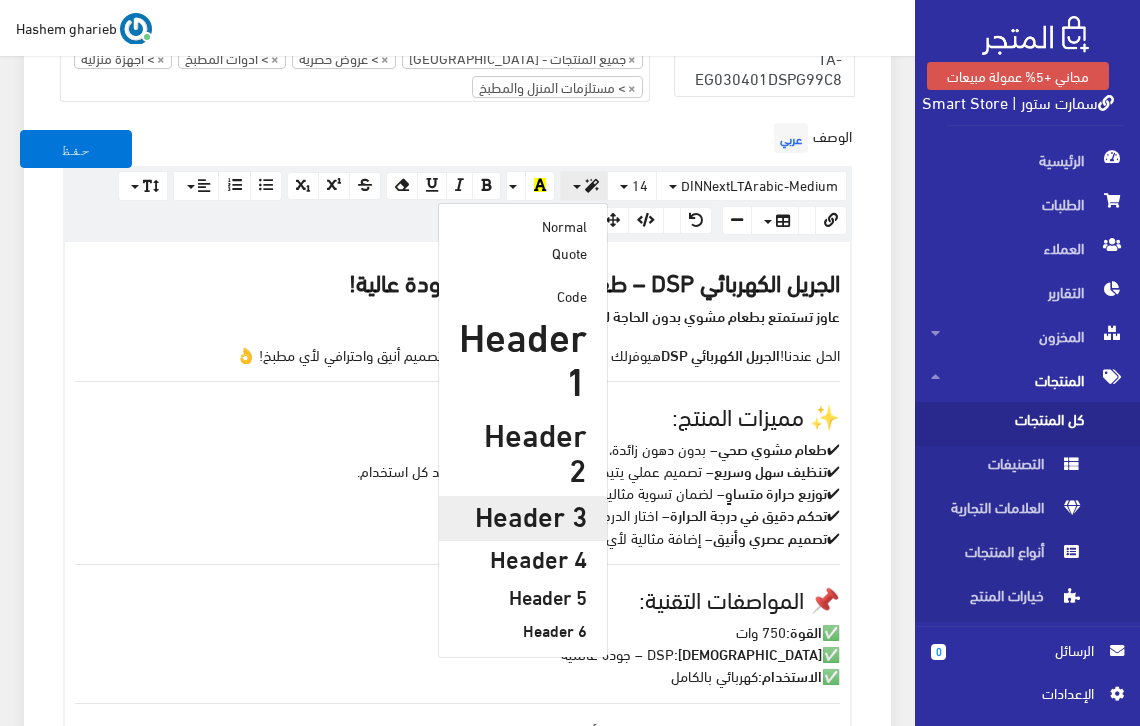 scroll, scrollTop: 727, scrollLeft: 0, axis: vertical 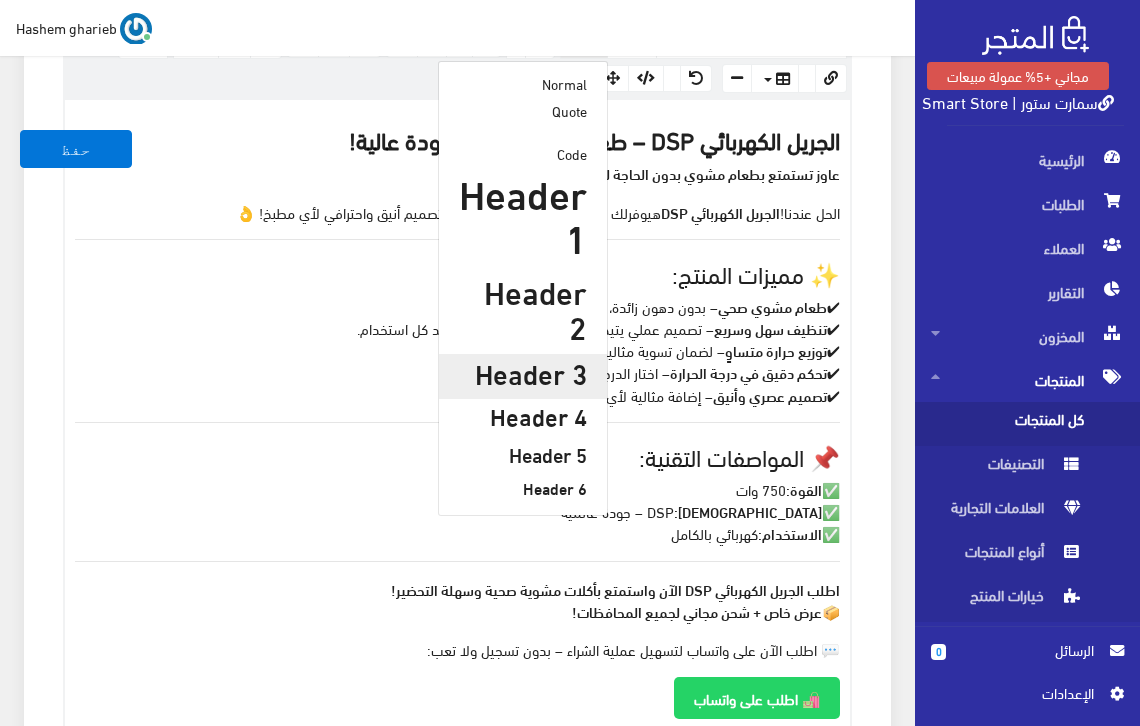click on "Header 3" at bounding box center (523, 372) 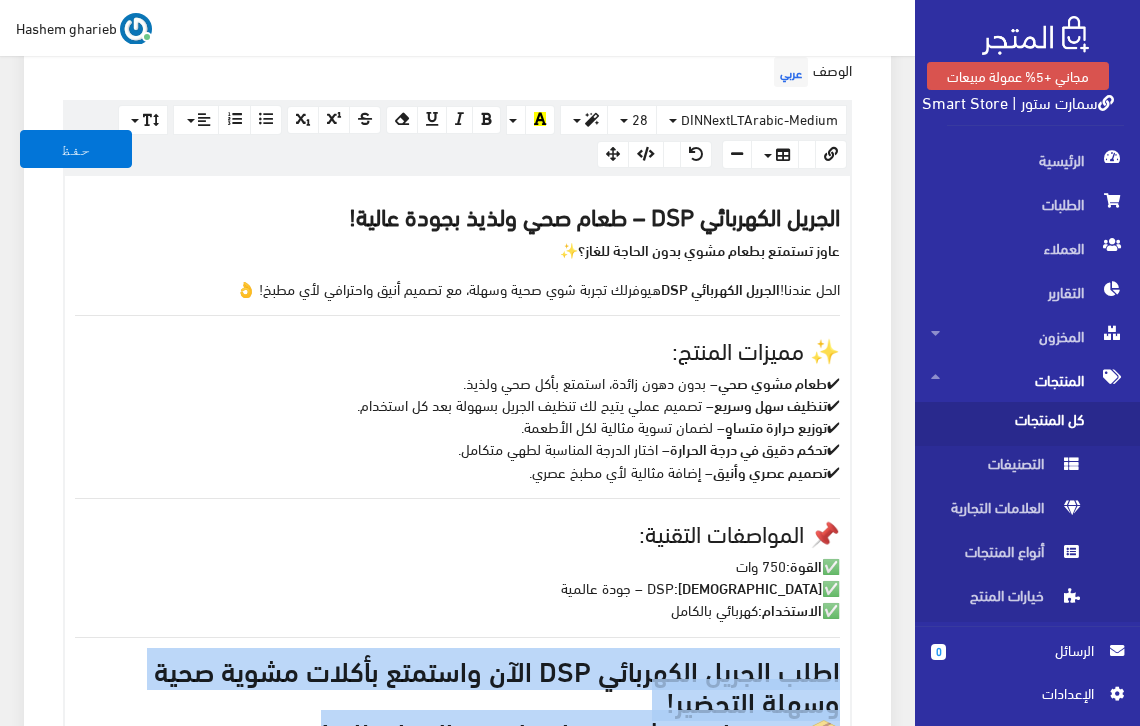 scroll, scrollTop: 527, scrollLeft: 0, axis: vertical 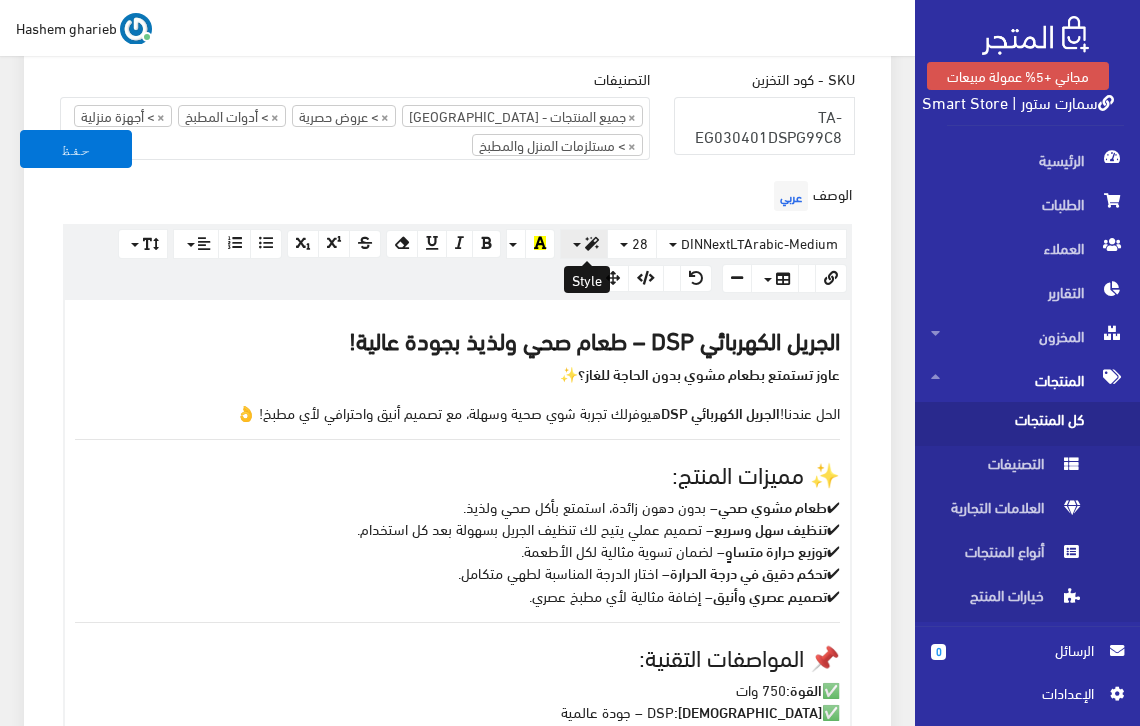 click at bounding box center (584, 244) 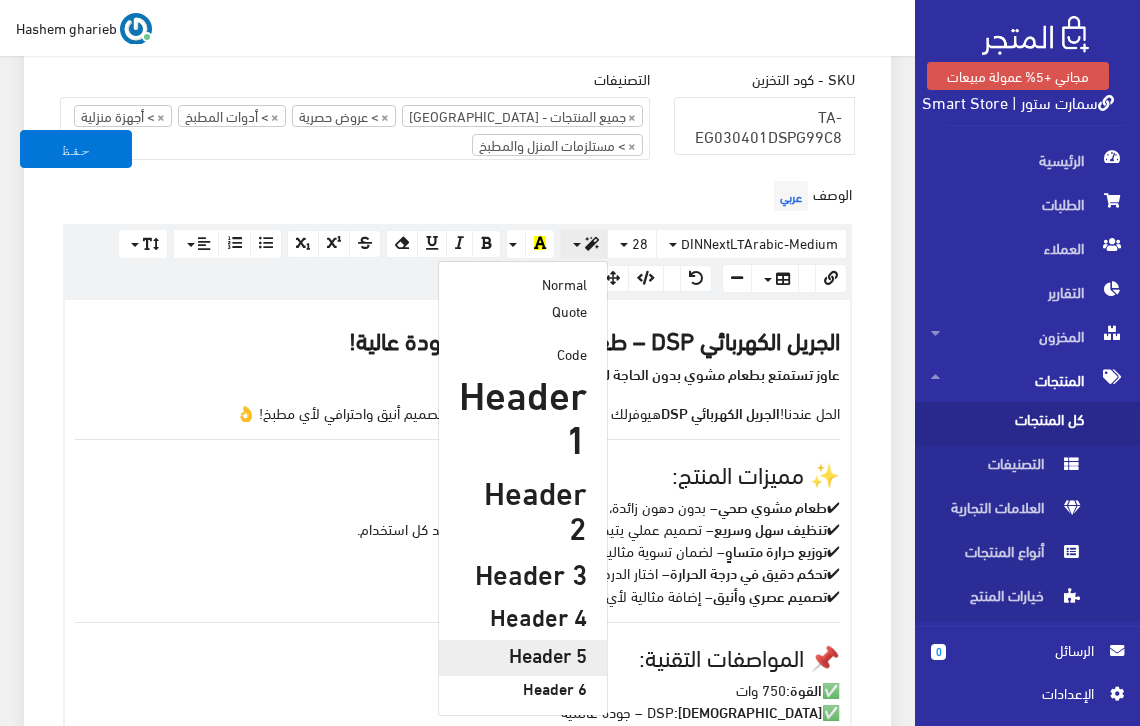 click on "Header 5" at bounding box center (523, 654) 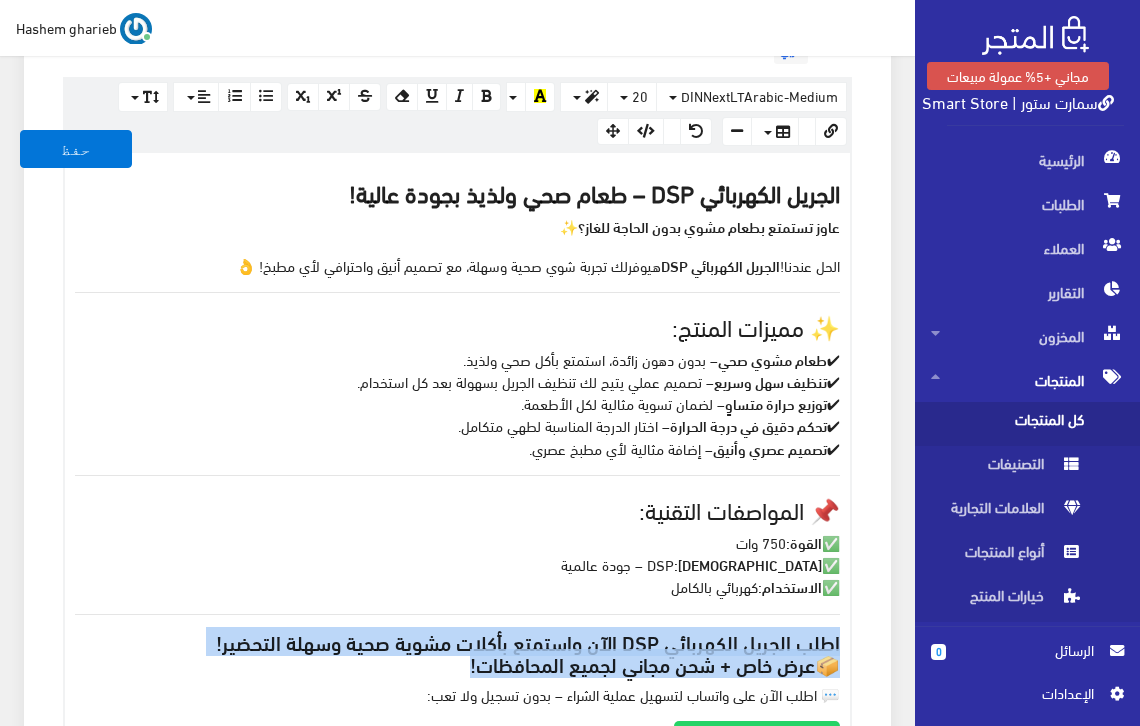 scroll, scrollTop: 1060, scrollLeft: 0, axis: vertical 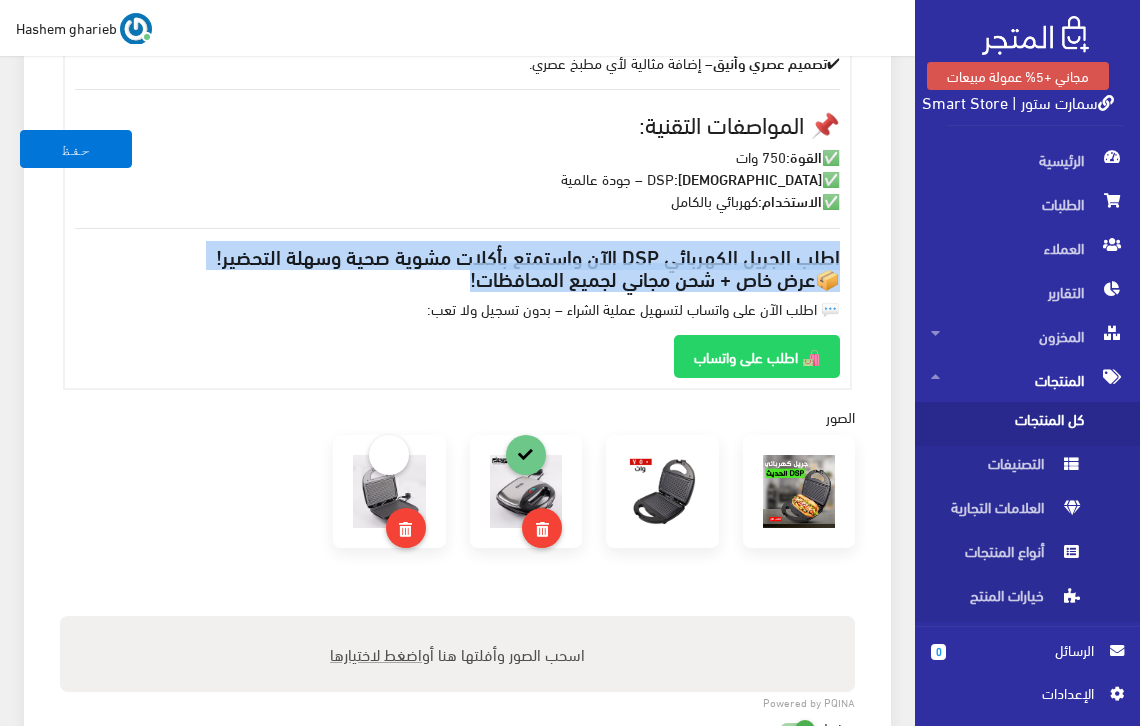click on "الجريل الكهربائي DSP – طعام صحي ولذيذ بجودة عالية! عاوز تستمتع بطعام مشوي بدون الحاجة للغاز؟  ✨  الحل عندنا!  الجريل الكهربائي DSP  هيوفرلك تجربة شوي صحية وسهلة، مع تصميم أنيق واحترافي لأي مطبخ! 👌 ✨ مميزات المنتج: ✔  طعام مشوي صحي  – بدون دهون زائدة، استمتع بأكل صحي ولذيذ. ✔  تنظيف سهل وسريع  – تصميم عملي يتيح لك تنظيف الجريل بسهولة بعد كل استخدام. ✔  توزيع حرارة متساوٍ  – لضمان تسوية مثالية لكل الأطعمة. ✔  تحكم دقيق في درجة الحرارة  – اختار الدرجة المناسبة لطهي متكامل. ✔  تصميم عصري وأنيق  – إضافة مثالية لأي مطبخ عصري. 📌 المواصفات التقنية: ✅  القوة:  750 وات ✅  ✅" at bounding box center [457, 77] 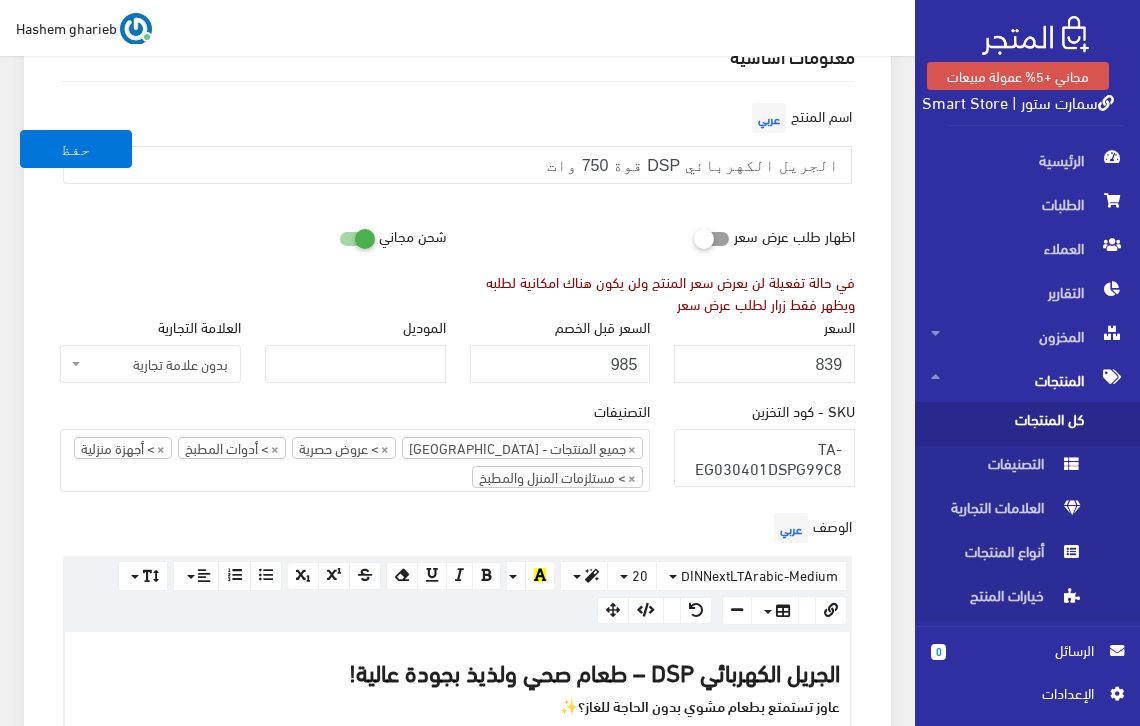 scroll, scrollTop: 127, scrollLeft: 0, axis: vertical 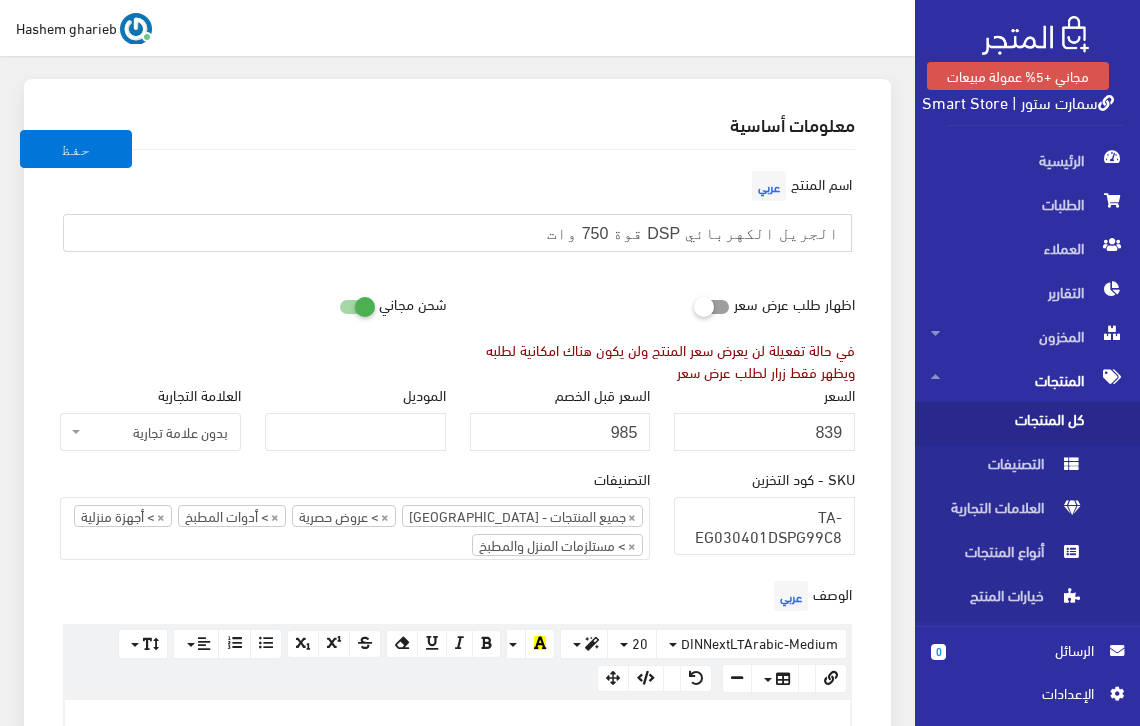 click on "الجريل الكهربائي DSP قوة 750 وات" at bounding box center [457, 233] 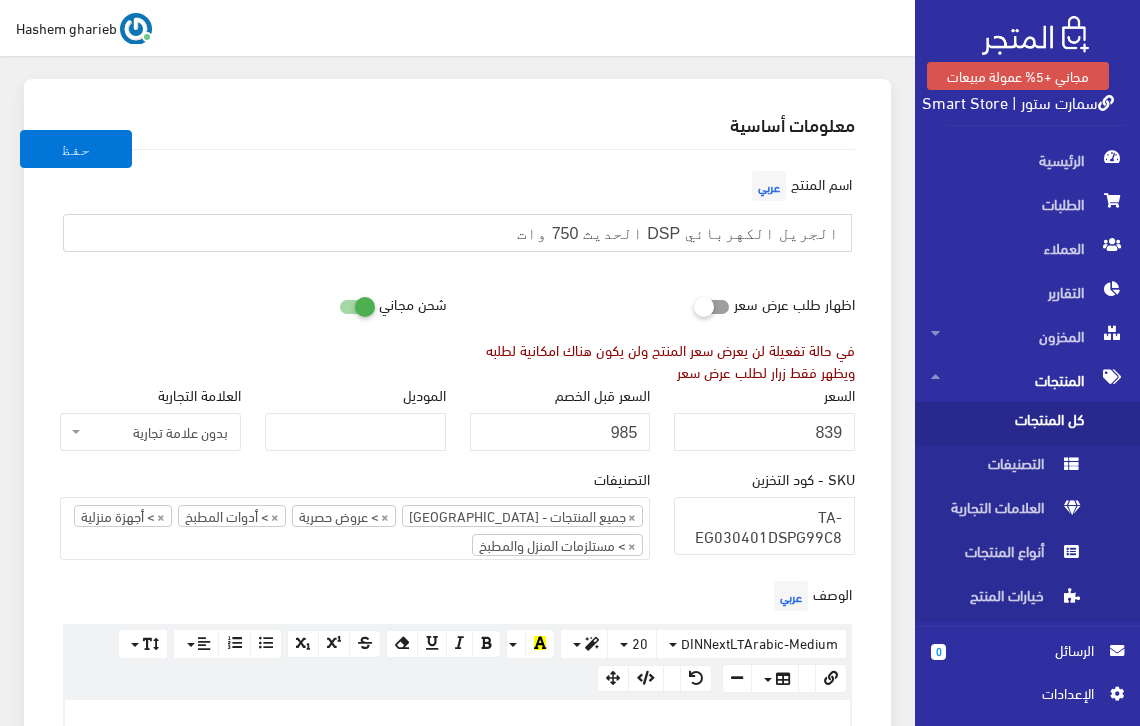 drag, startPoint x: 556, startPoint y: 237, endPoint x: 896, endPoint y: 258, distance: 340.64792 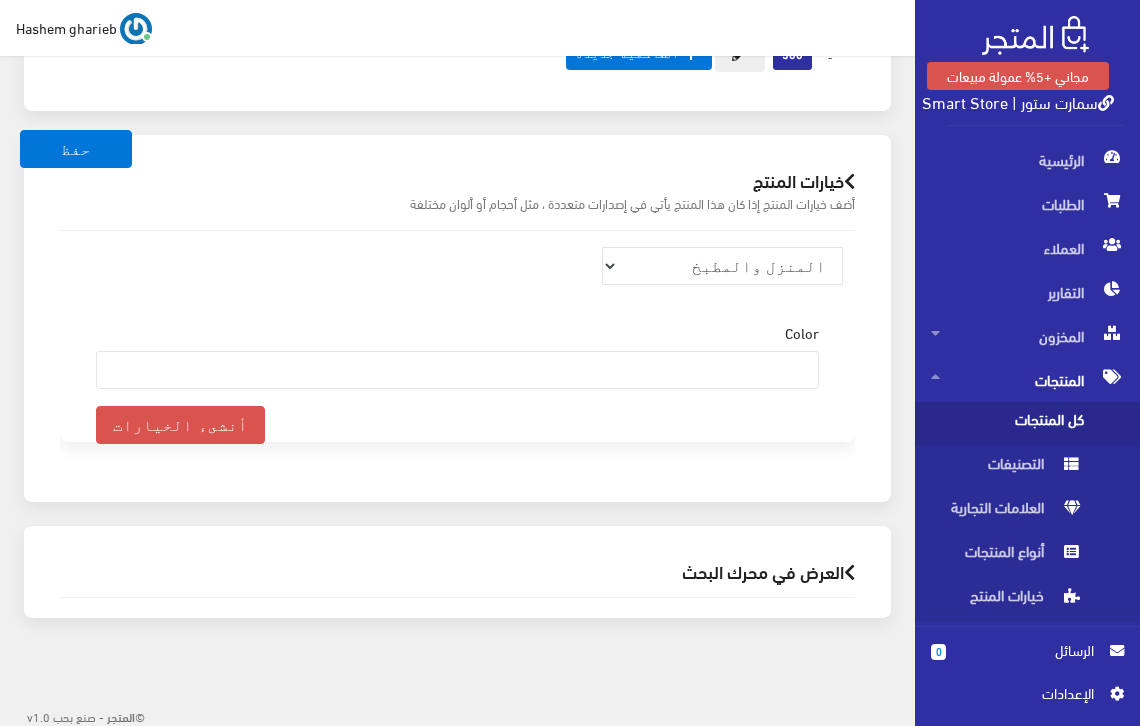 scroll, scrollTop: 2052, scrollLeft: 0, axis: vertical 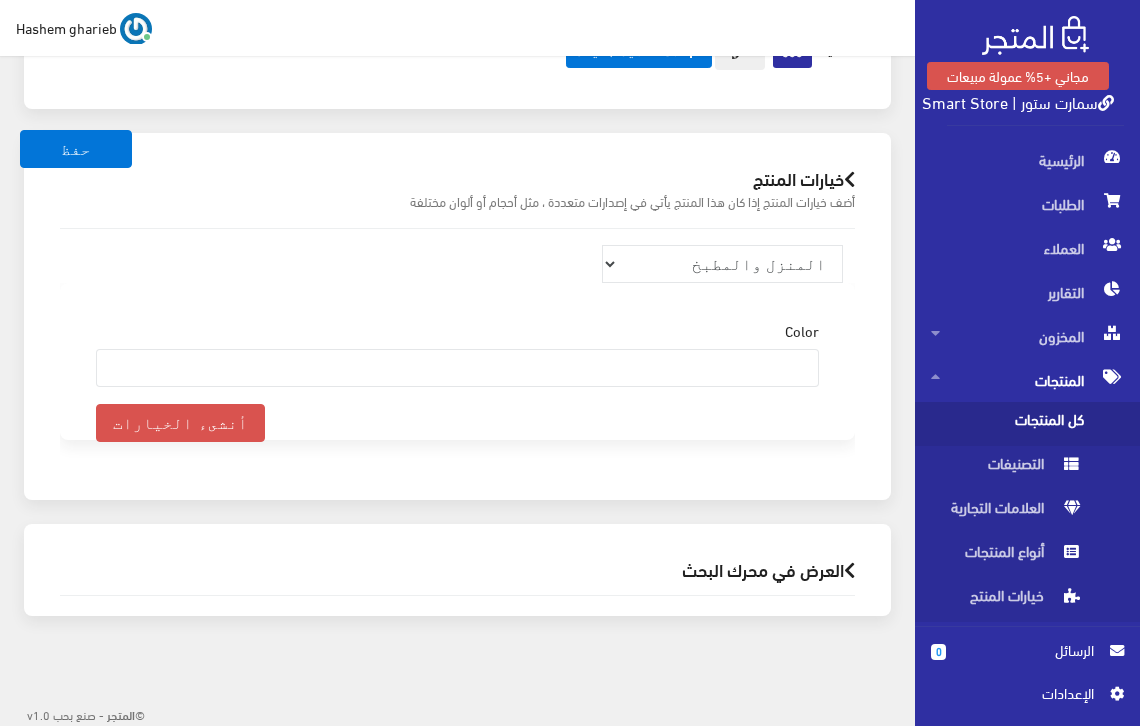 type on "الجريل الكهربائي DSP الحديث 750 وات" 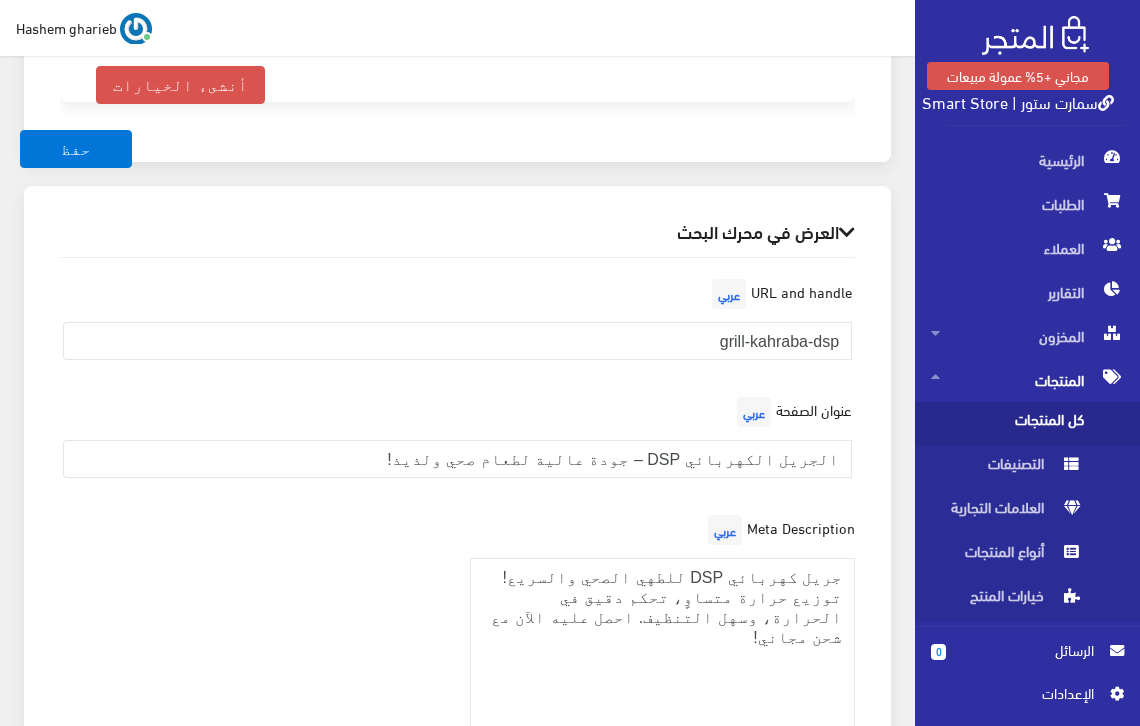 scroll, scrollTop: 2452, scrollLeft: 0, axis: vertical 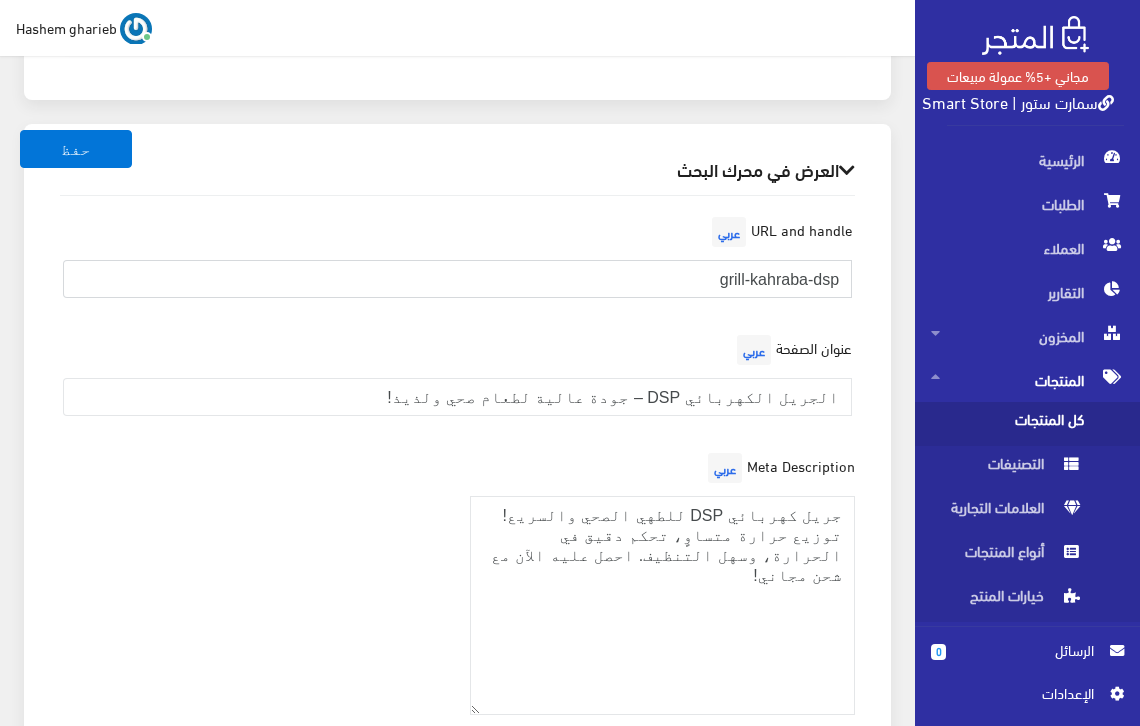 drag, startPoint x: 682, startPoint y: 278, endPoint x: 885, endPoint y: 272, distance: 203.08865 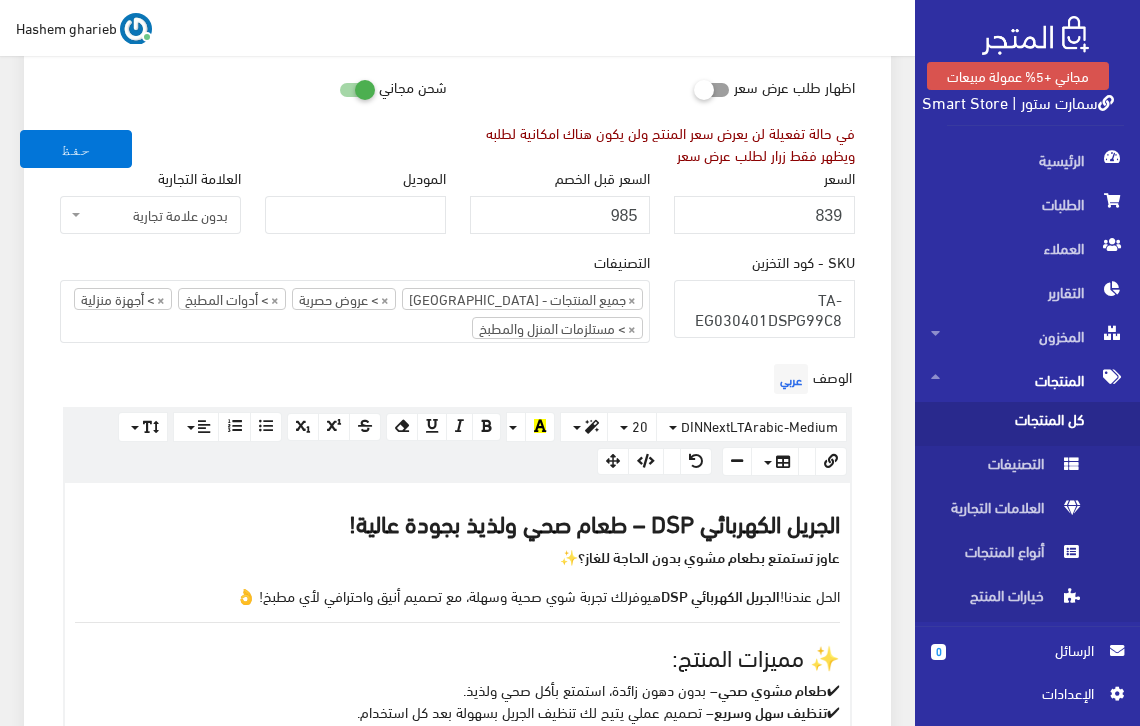 scroll, scrollTop: 321, scrollLeft: 0, axis: vertical 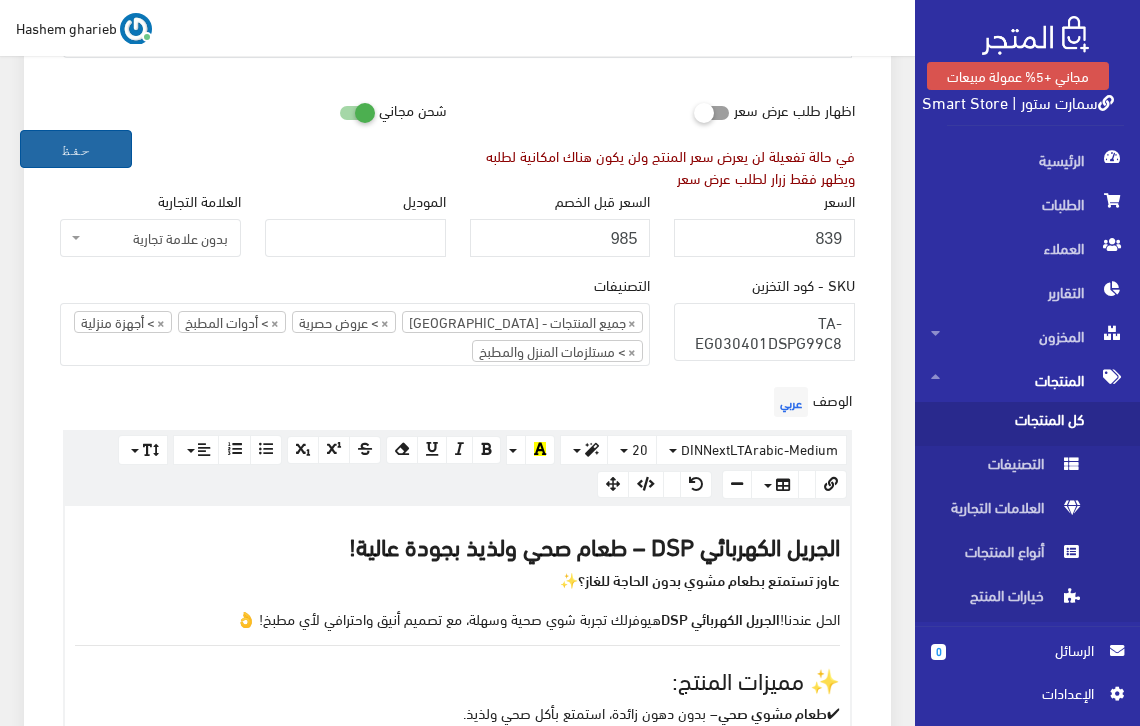 type on "جريل-كهربائي-DSP-الحديث-750-وات" 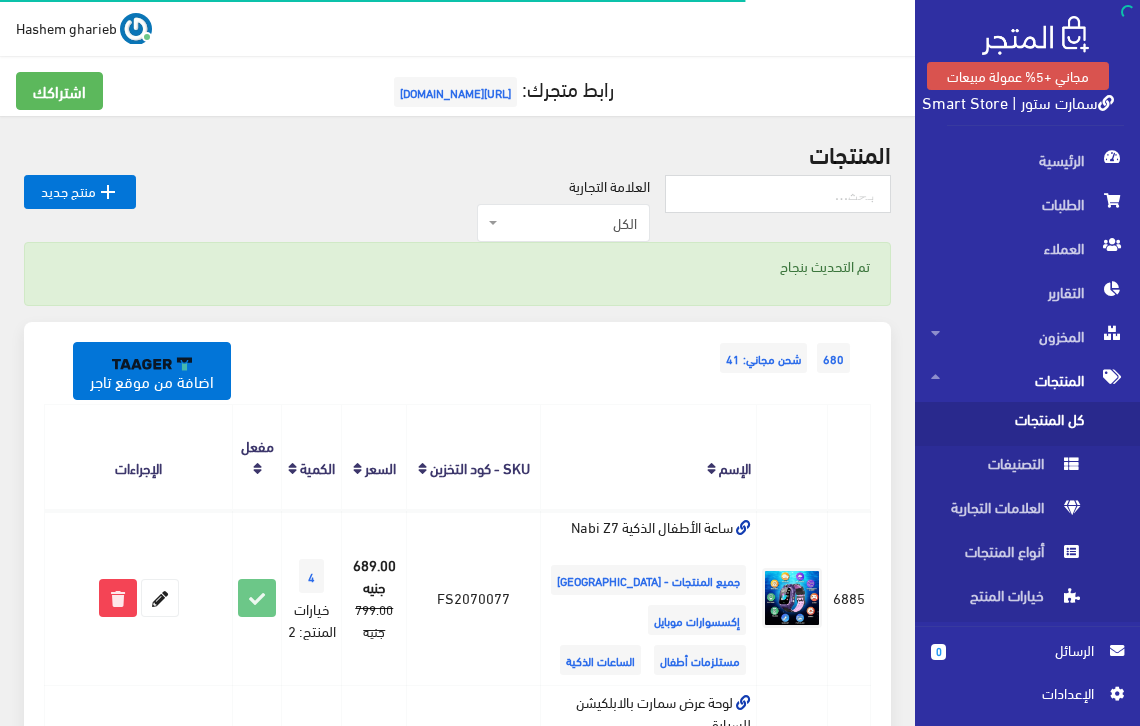 scroll, scrollTop: 0, scrollLeft: 0, axis: both 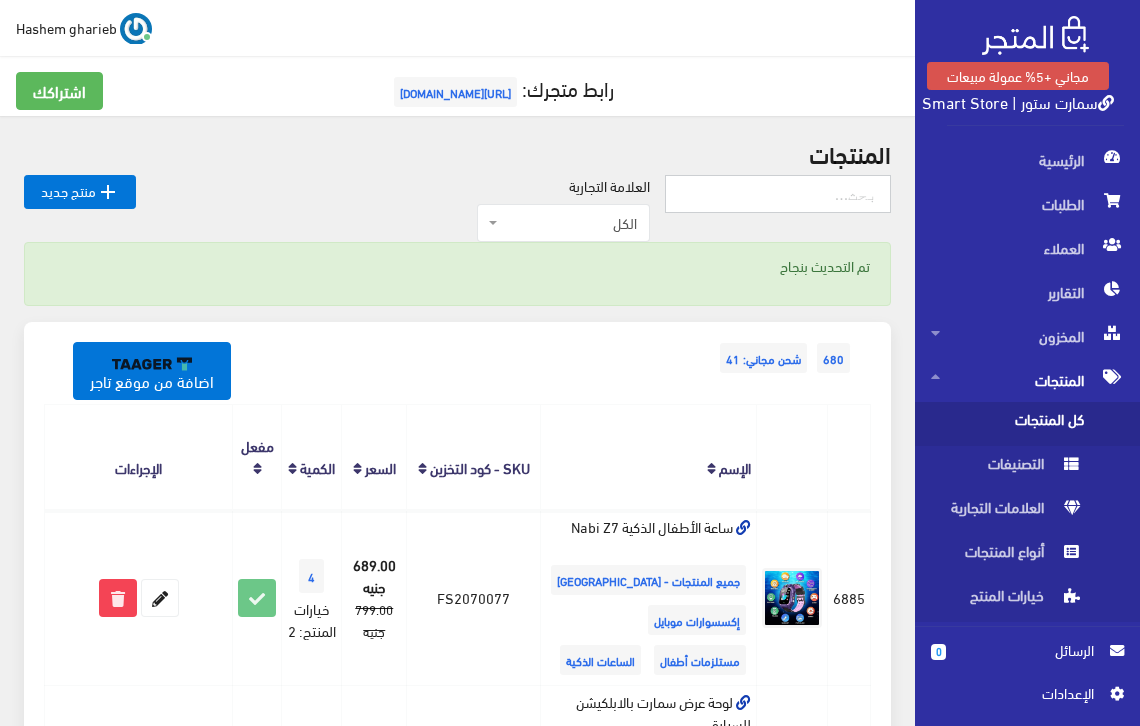 click at bounding box center (778, 194) 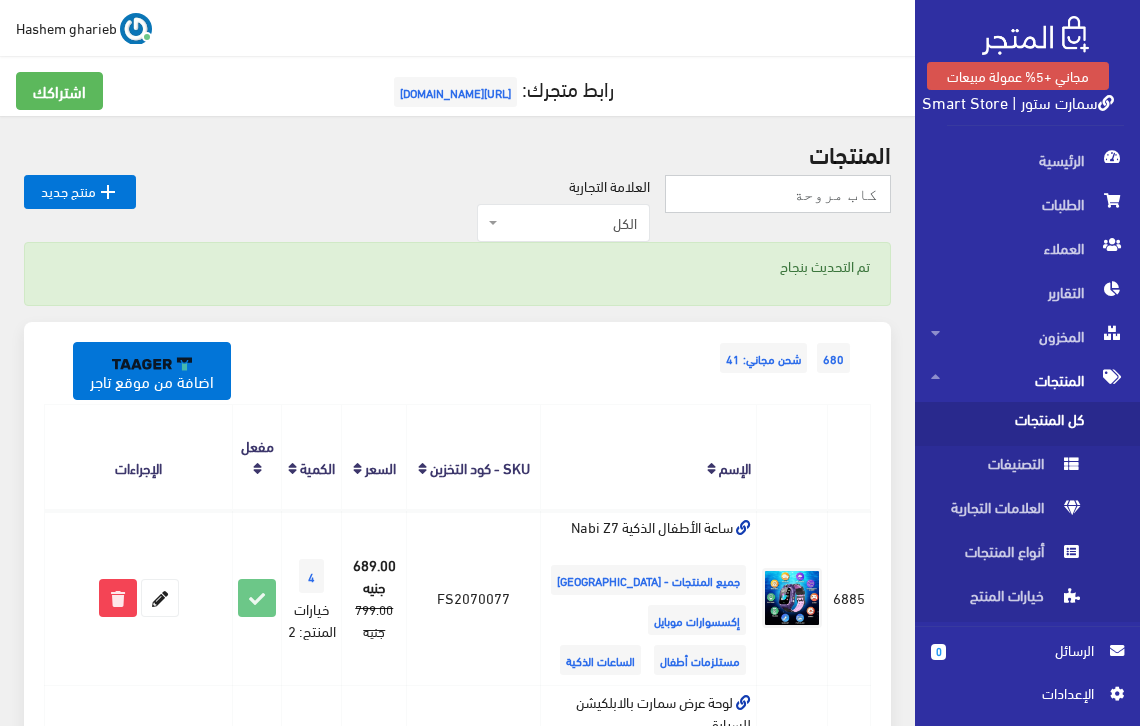 click on "كاب مروحة" at bounding box center [778, 194] 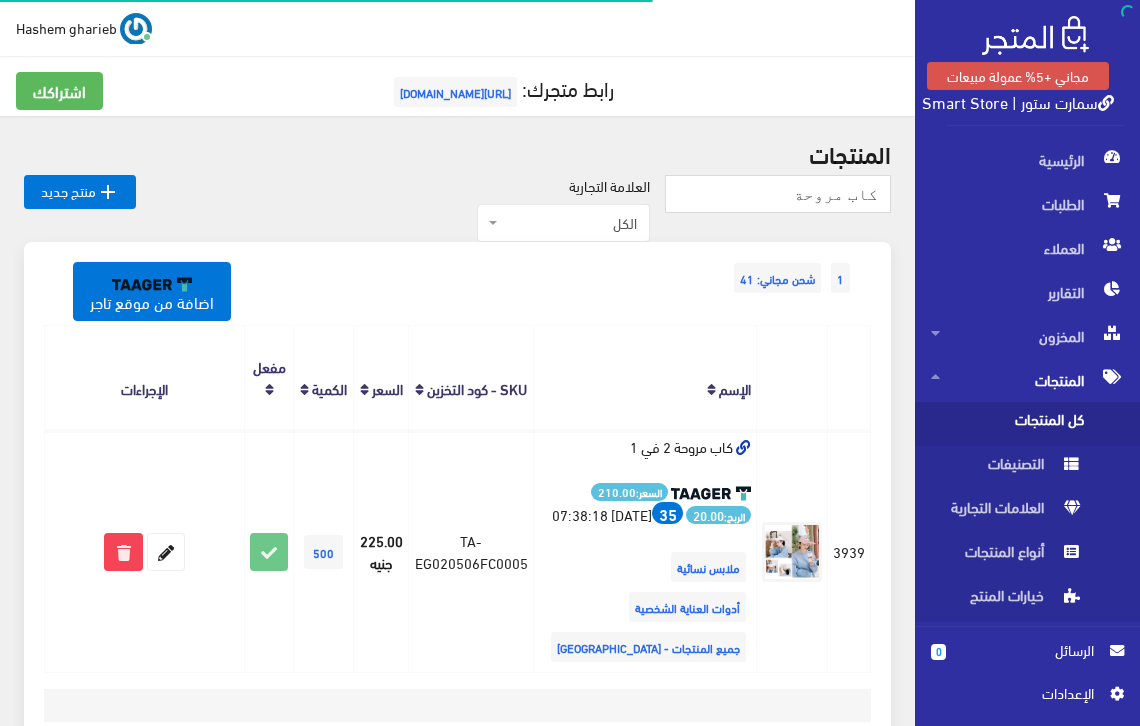 scroll, scrollTop: 150, scrollLeft: 0, axis: vertical 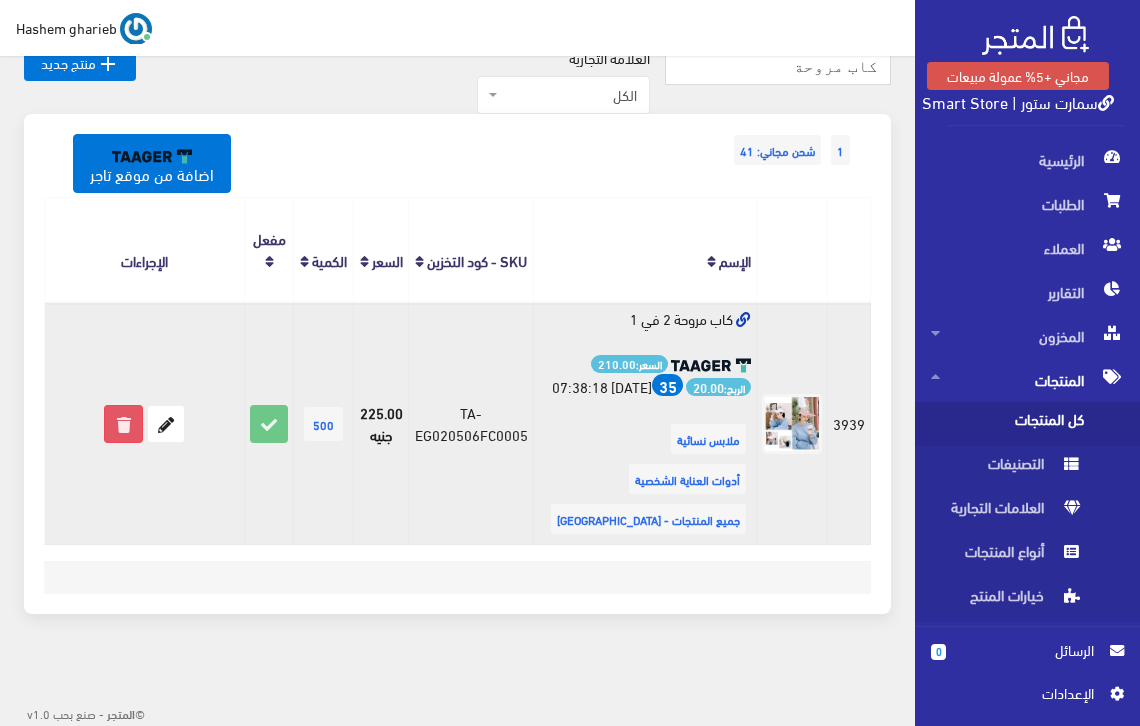click at bounding box center (123, 424) 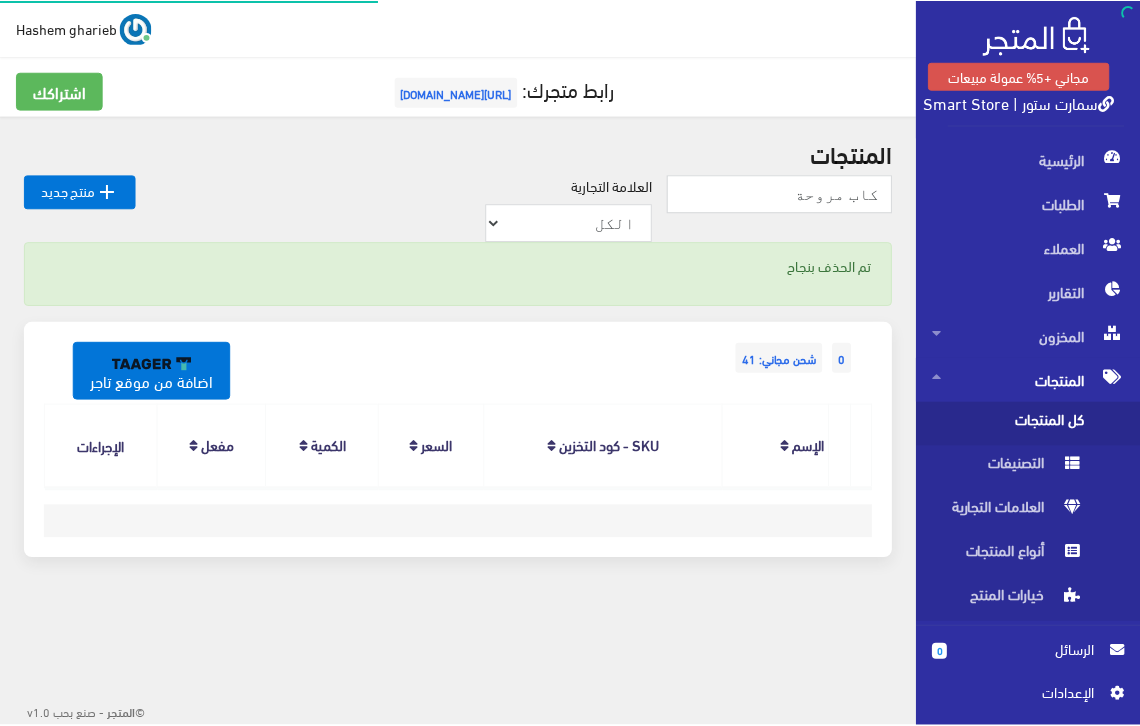 scroll, scrollTop: 0, scrollLeft: 0, axis: both 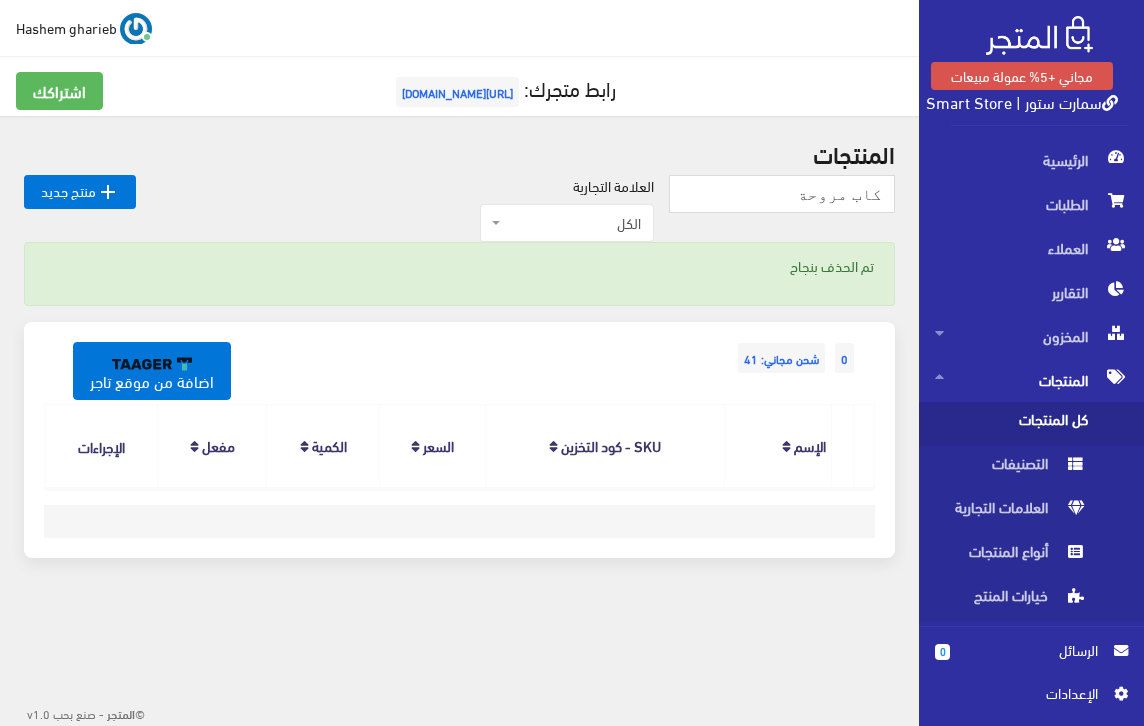 click on "كل المنتجات" at bounding box center [1011, 424] 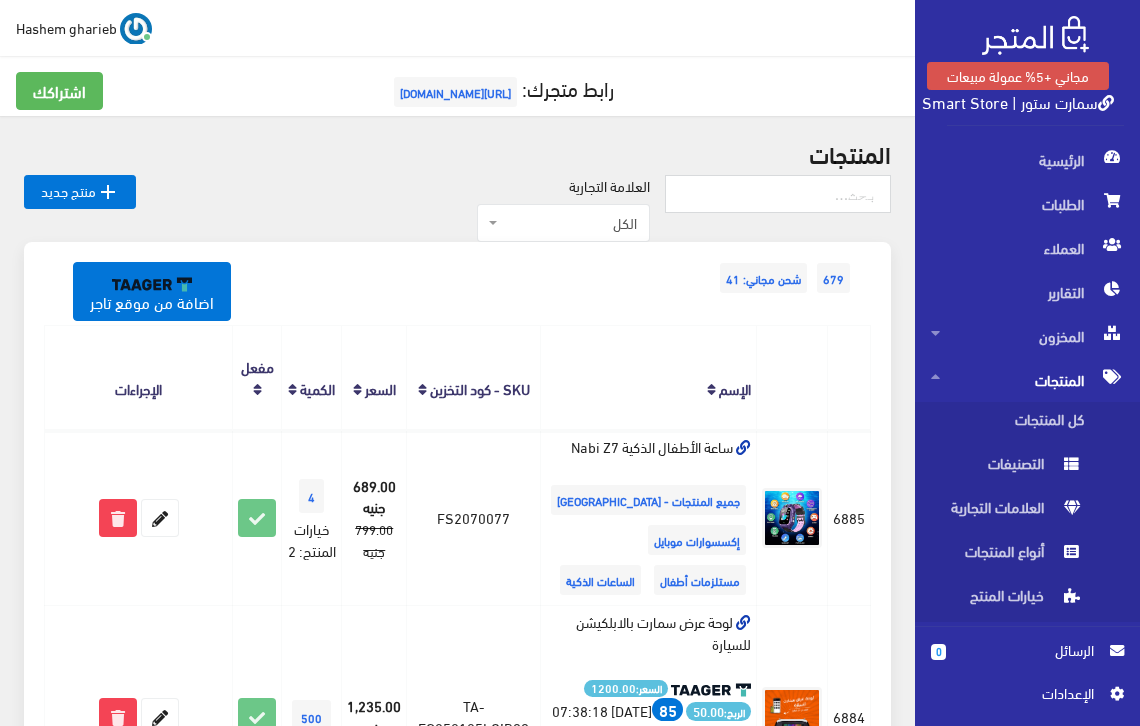 click on "سمارت ستور | Smart Store" at bounding box center (1018, 101) 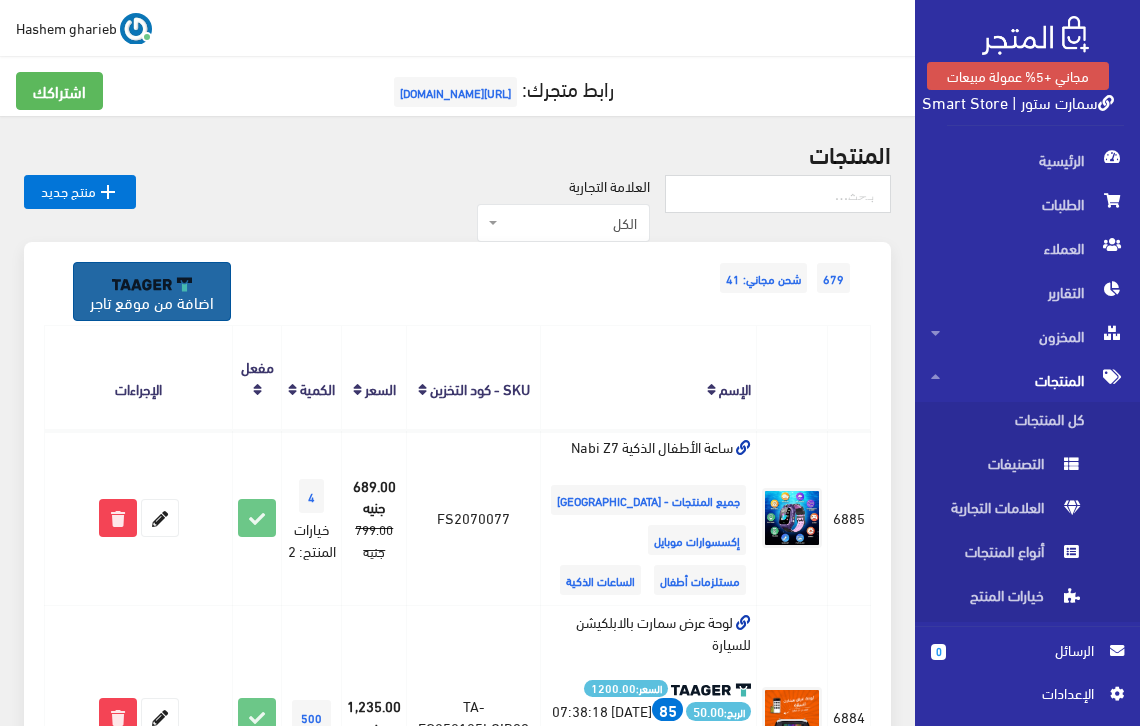 click on "اضافة من موقع تاجر" at bounding box center [152, 291] 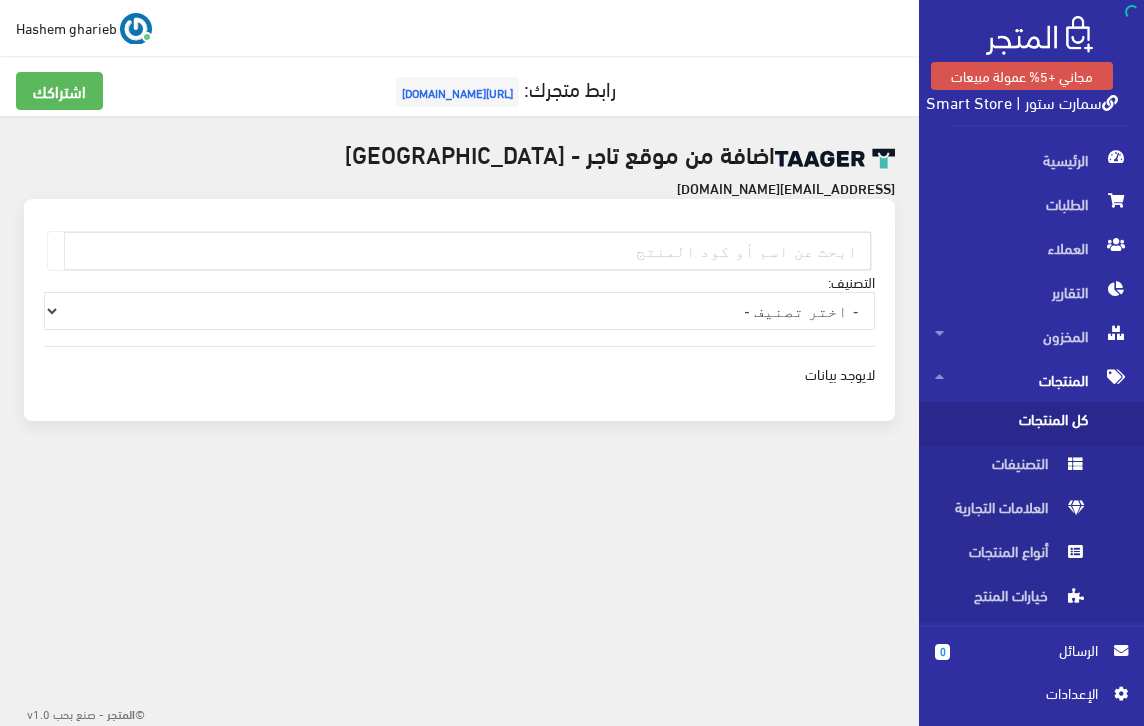 scroll, scrollTop: 0, scrollLeft: 0, axis: both 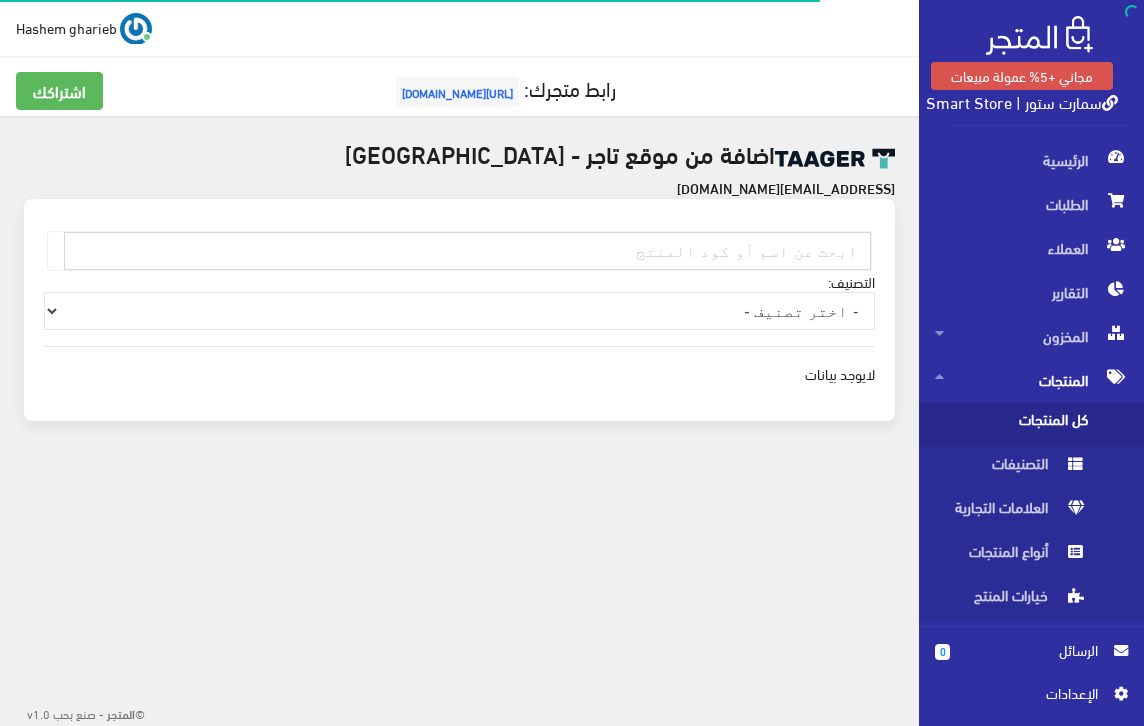 click at bounding box center (467, 251) 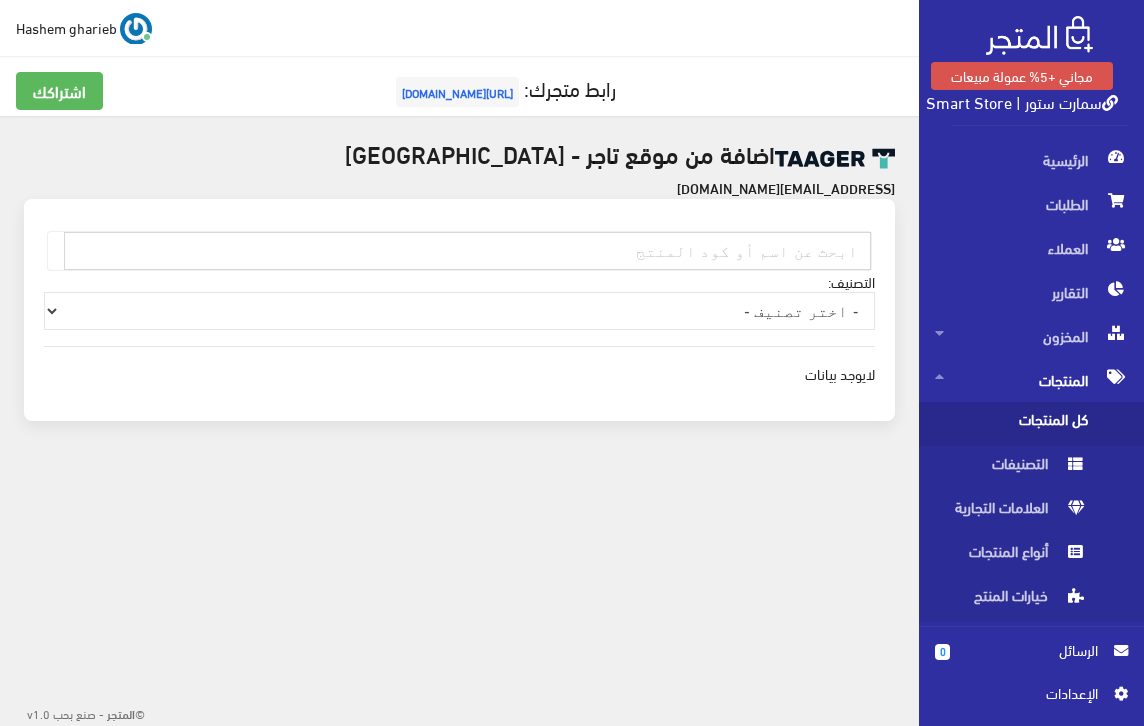 paste on "EG050102CABL99" 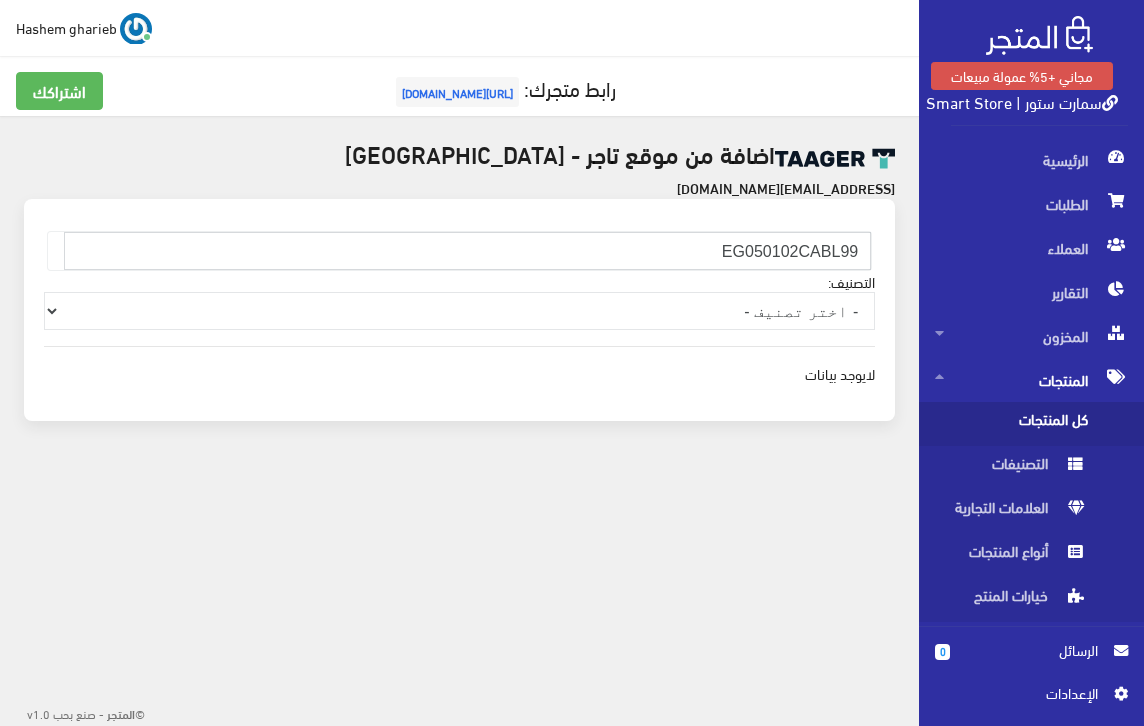click on "EG050102CABL99" at bounding box center (467, 251) 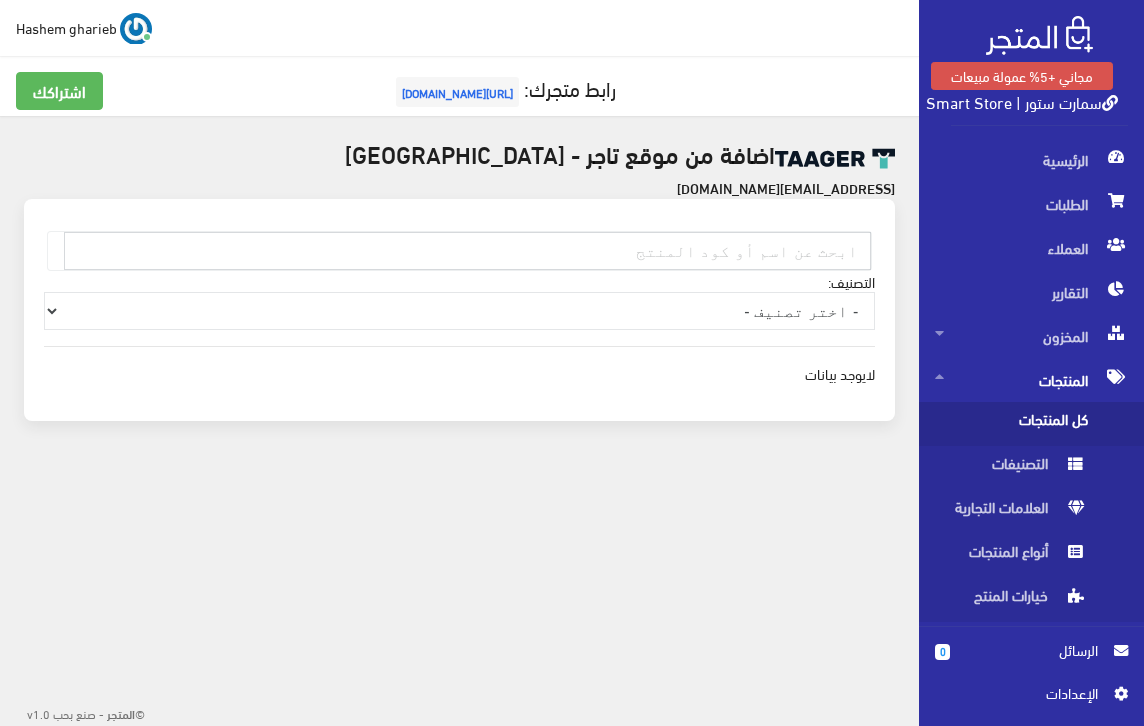 paste on "مسدس جيل USB" 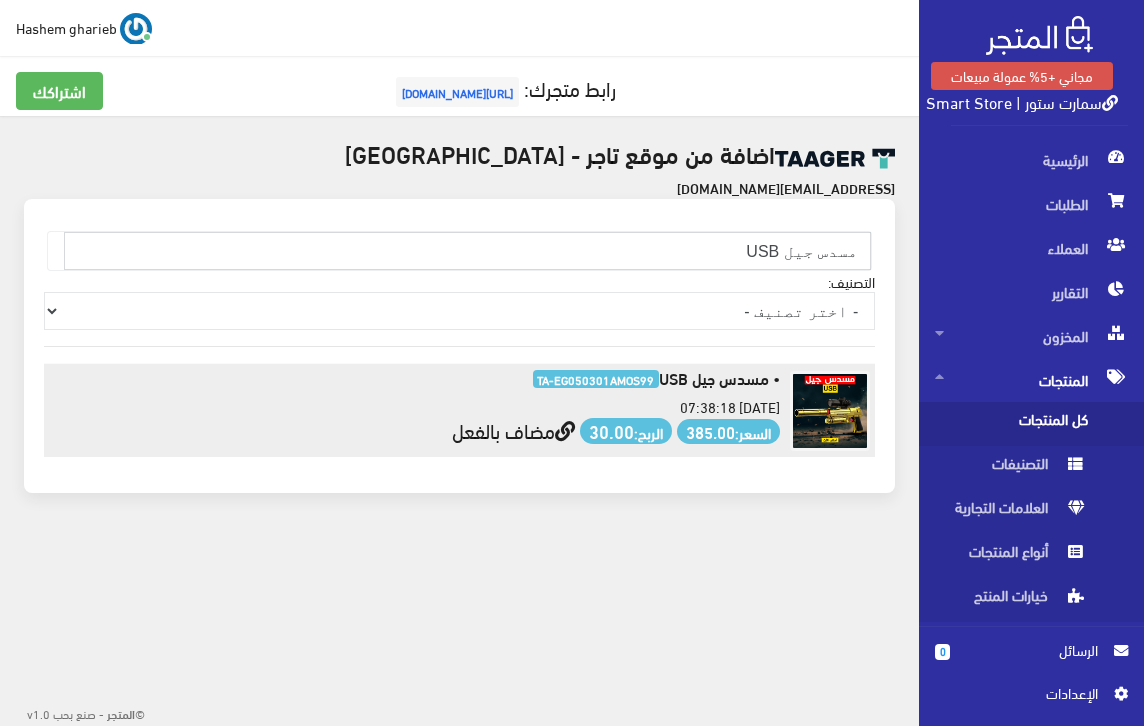 type on "مسدس جيل USB" 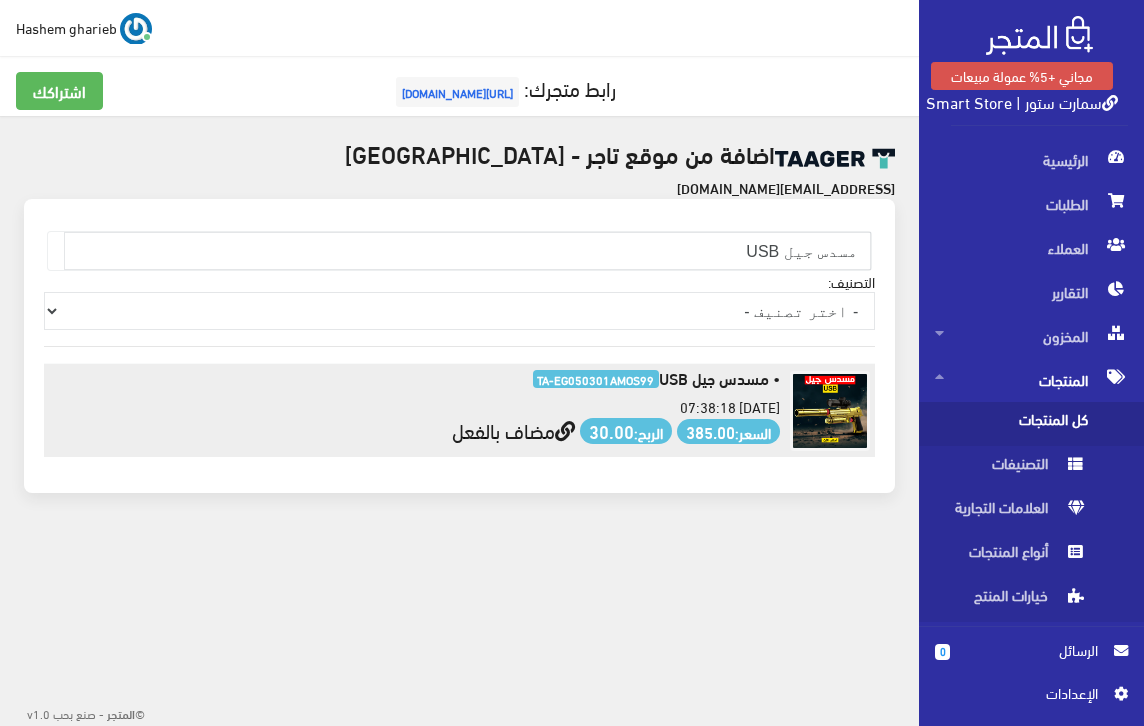 click on "مضاف بالفعل" at bounding box center [513, 429] 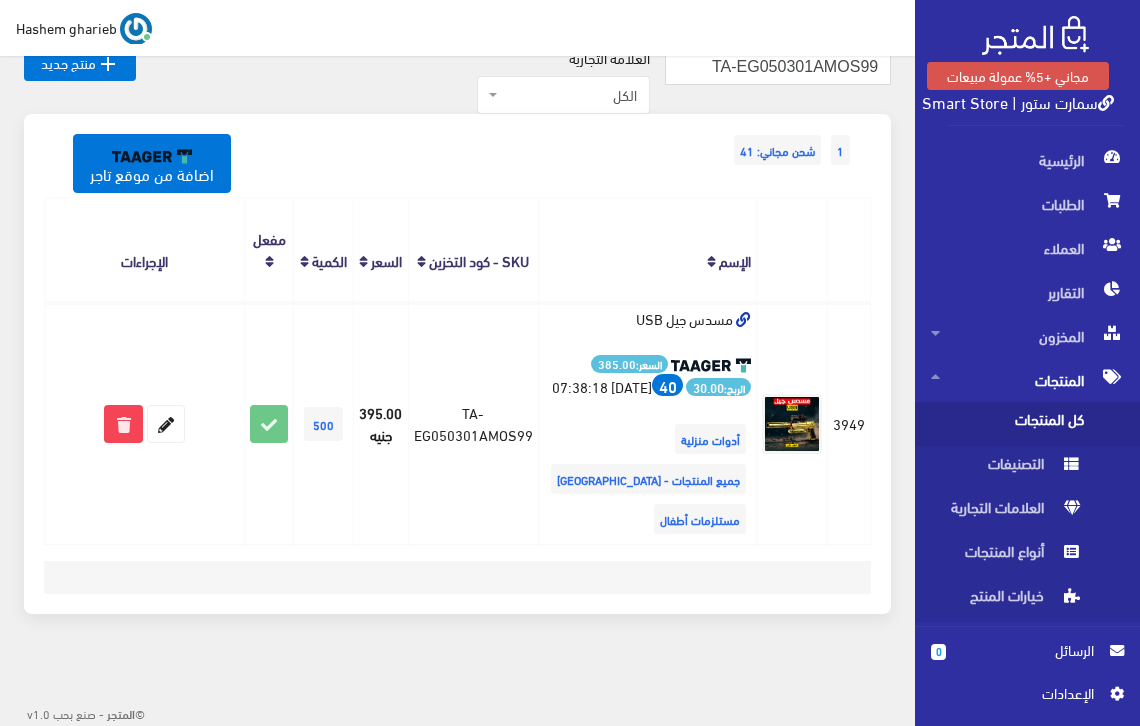 scroll, scrollTop: 150, scrollLeft: 0, axis: vertical 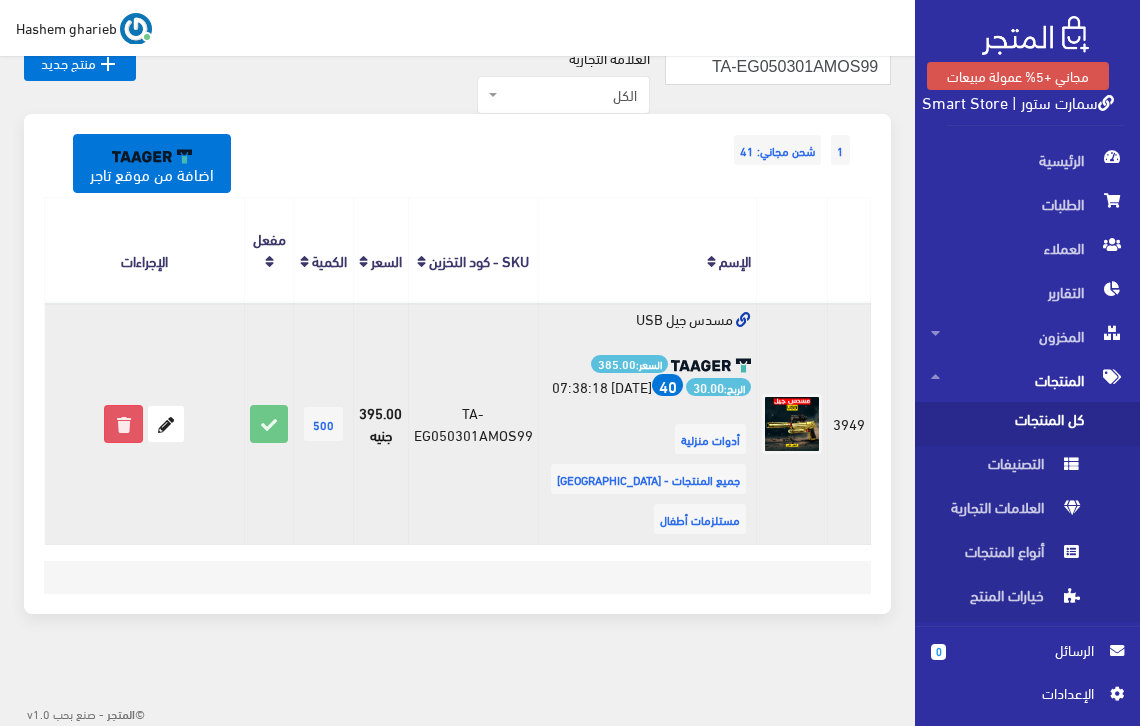 click at bounding box center (123, 424) 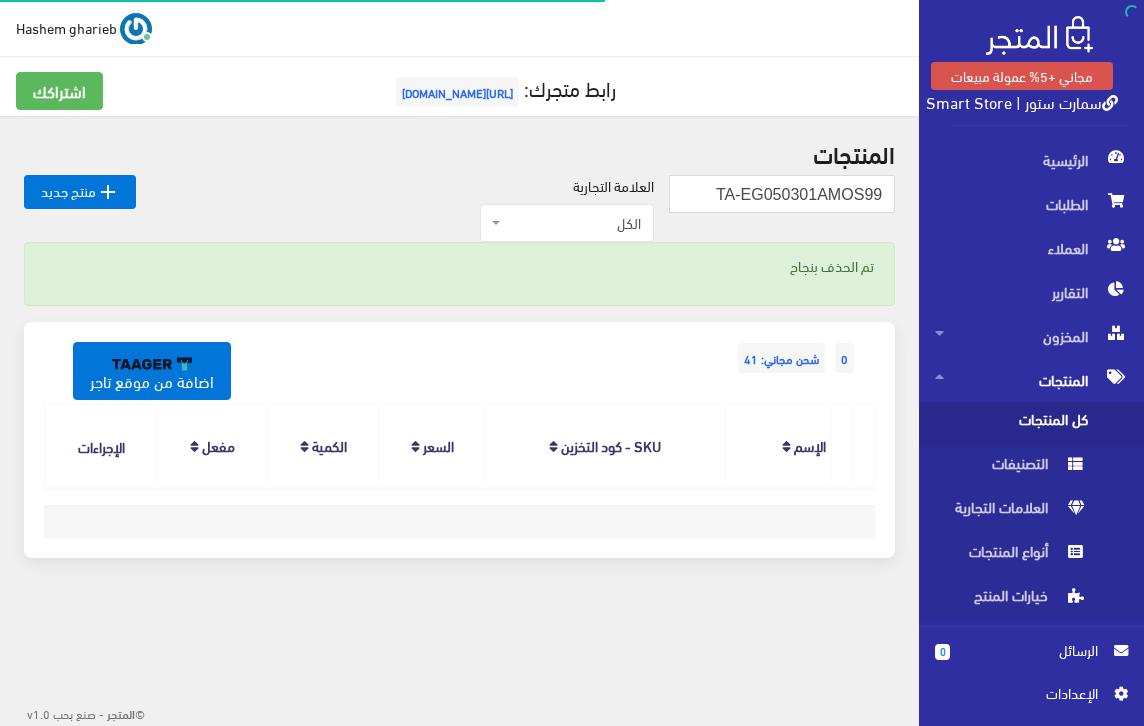 scroll, scrollTop: 0, scrollLeft: 0, axis: both 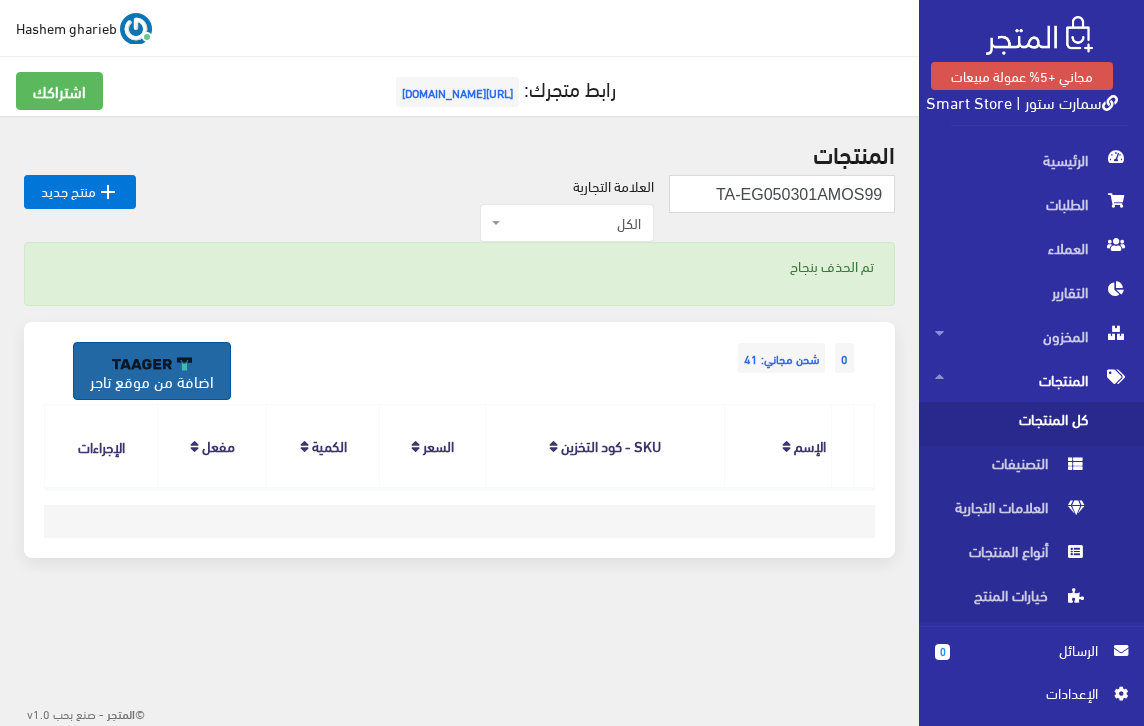 click on "اضافة من موقع تاجر" at bounding box center (152, 371) 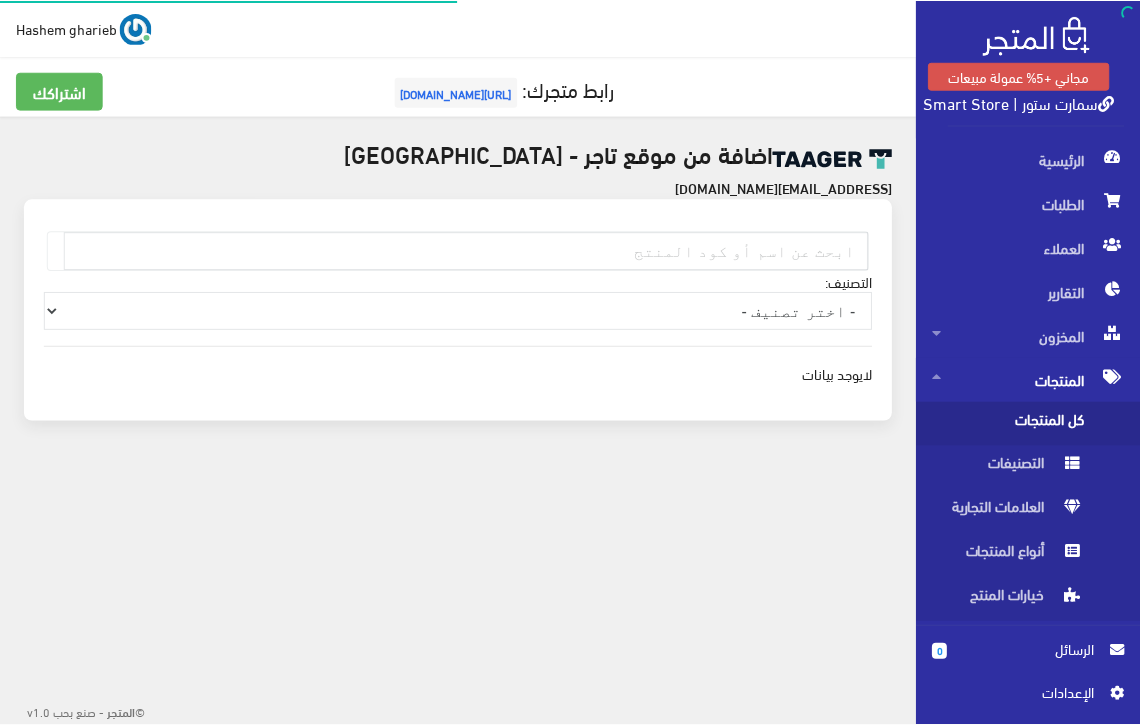 scroll, scrollTop: 0, scrollLeft: 0, axis: both 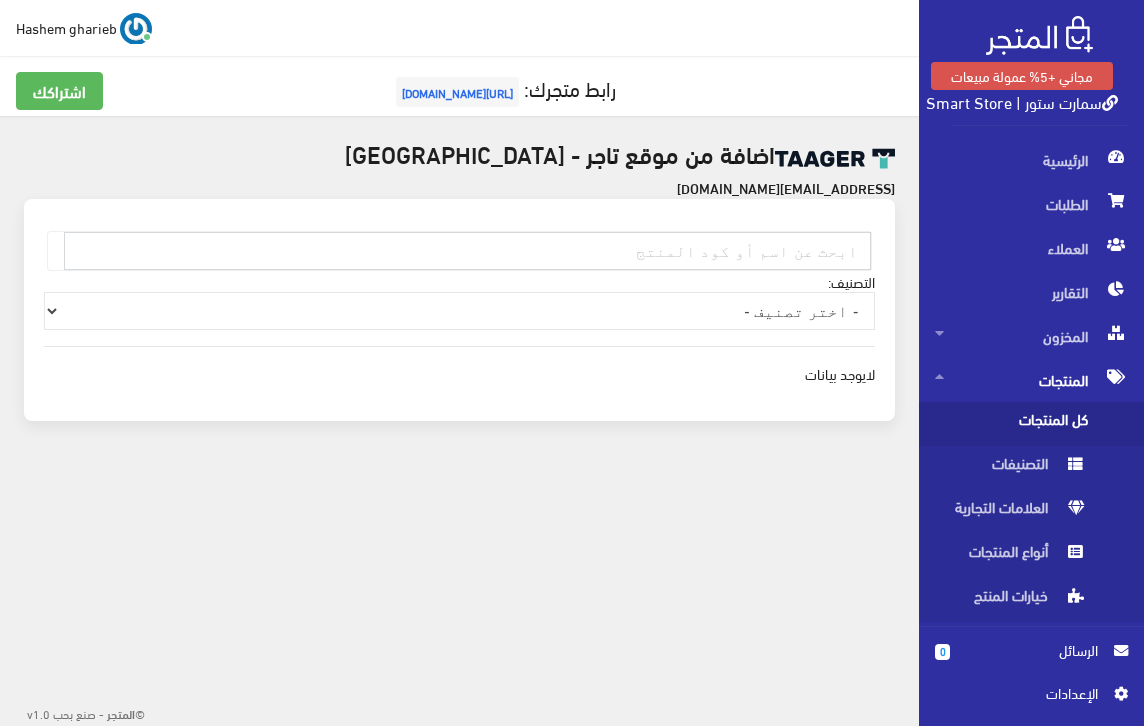 click at bounding box center (467, 251) 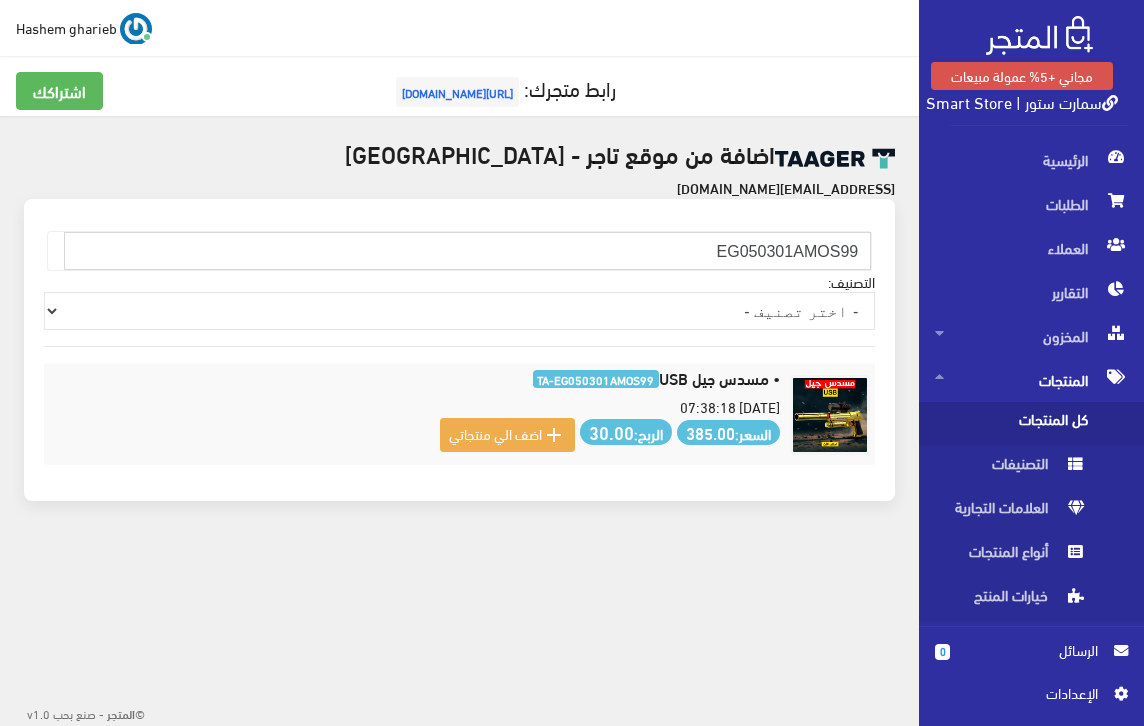 type on "EG050301AMOS99" 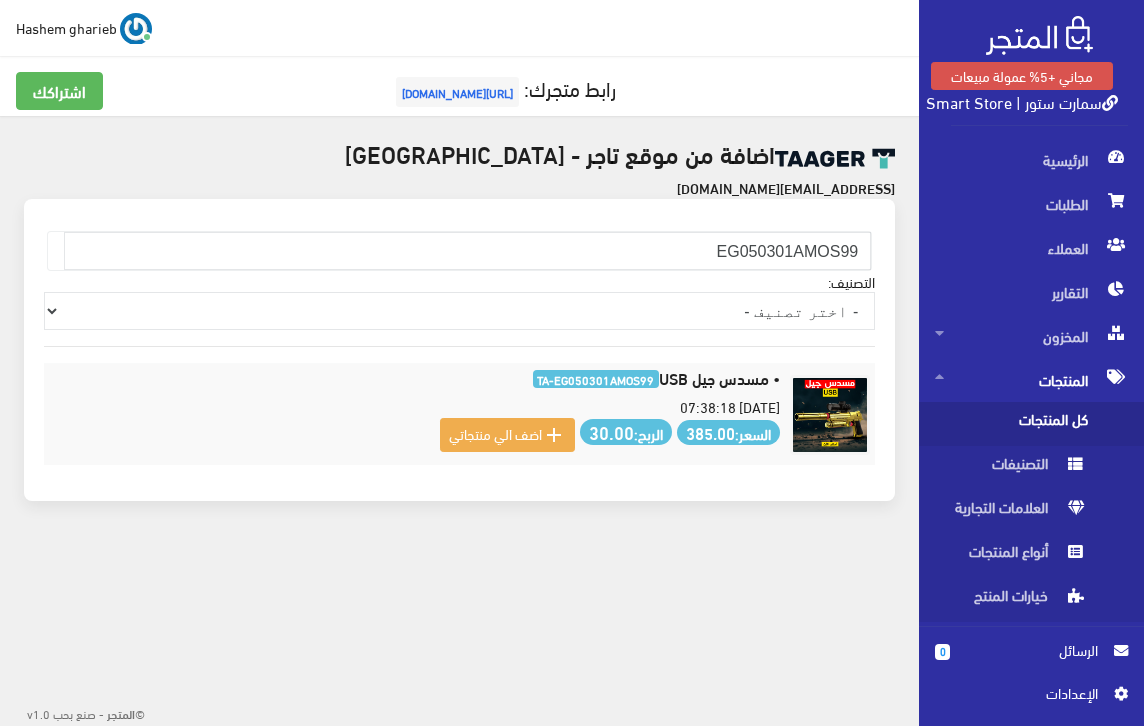 click on "كل المنتجات" at bounding box center (1011, 424) 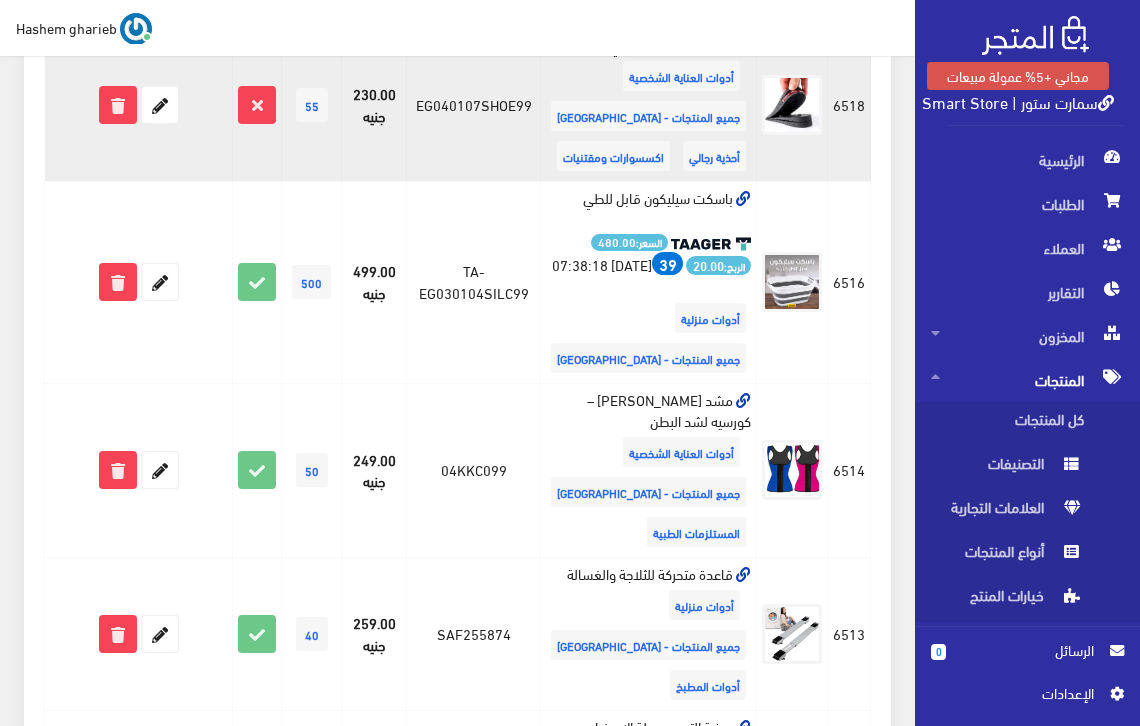 scroll, scrollTop: 2800, scrollLeft: 0, axis: vertical 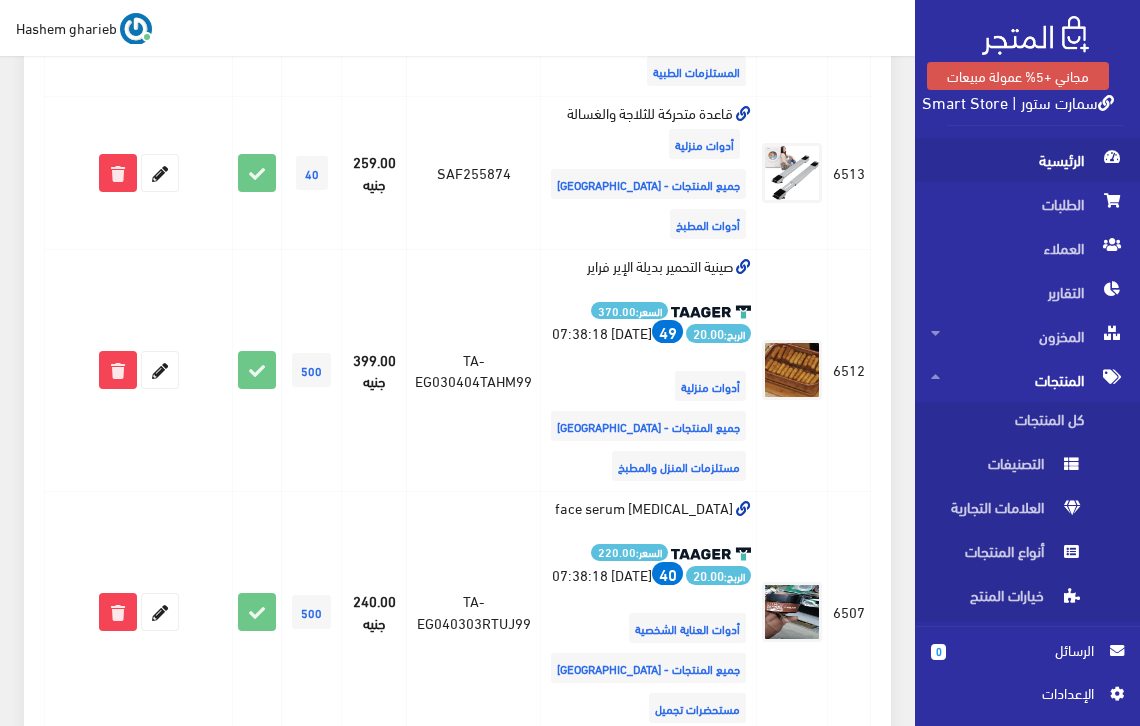 click on "الرئيسية" at bounding box center (1027, 160) 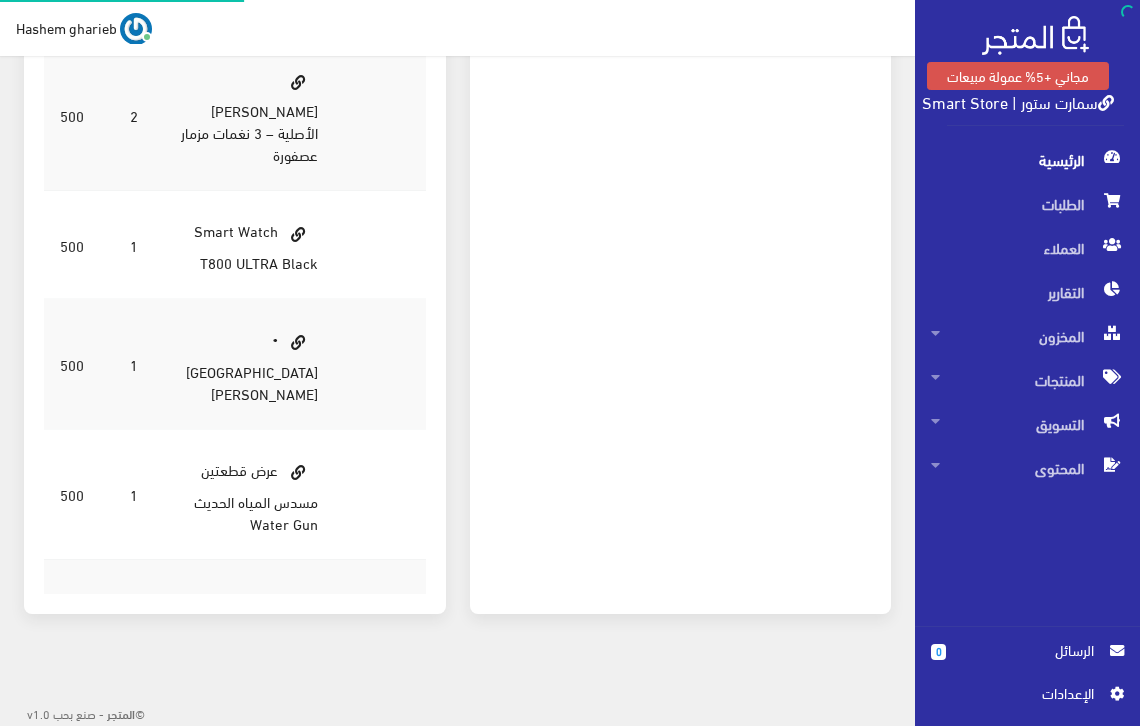 scroll, scrollTop: 0, scrollLeft: 0, axis: both 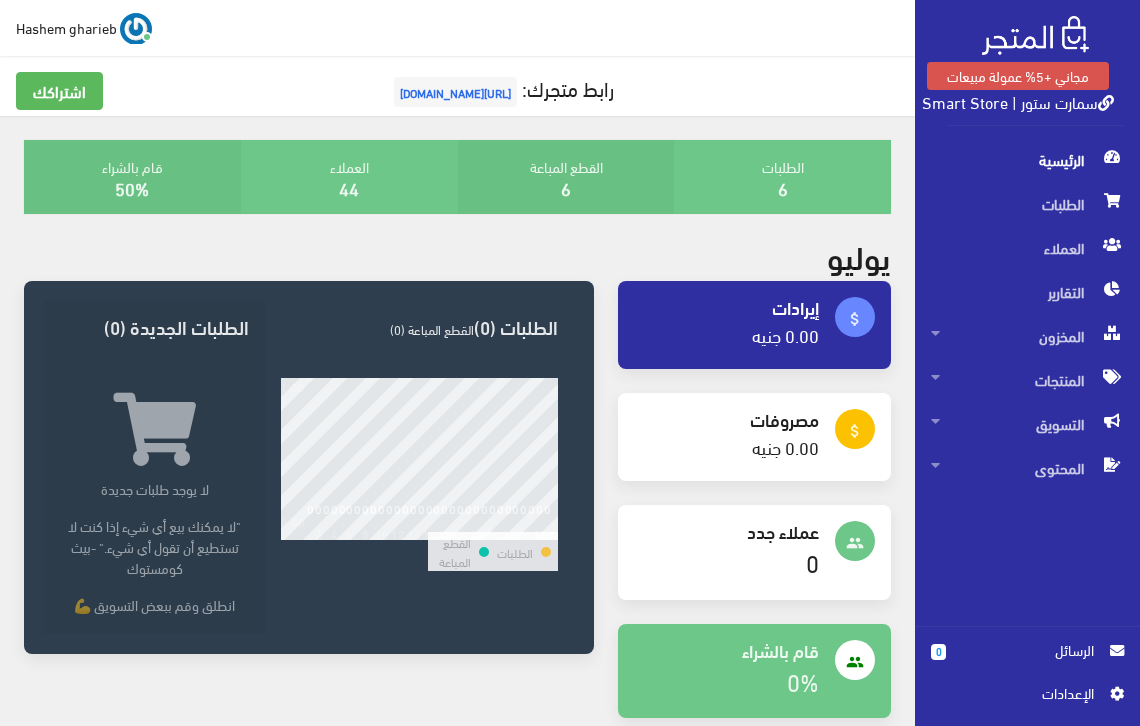 click on "اﻹعدادات" at bounding box center (1020, 693) 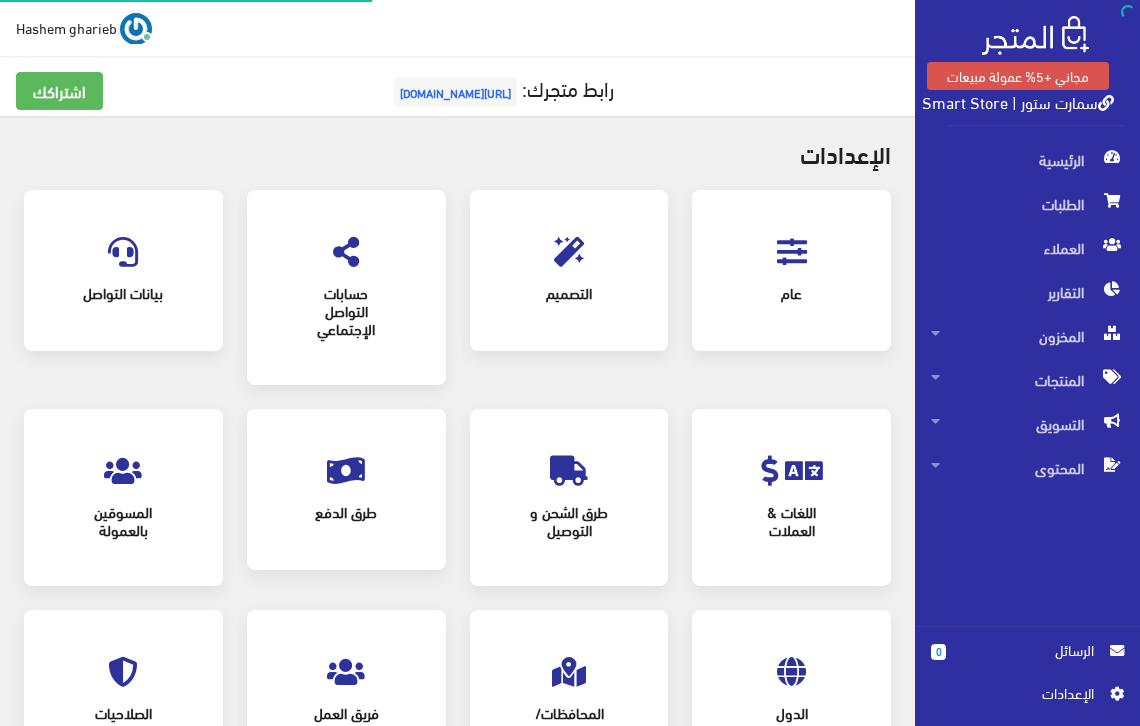 scroll, scrollTop: 0, scrollLeft: 0, axis: both 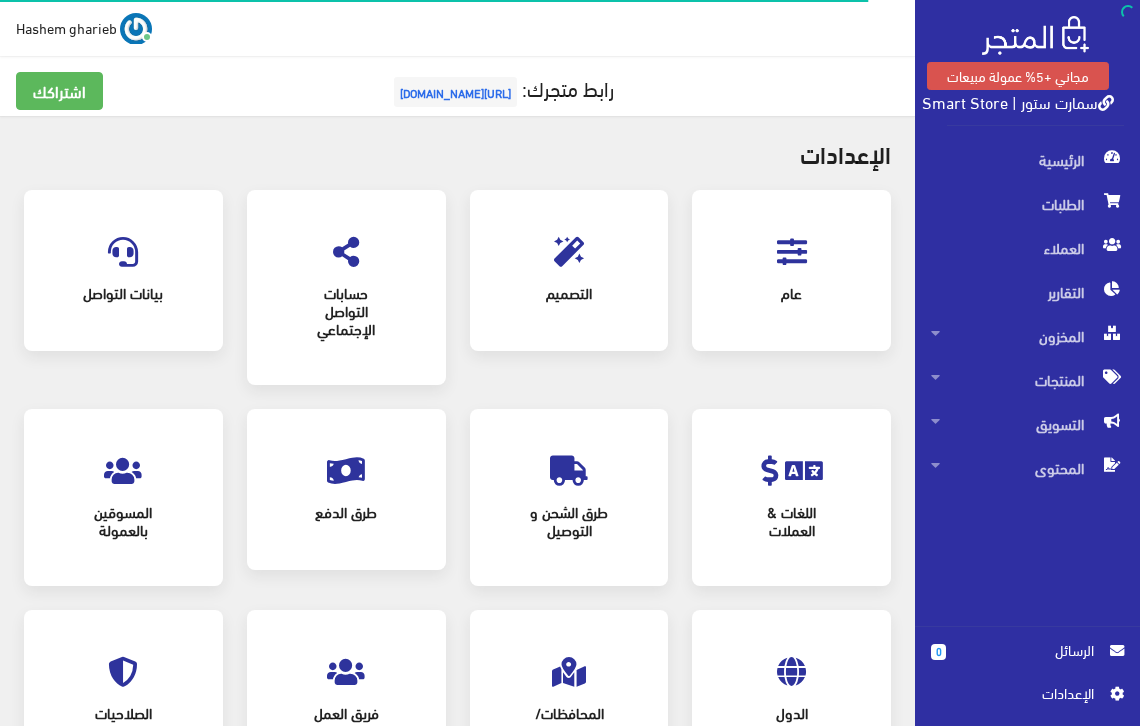 click at bounding box center [123, 471] 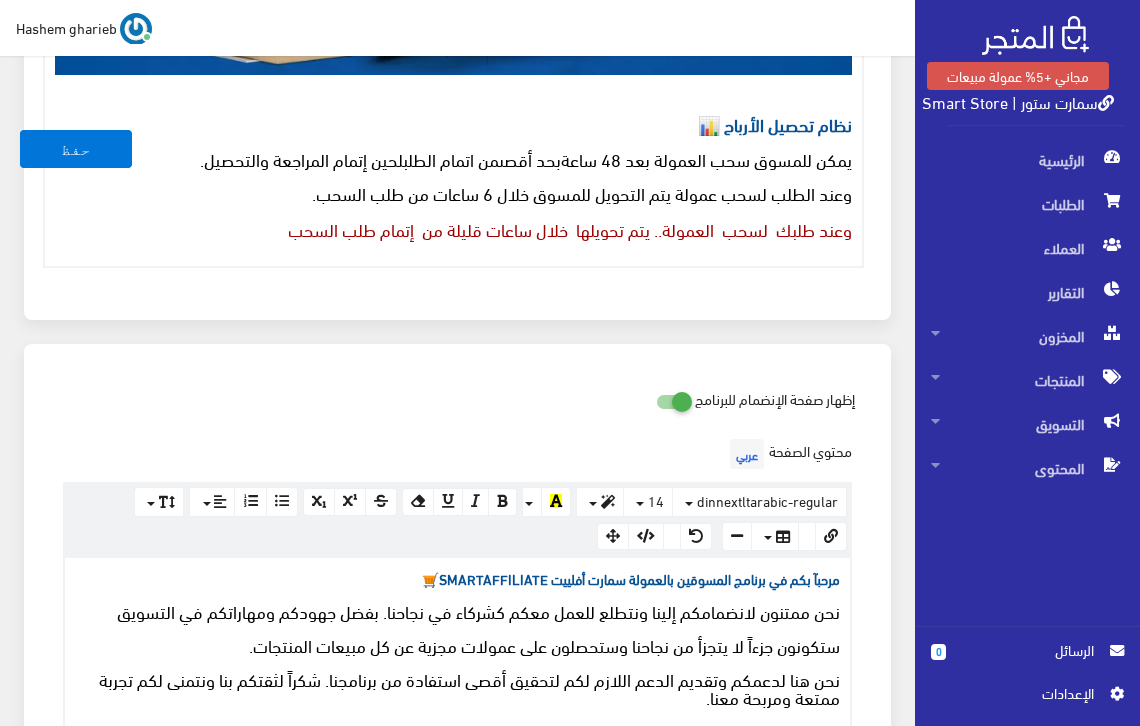 scroll, scrollTop: 1667, scrollLeft: 0, axis: vertical 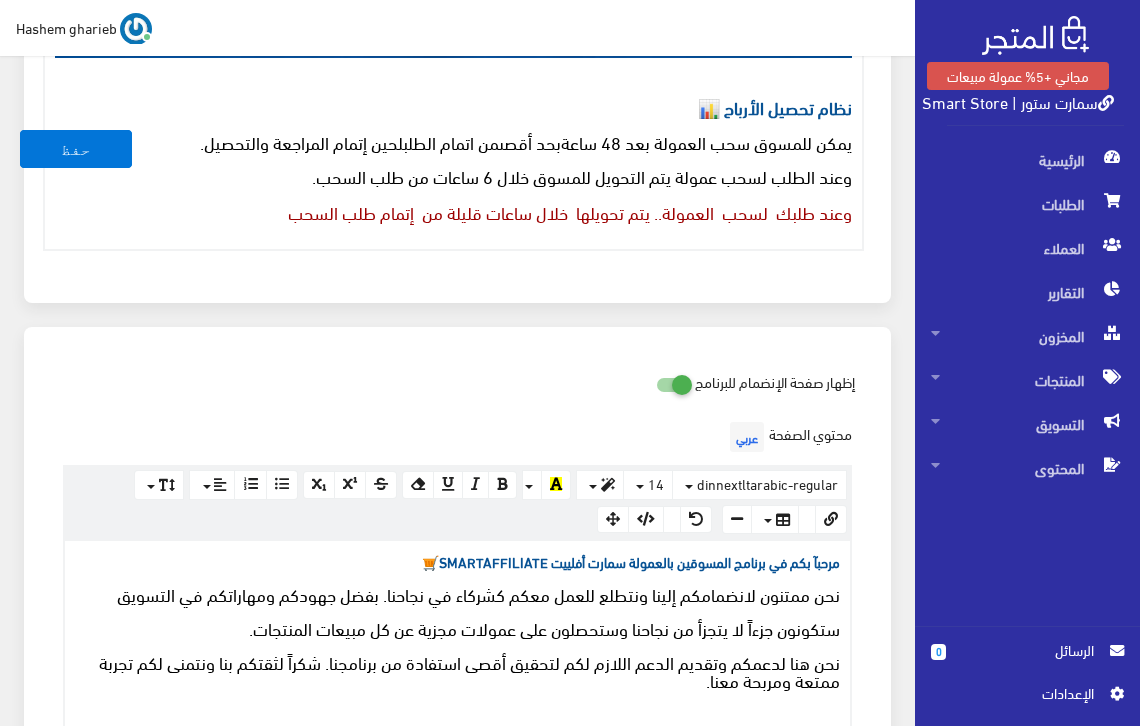type on "[EMAIL_ADDRESS][DOMAIN_NAME]" 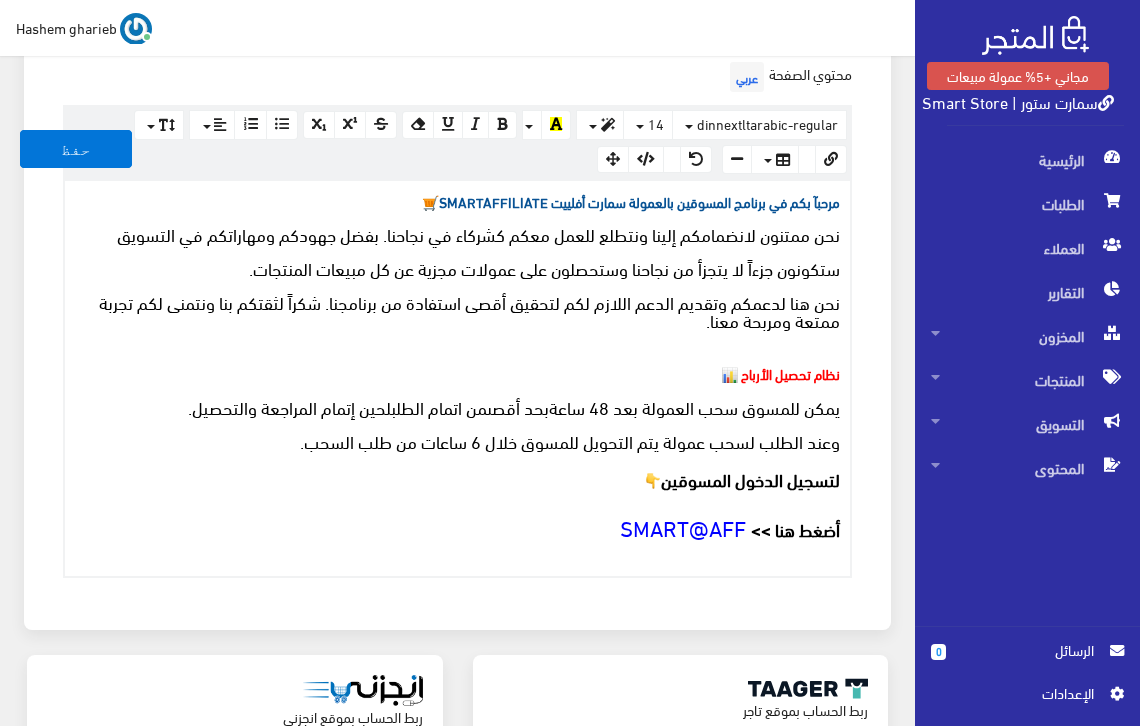 scroll, scrollTop: 2017, scrollLeft: 0, axis: vertical 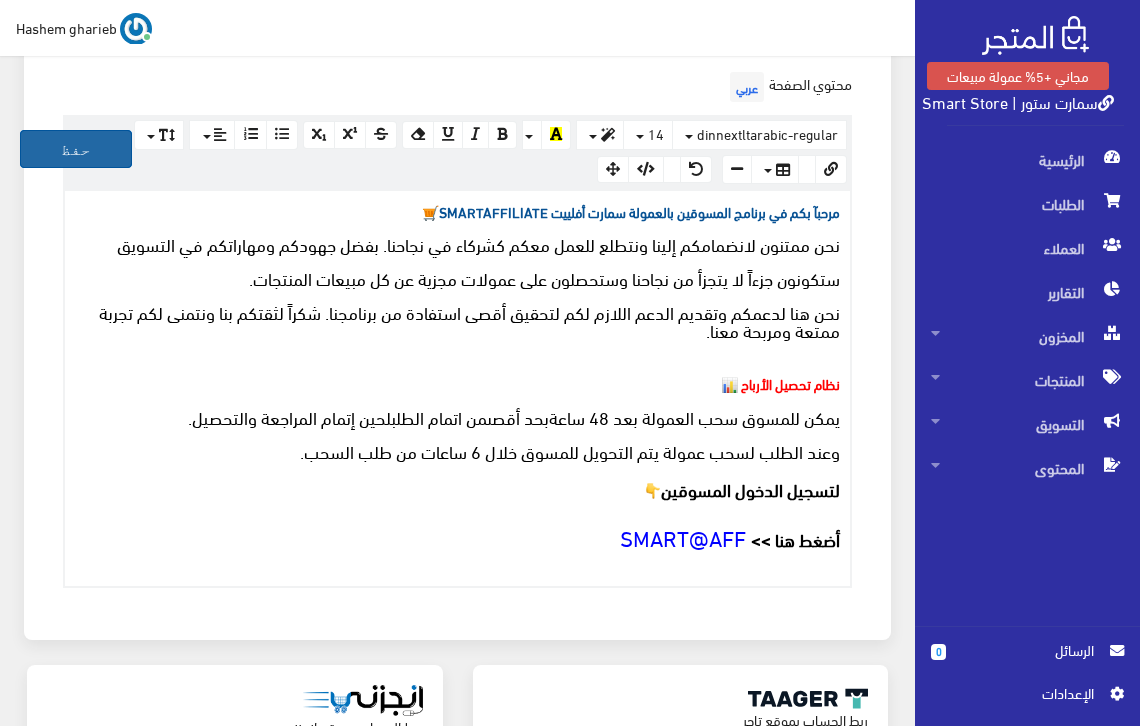 click on "حفظ" at bounding box center (76, 149) 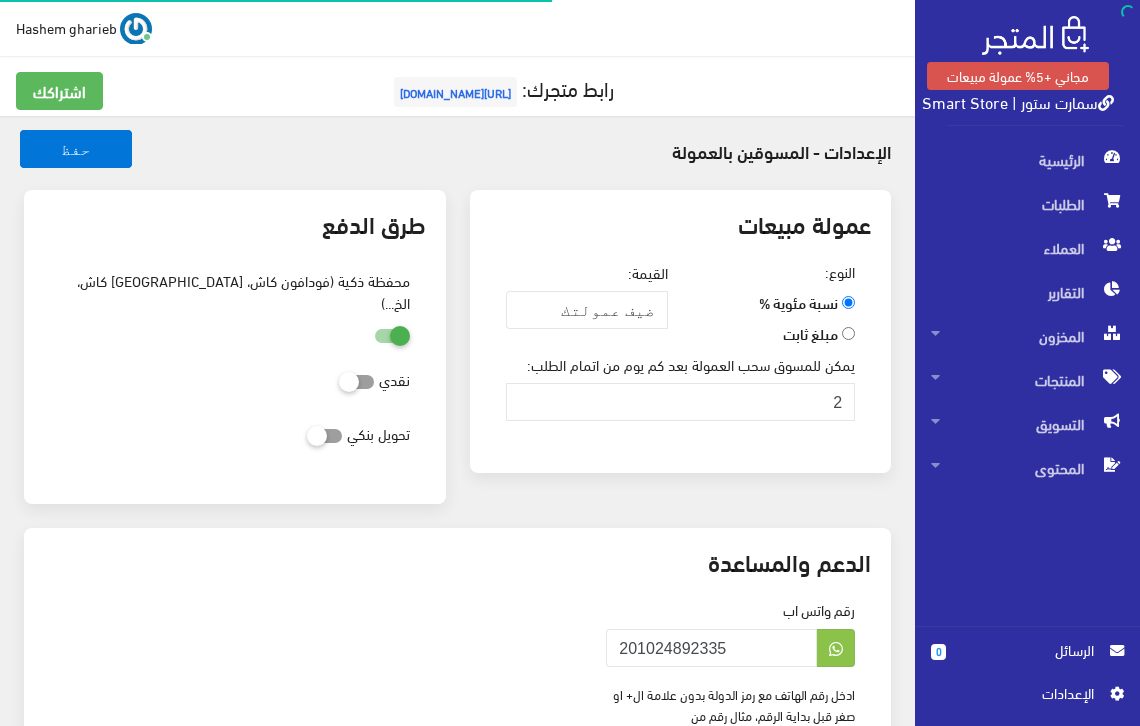 scroll, scrollTop: 0, scrollLeft: 0, axis: both 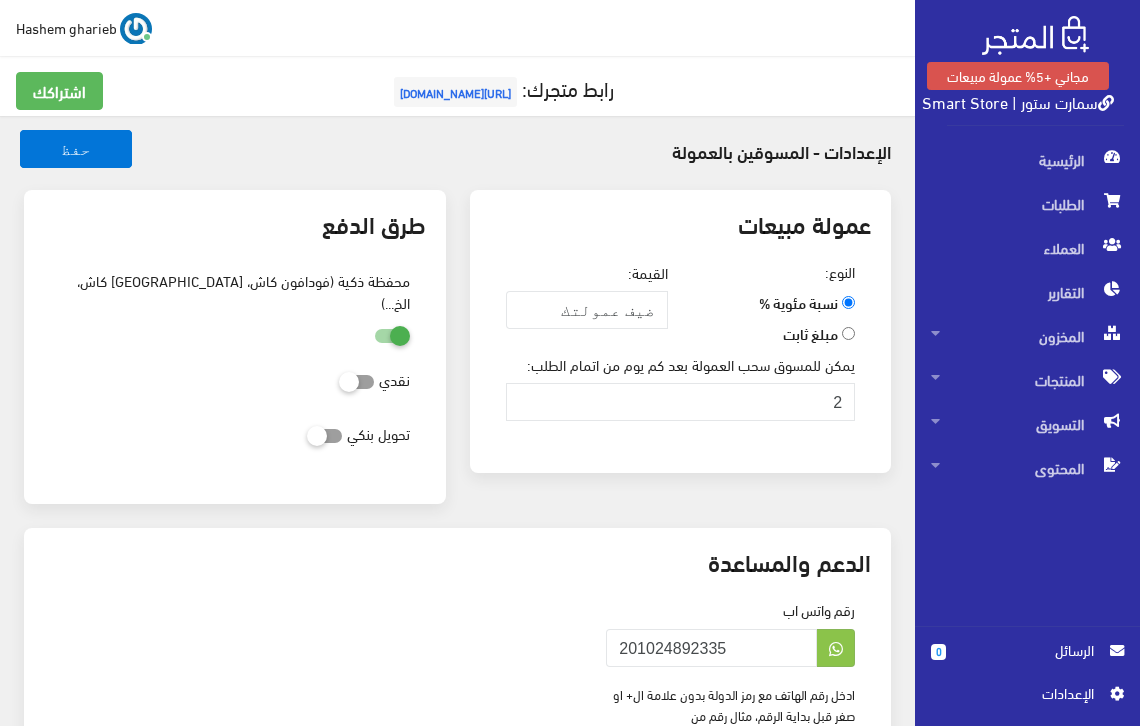 type on "techtonic4solutions@gmail.com" 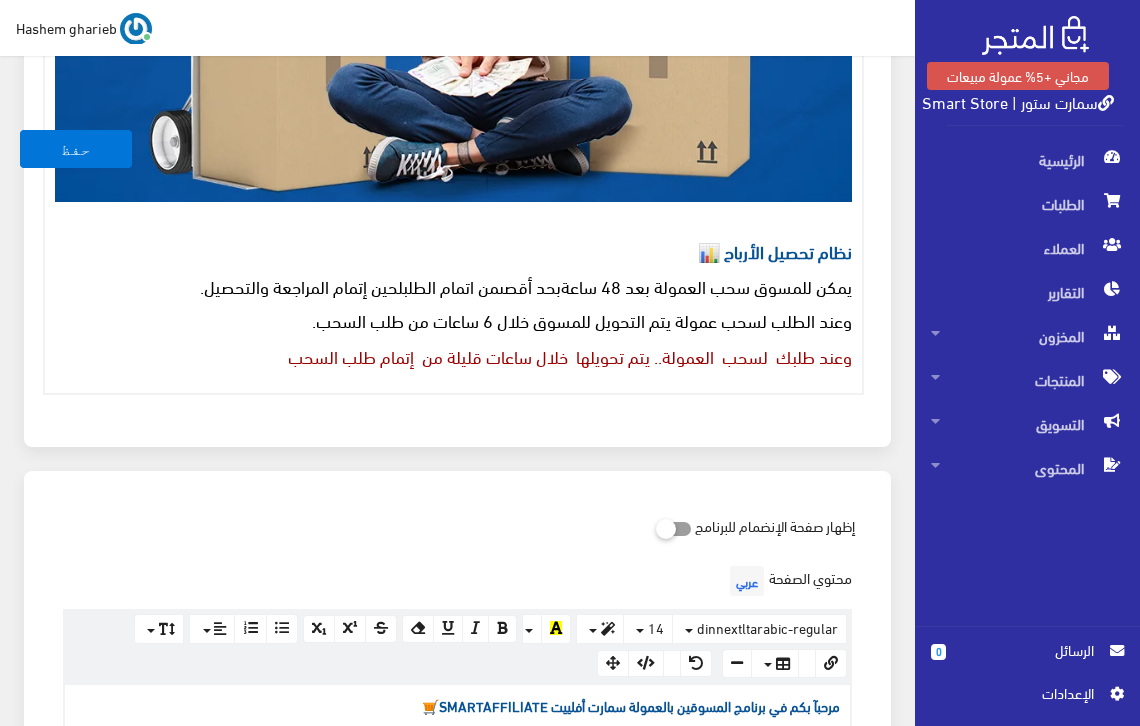 scroll, scrollTop: 1533, scrollLeft: 0, axis: vertical 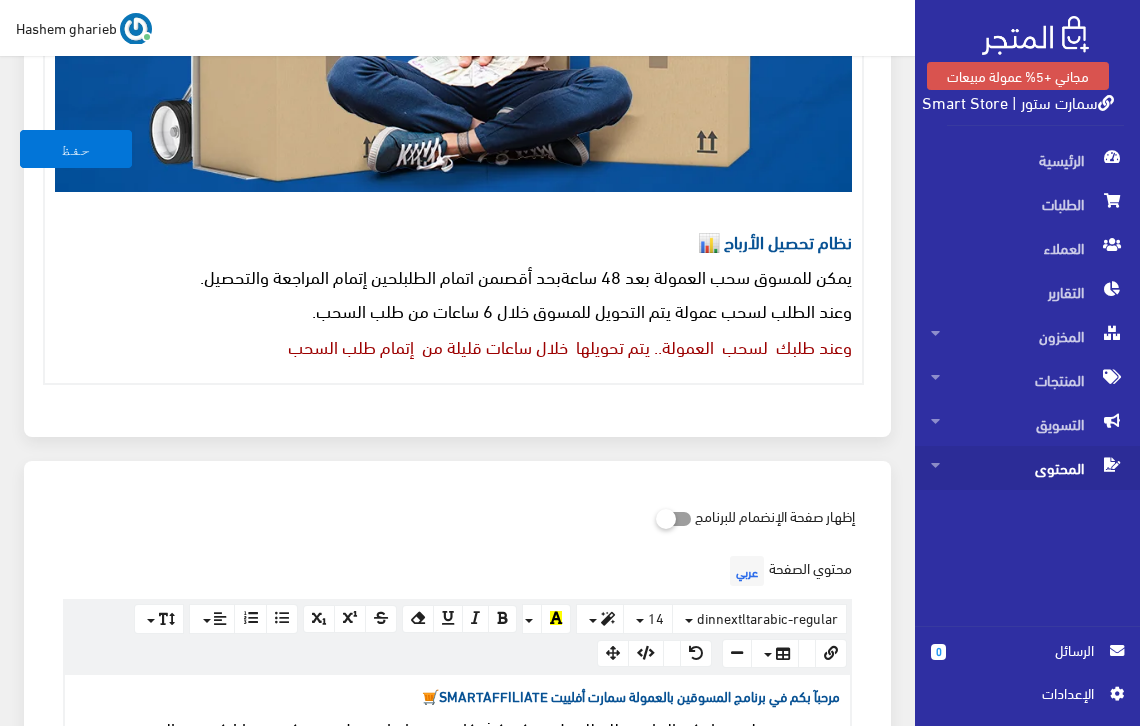 click on "المحتوى" at bounding box center [1027, 468] 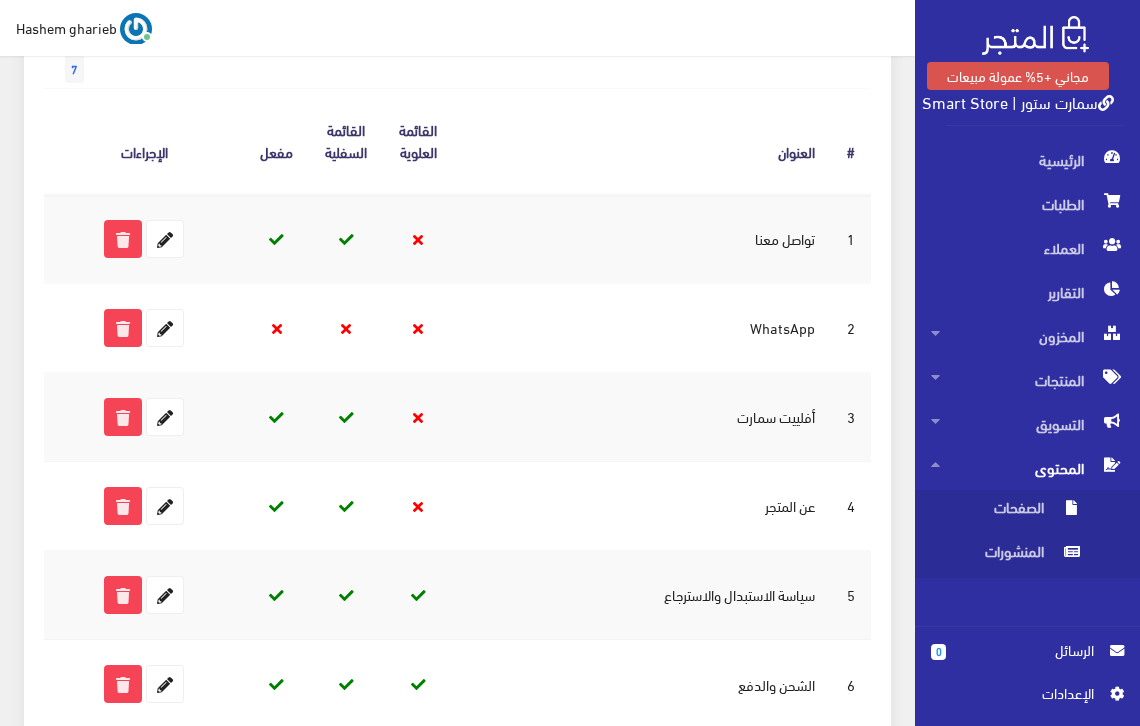 scroll, scrollTop: 134, scrollLeft: 0, axis: vertical 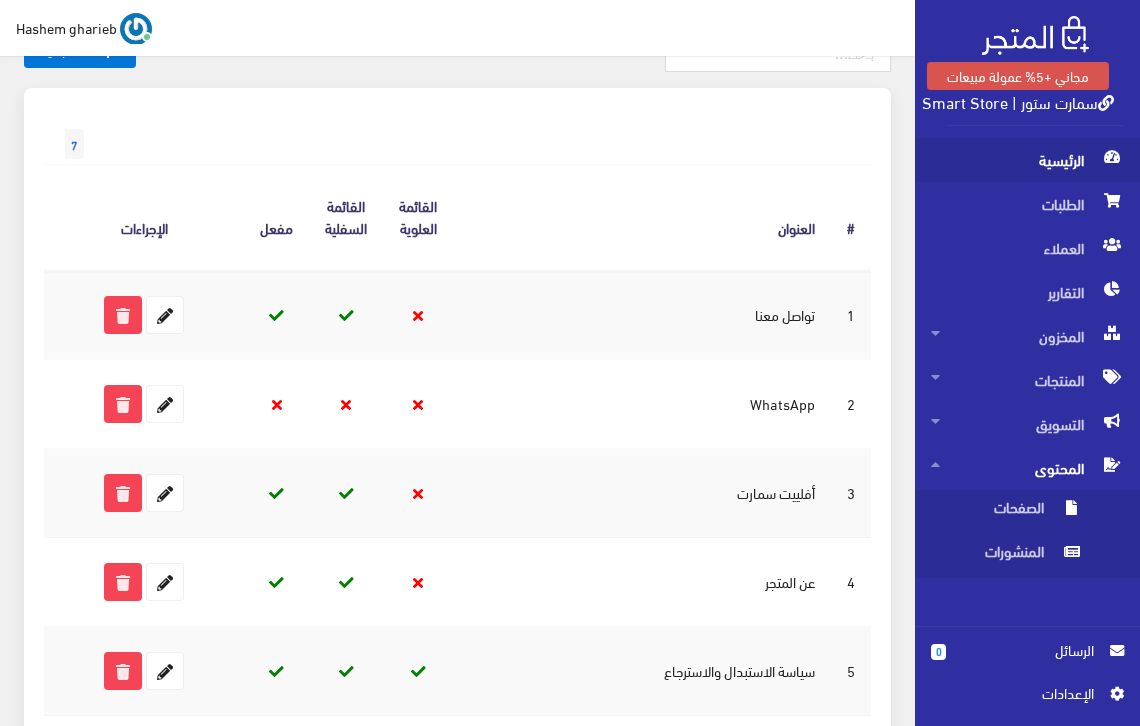 click on "الرئيسية" at bounding box center [1027, 160] 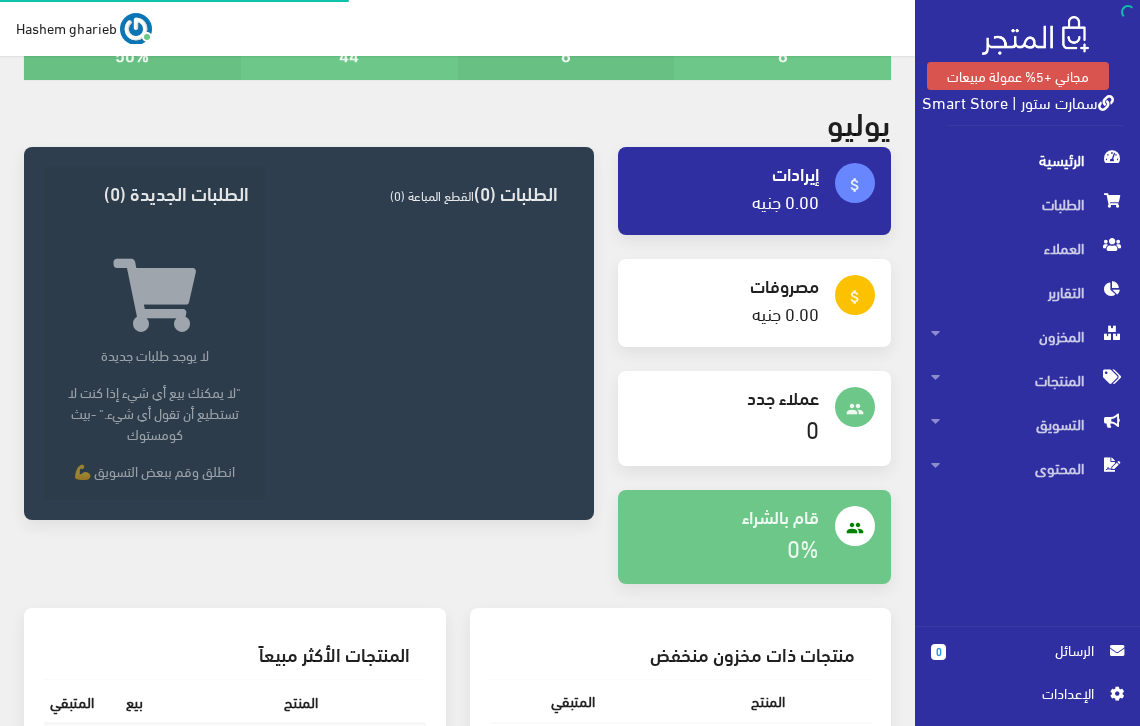 scroll, scrollTop: 0, scrollLeft: 0, axis: both 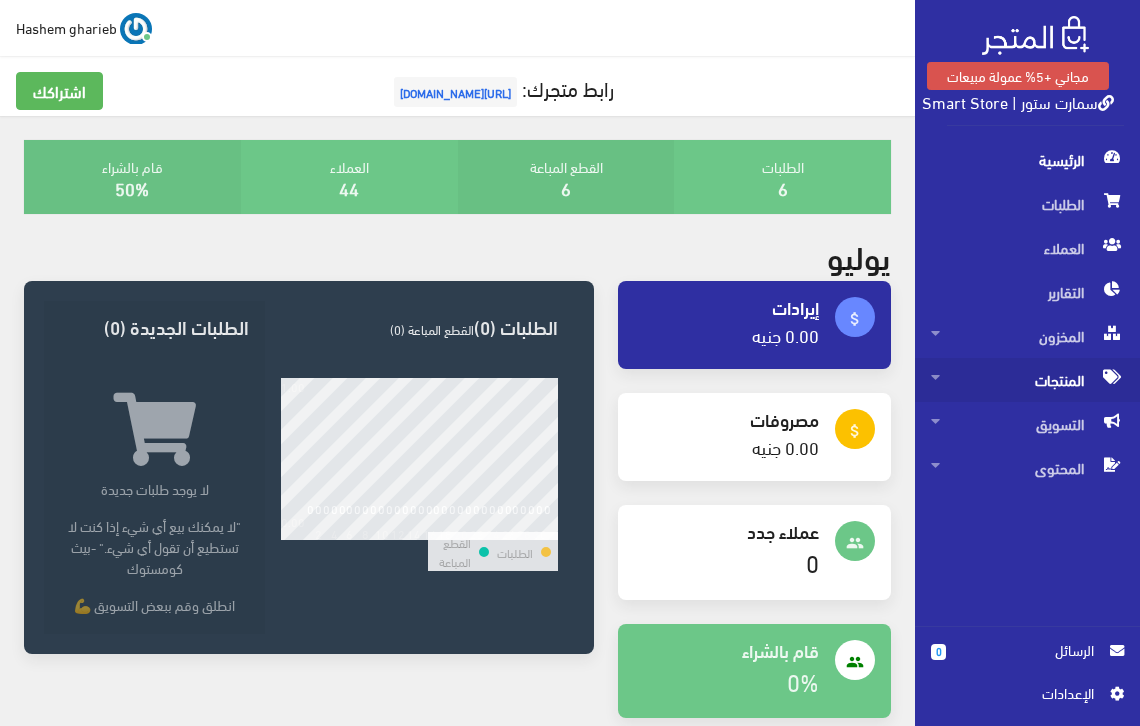 click on "المنتجات" at bounding box center (1027, 380) 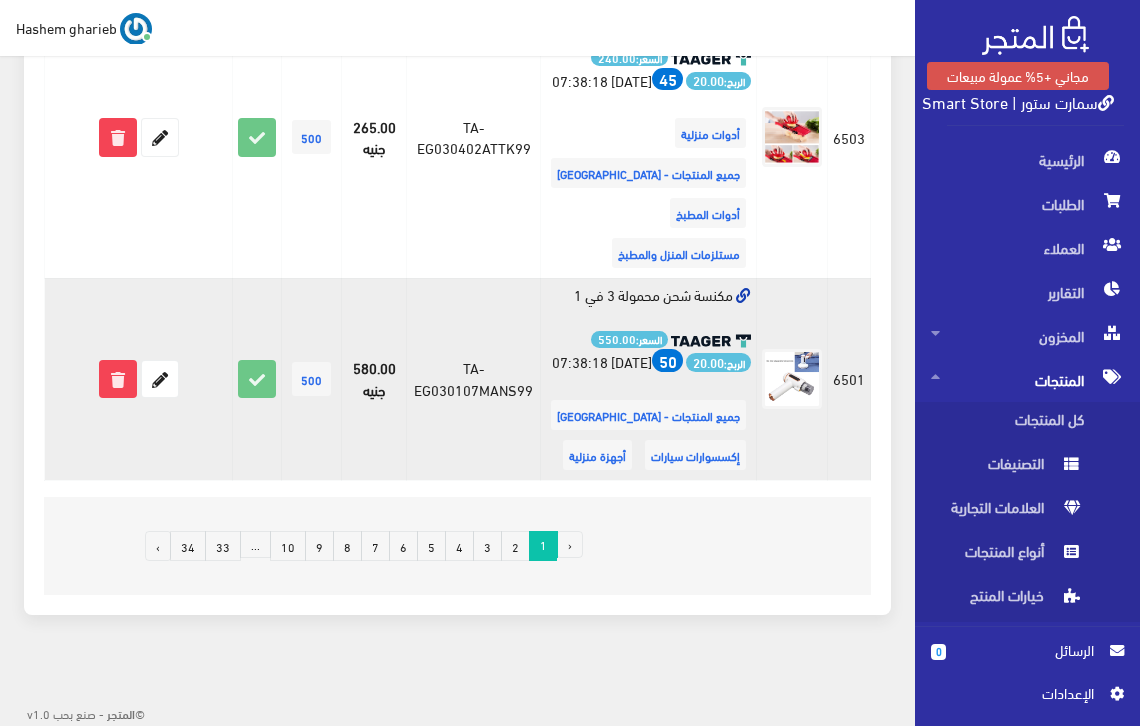 scroll, scrollTop: 4377, scrollLeft: 0, axis: vertical 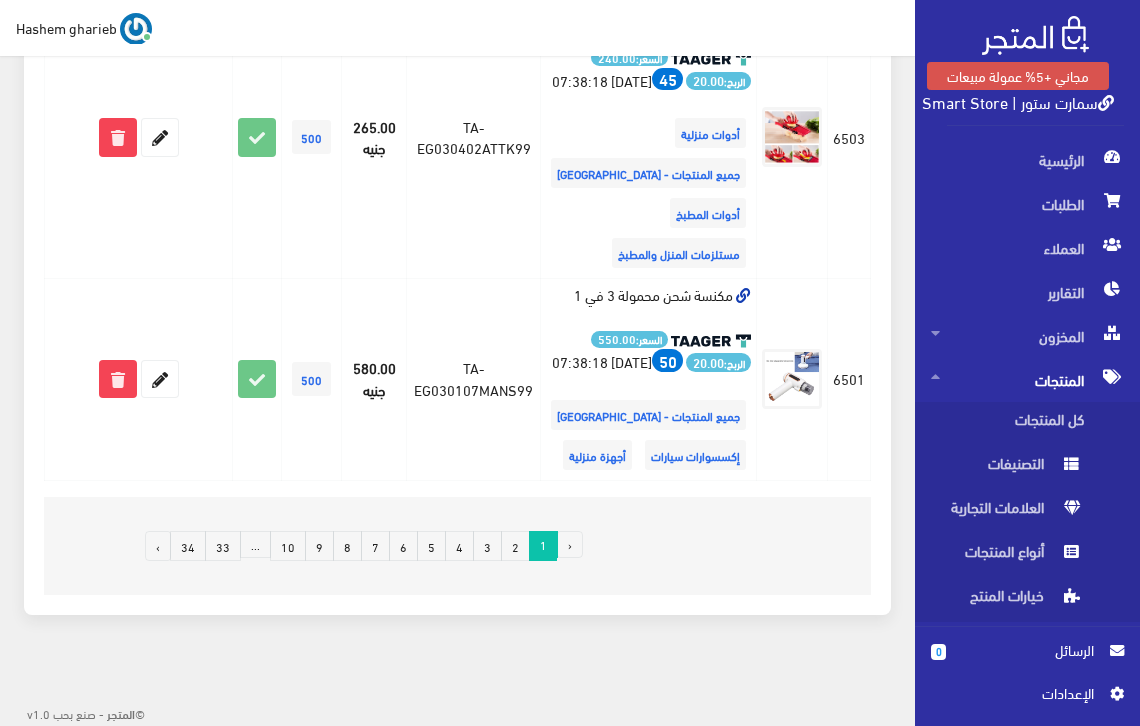 click on "33" at bounding box center (223, 546) 